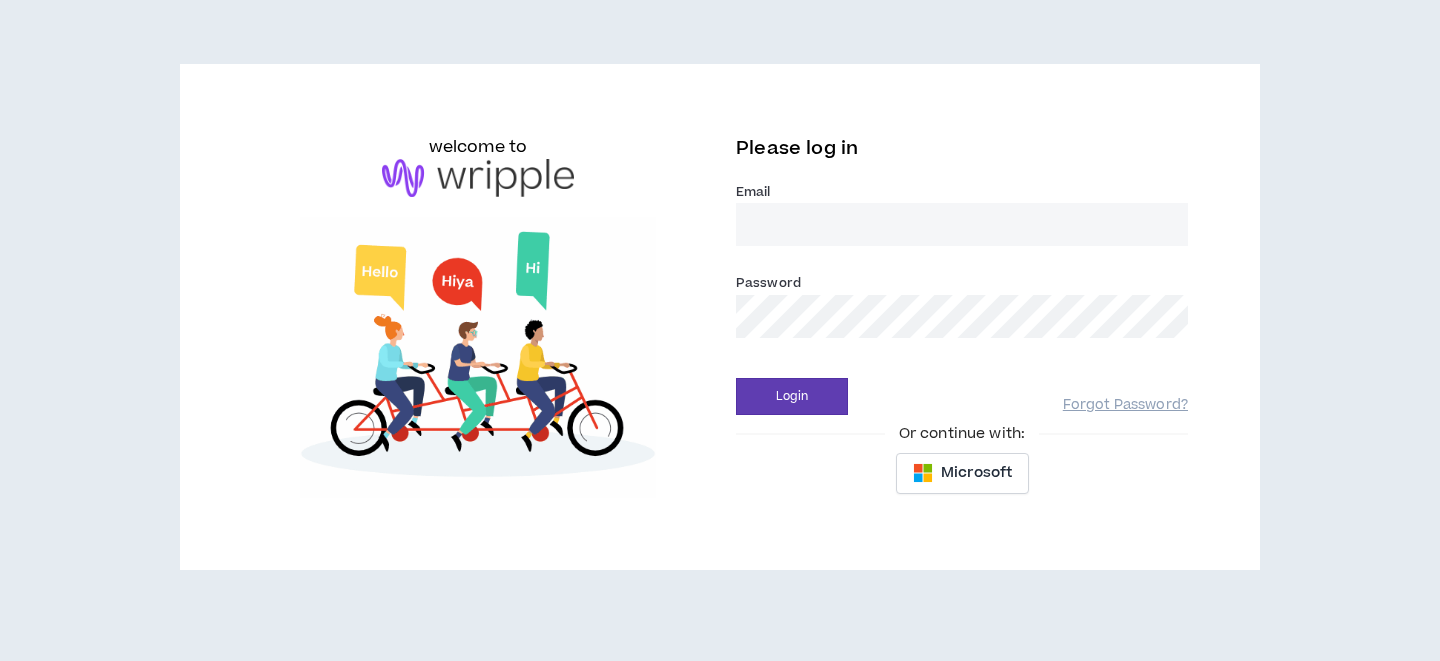scroll, scrollTop: 0, scrollLeft: 0, axis: both 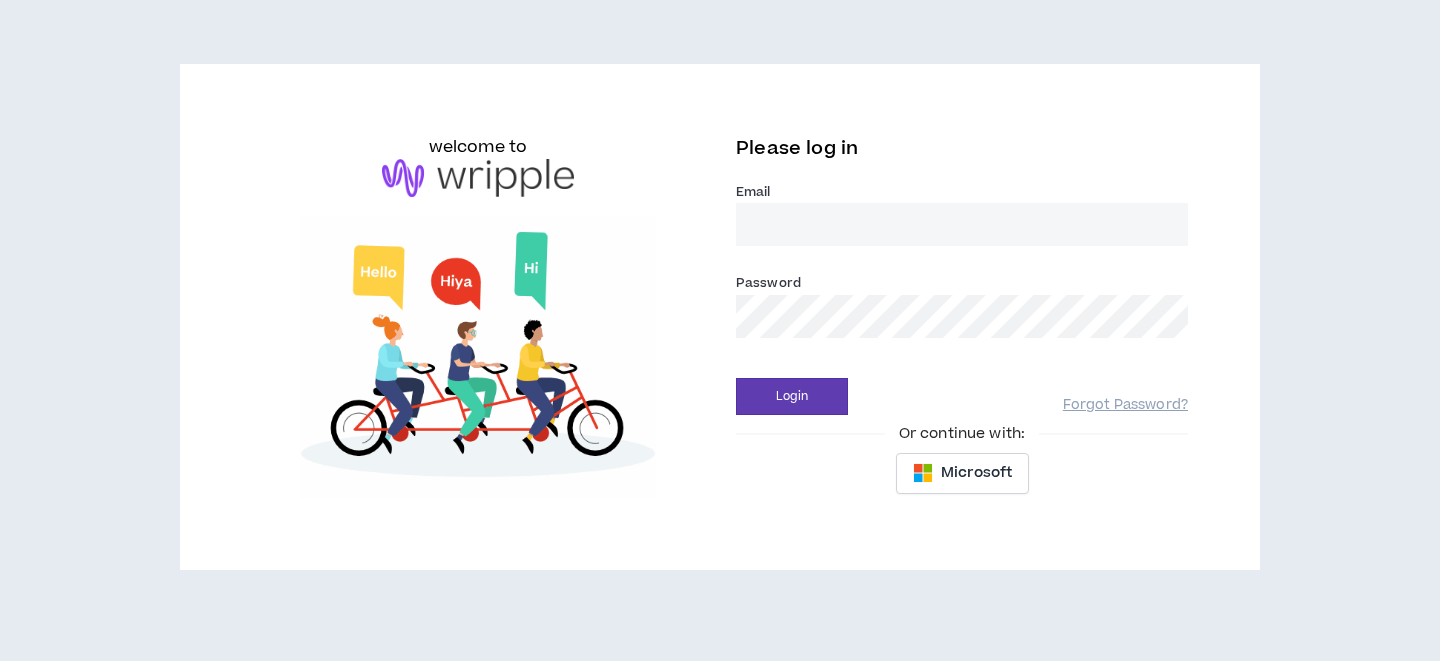 click on "Email  *" at bounding box center [962, 224] 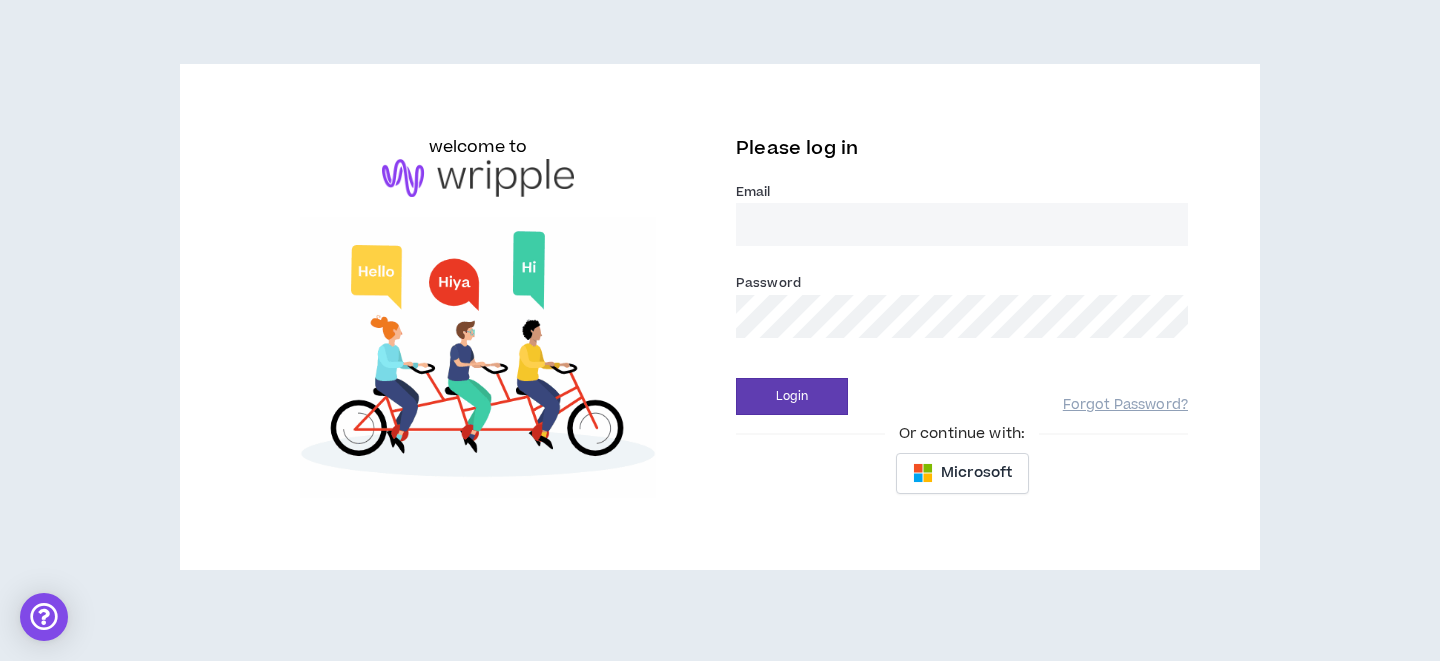 type on "[EMAIL_ADDRESS][PERSON_NAME][DOMAIN_NAME]" 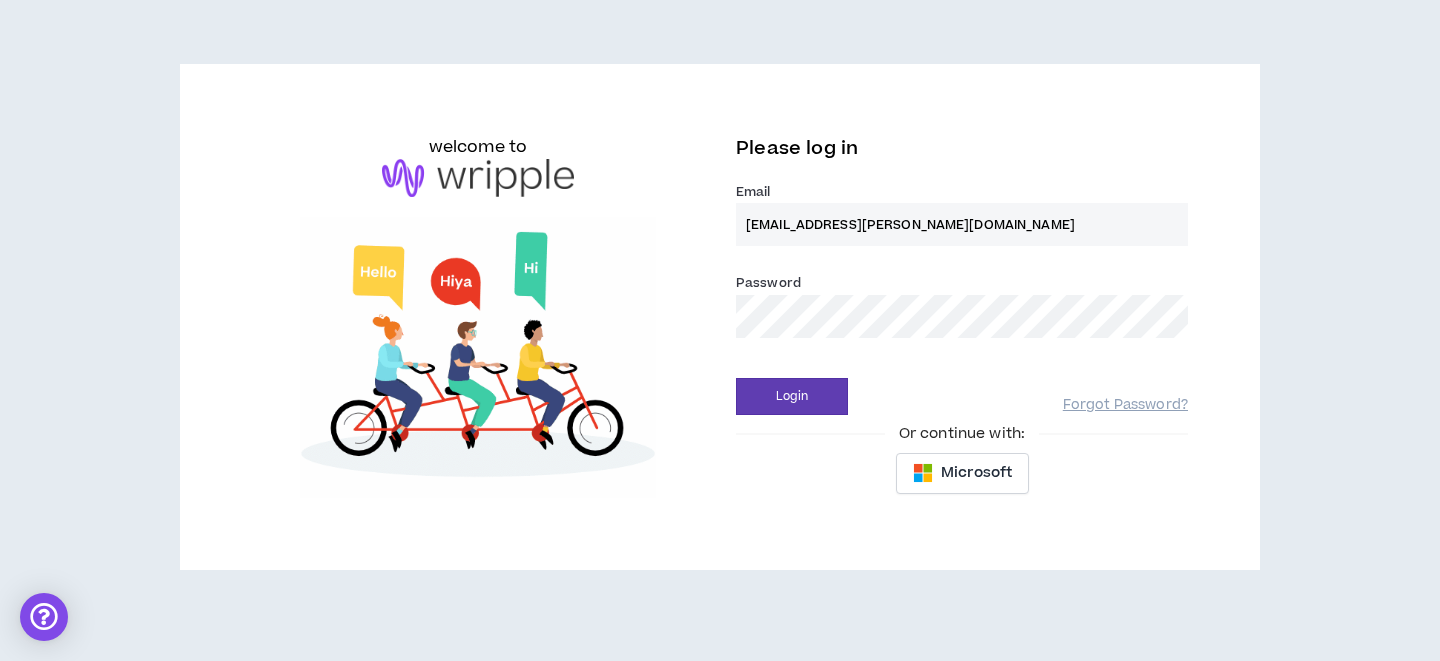 click on "[EMAIL_ADDRESS][PERSON_NAME][DOMAIN_NAME]" at bounding box center (962, 224) 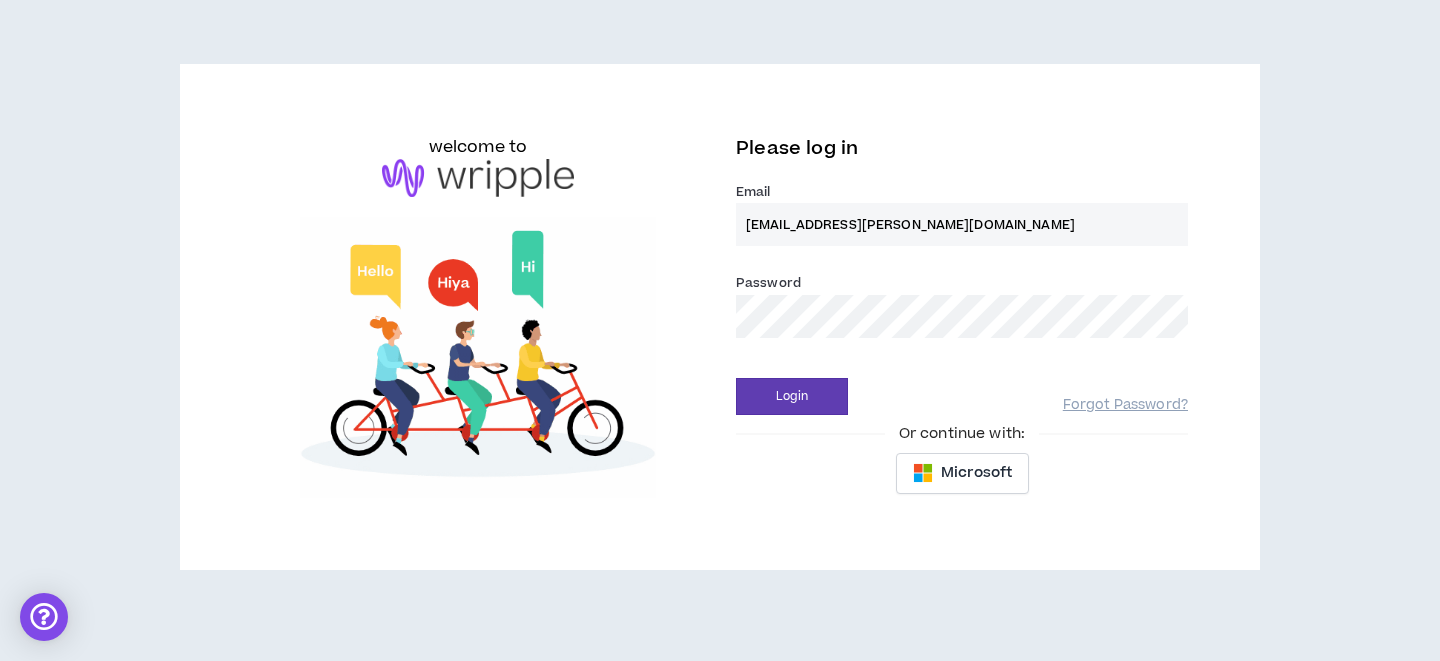 click on "[EMAIL_ADDRESS][PERSON_NAME][DOMAIN_NAME]" at bounding box center (962, 224) 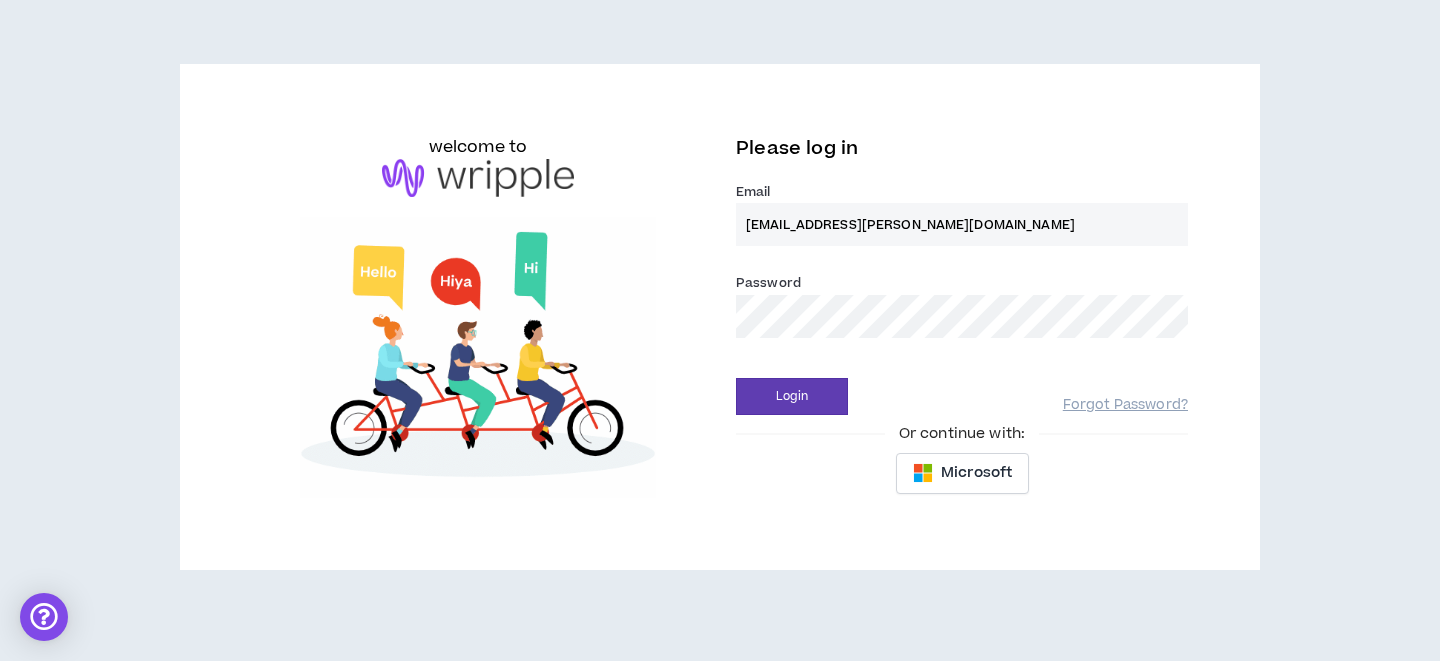 click on "[EMAIL_ADDRESS][PERSON_NAME][DOMAIN_NAME]" at bounding box center (962, 224) 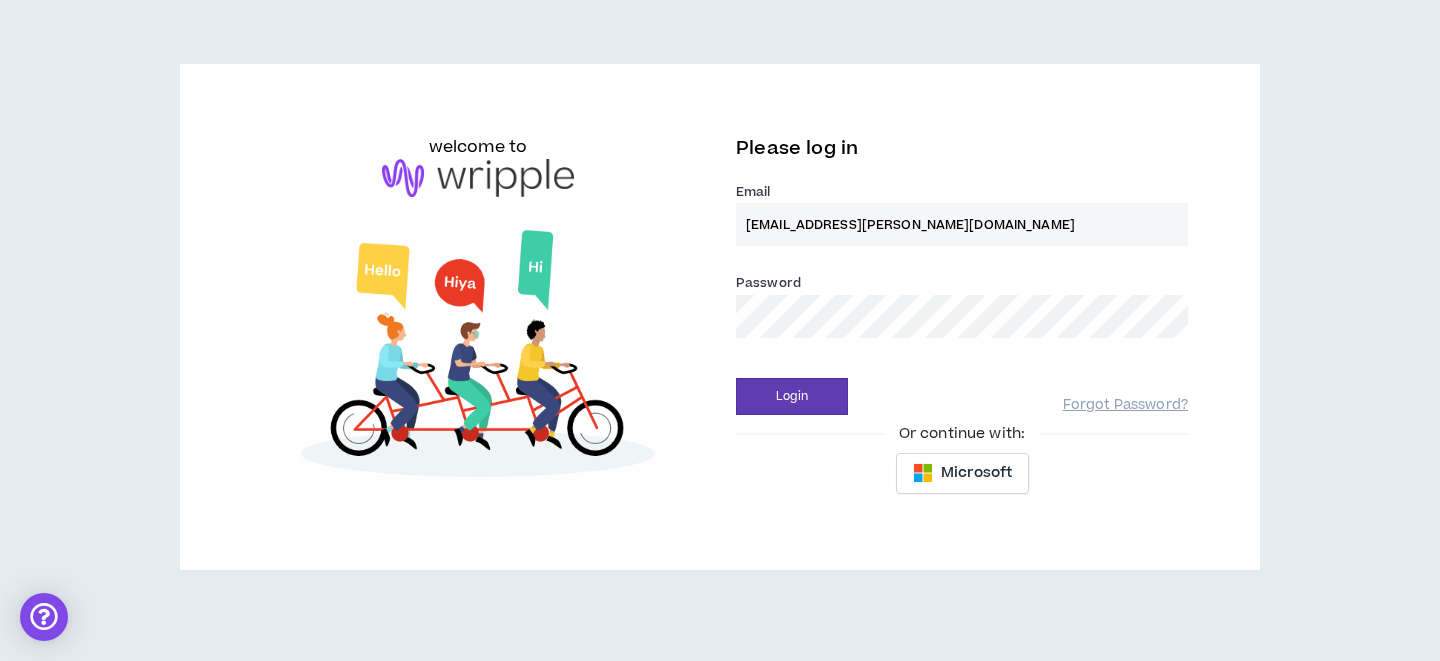 click on "[EMAIL_ADDRESS][PERSON_NAME][DOMAIN_NAME]" at bounding box center [962, 224] 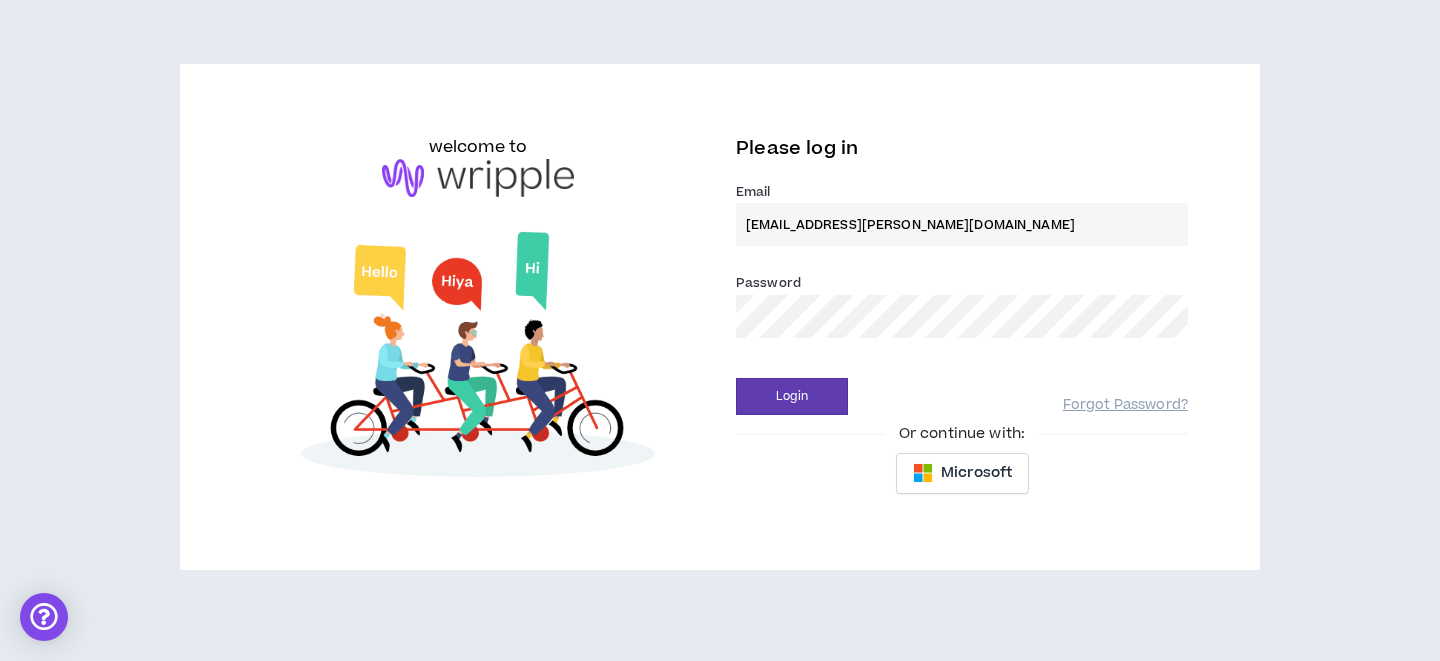 click on "[EMAIL_ADDRESS][PERSON_NAME][DOMAIN_NAME]" at bounding box center (962, 224) 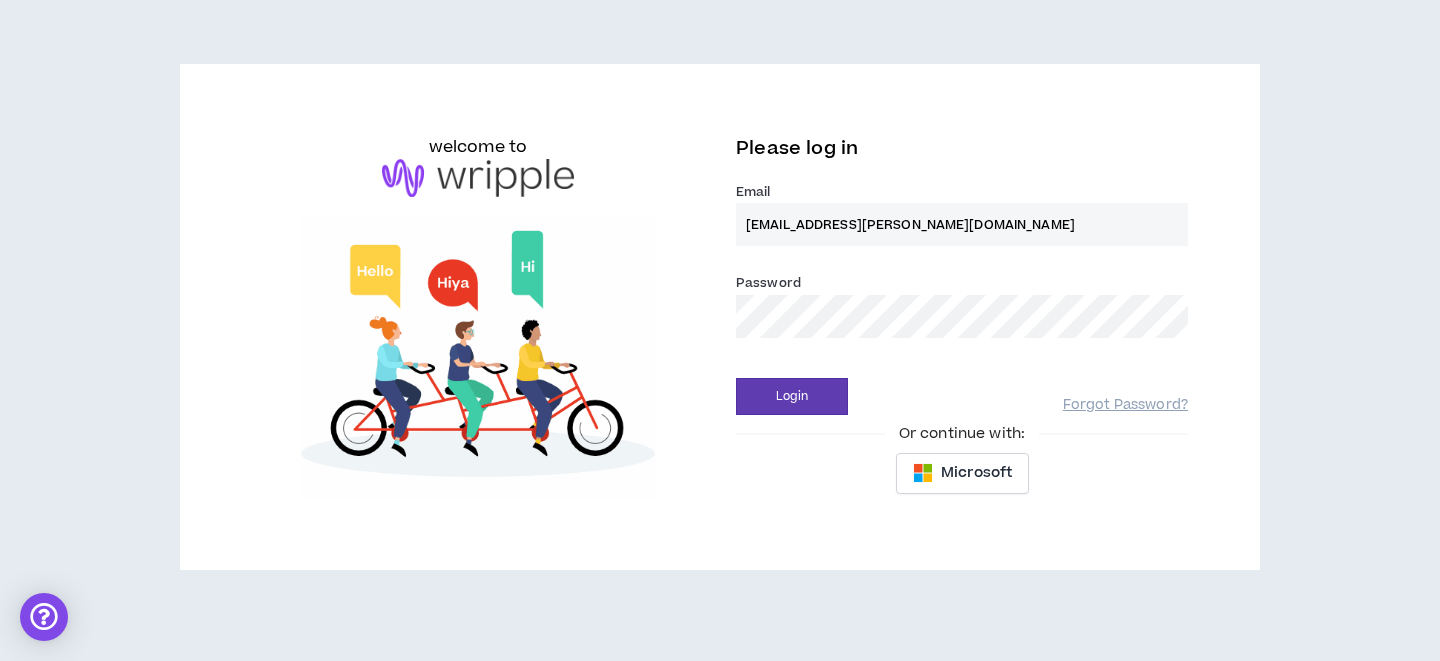 click on "[EMAIL_ADDRESS][PERSON_NAME][DOMAIN_NAME]" at bounding box center [962, 224] 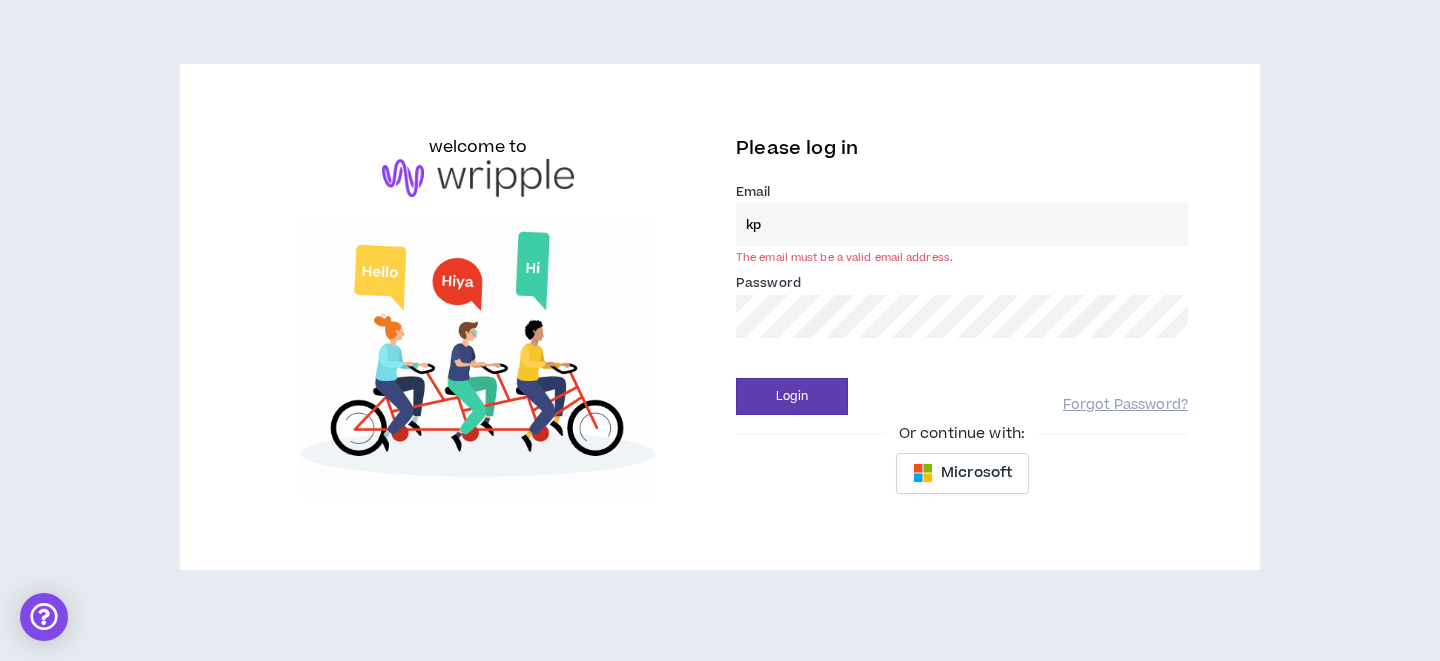 type on "[EMAIL_ADDRESS][DOMAIN_NAME]" 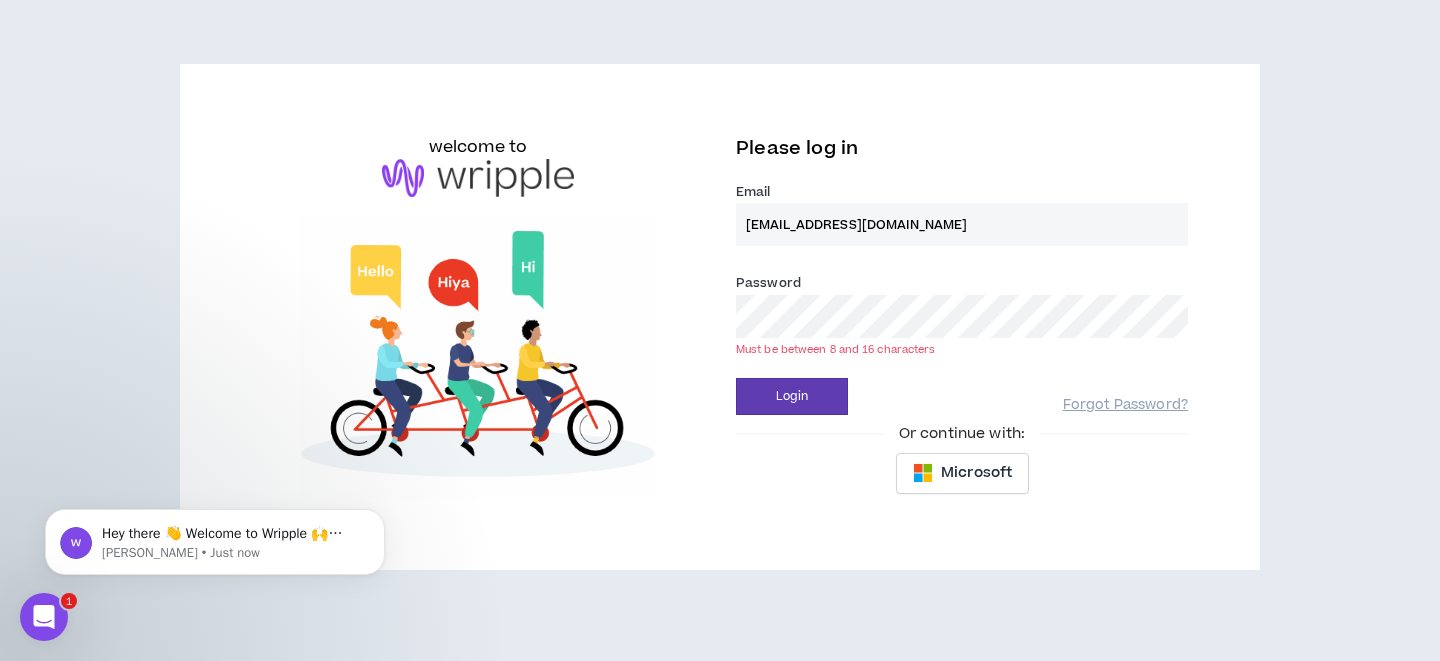 scroll, scrollTop: 0, scrollLeft: 0, axis: both 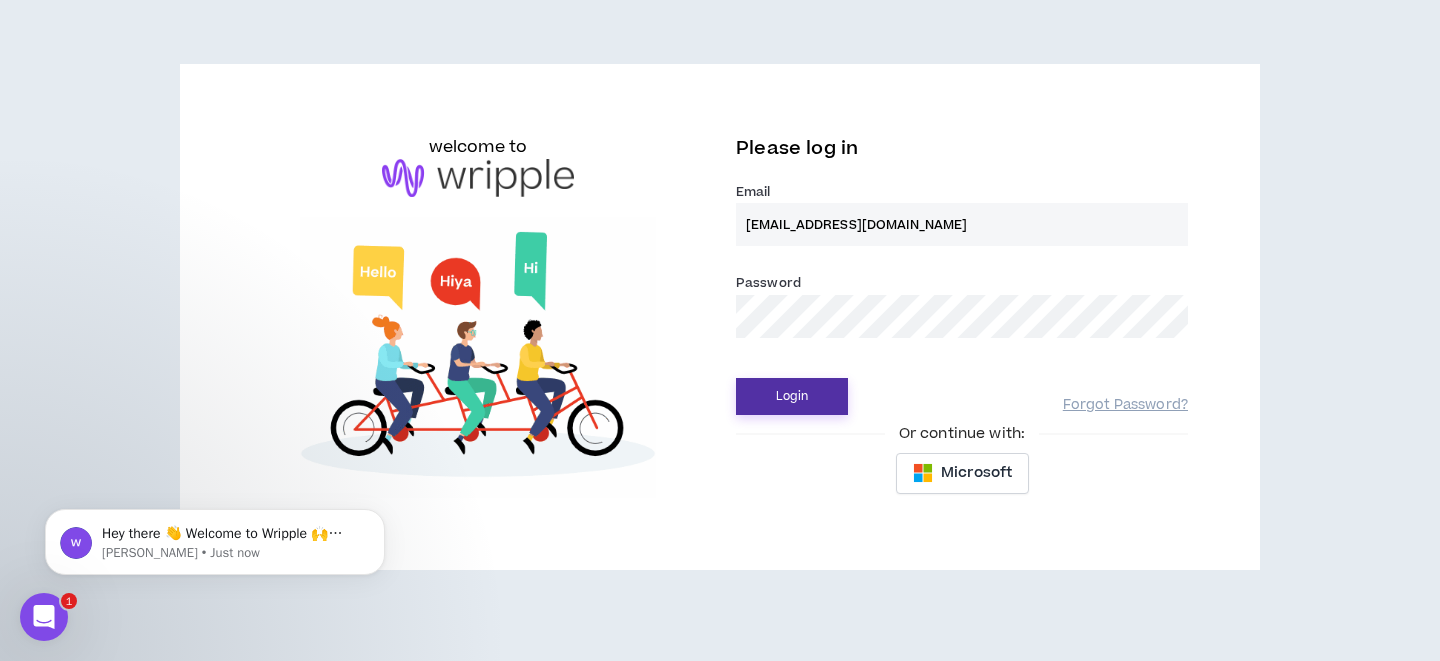 click on "Login" at bounding box center [792, 396] 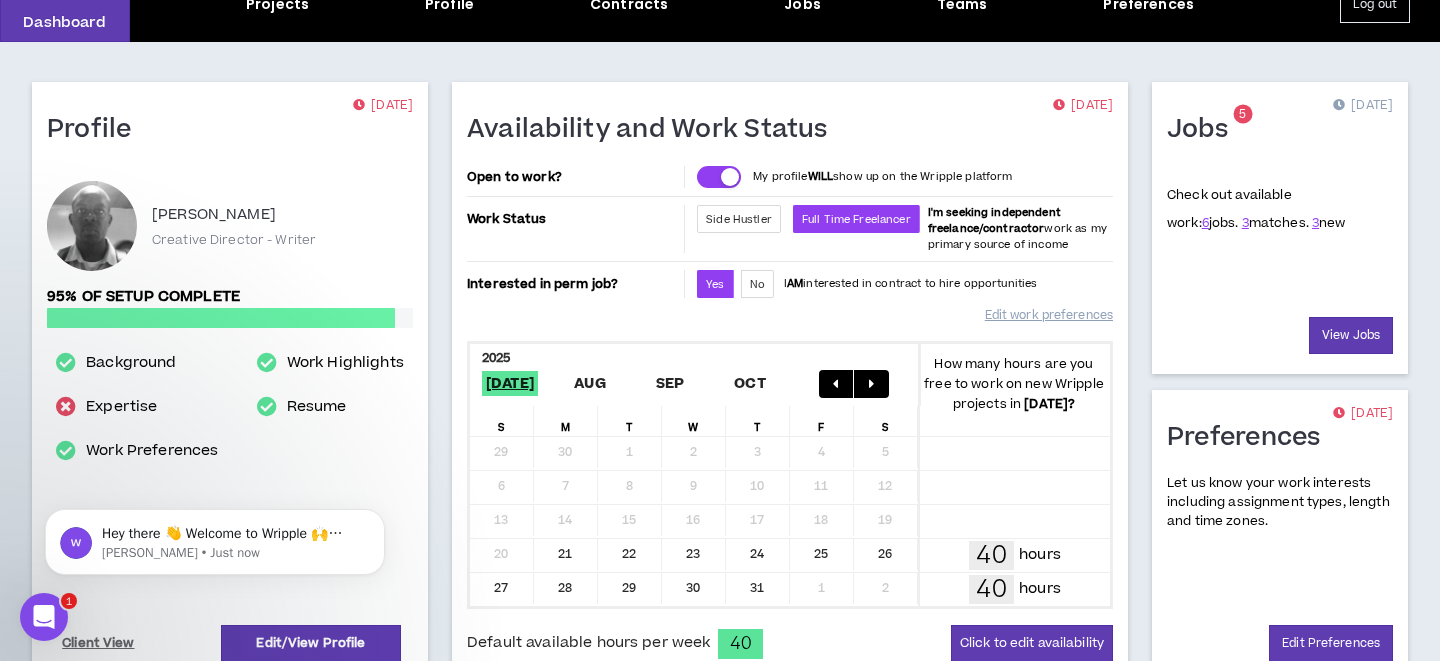 scroll, scrollTop: 0, scrollLeft: 0, axis: both 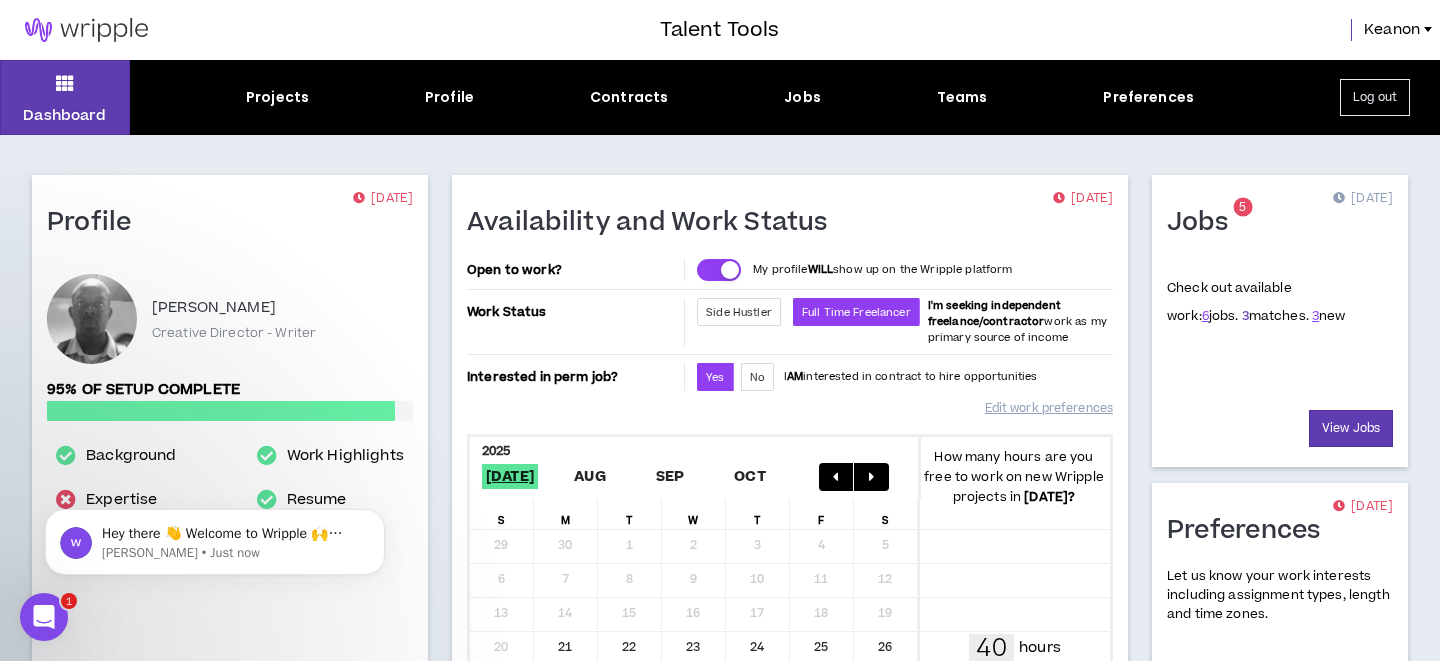 click on "3" at bounding box center (1245, 316) 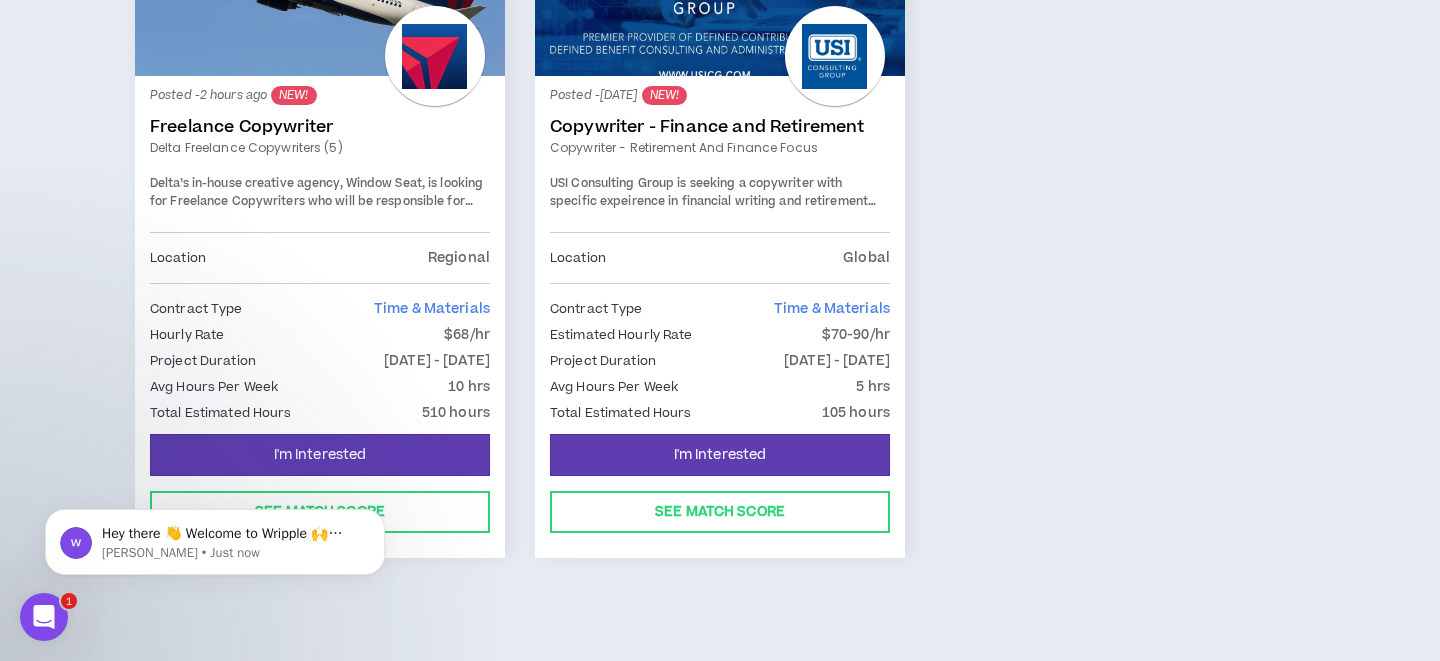 scroll, scrollTop: 474, scrollLeft: 0, axis: vertical 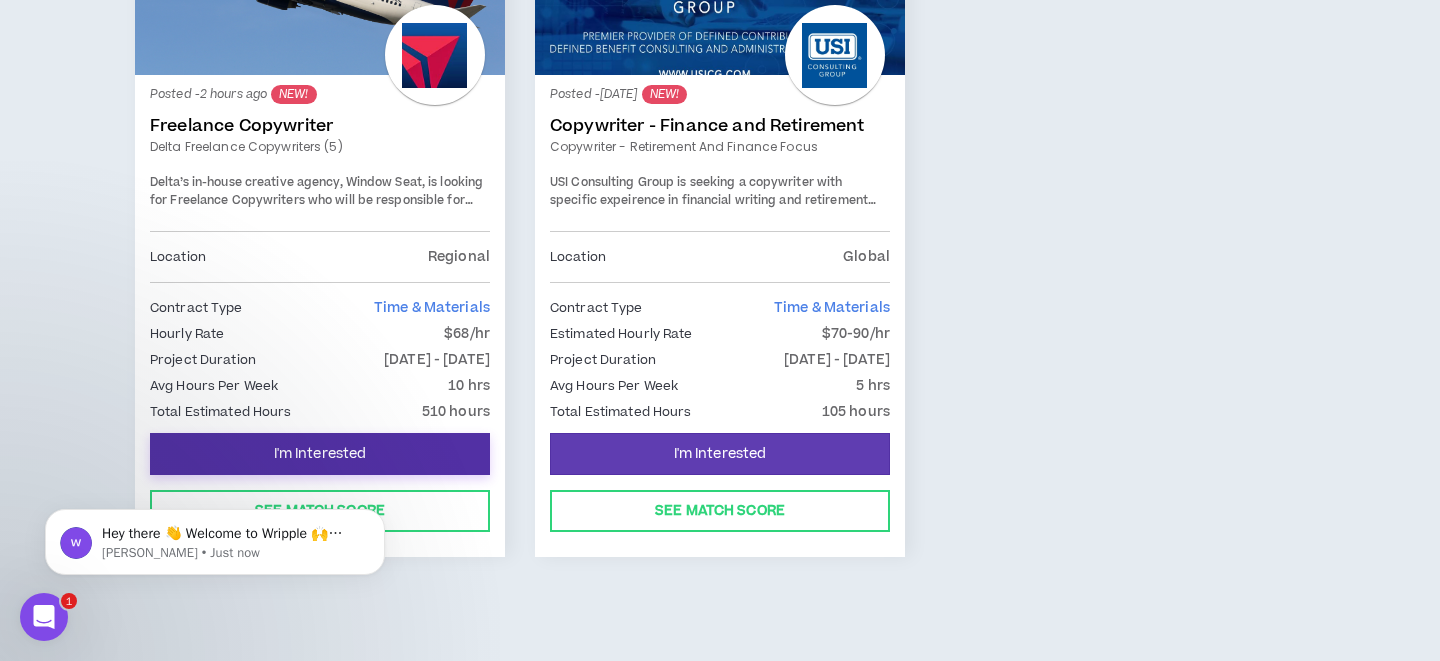 click on "I'm Interested" at bounding box center [320, 454] 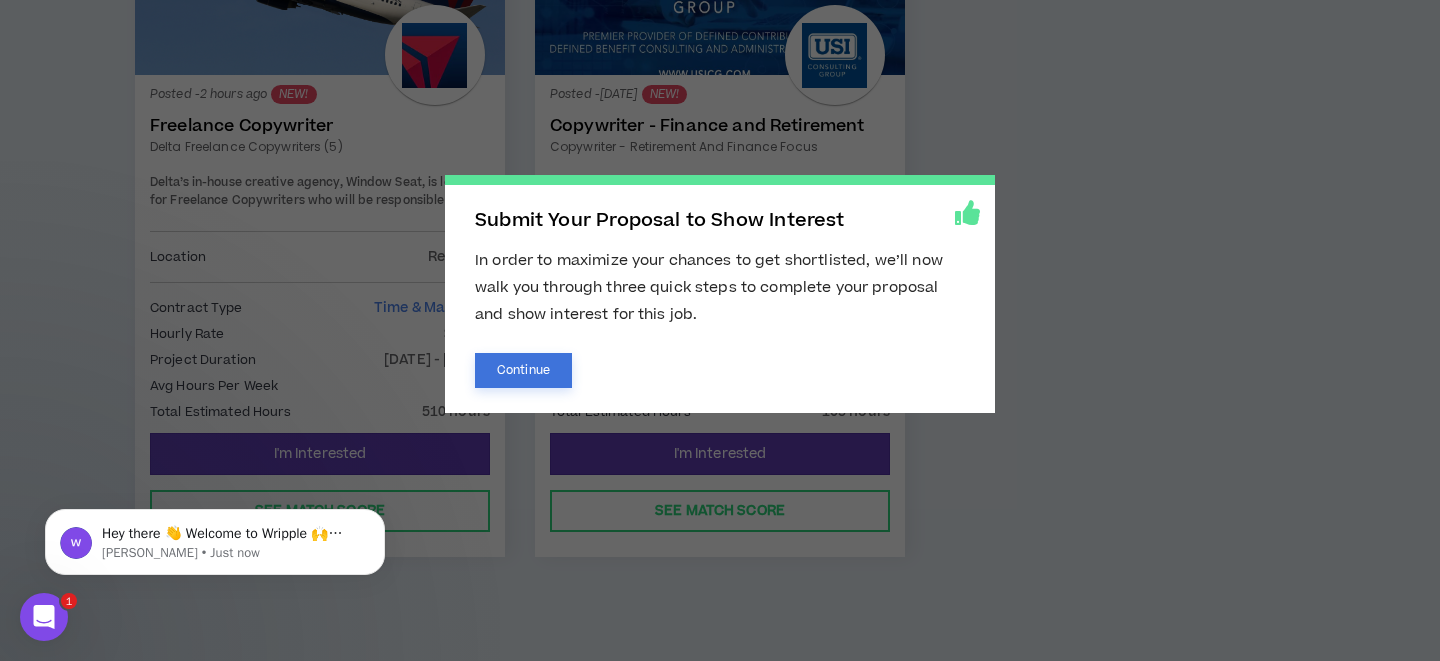 click on "Continue" at bounding box center [523, 370] 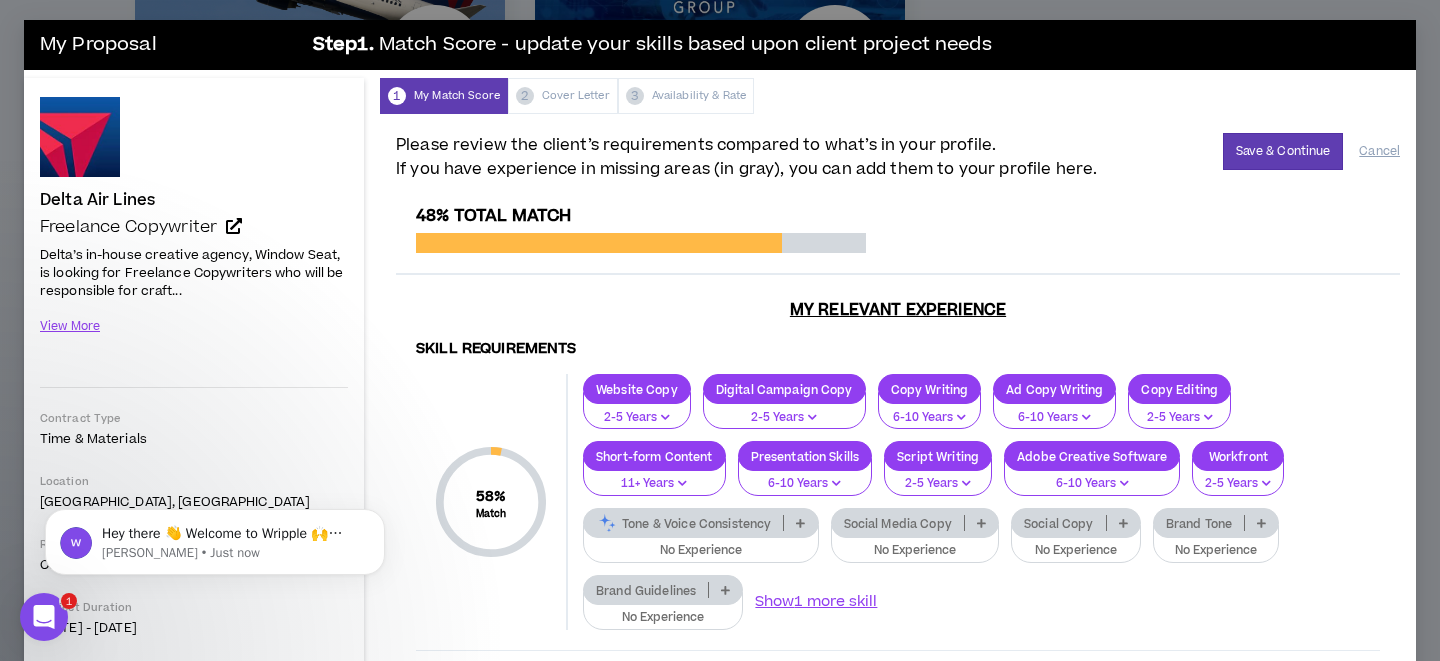 scroll, scrollTop: 63, scrollLeft: 0, axis: vertical 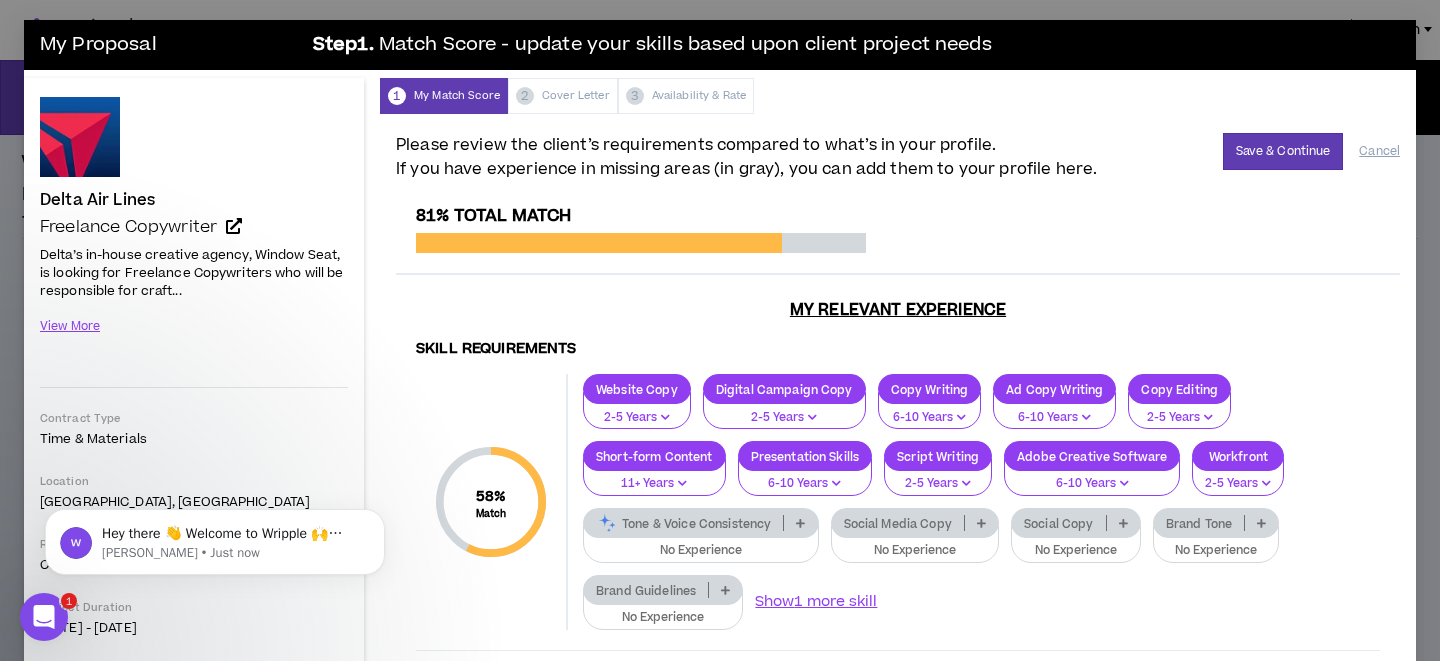click on "Tone & Voice Consistency" at bounding box center [683, 523] 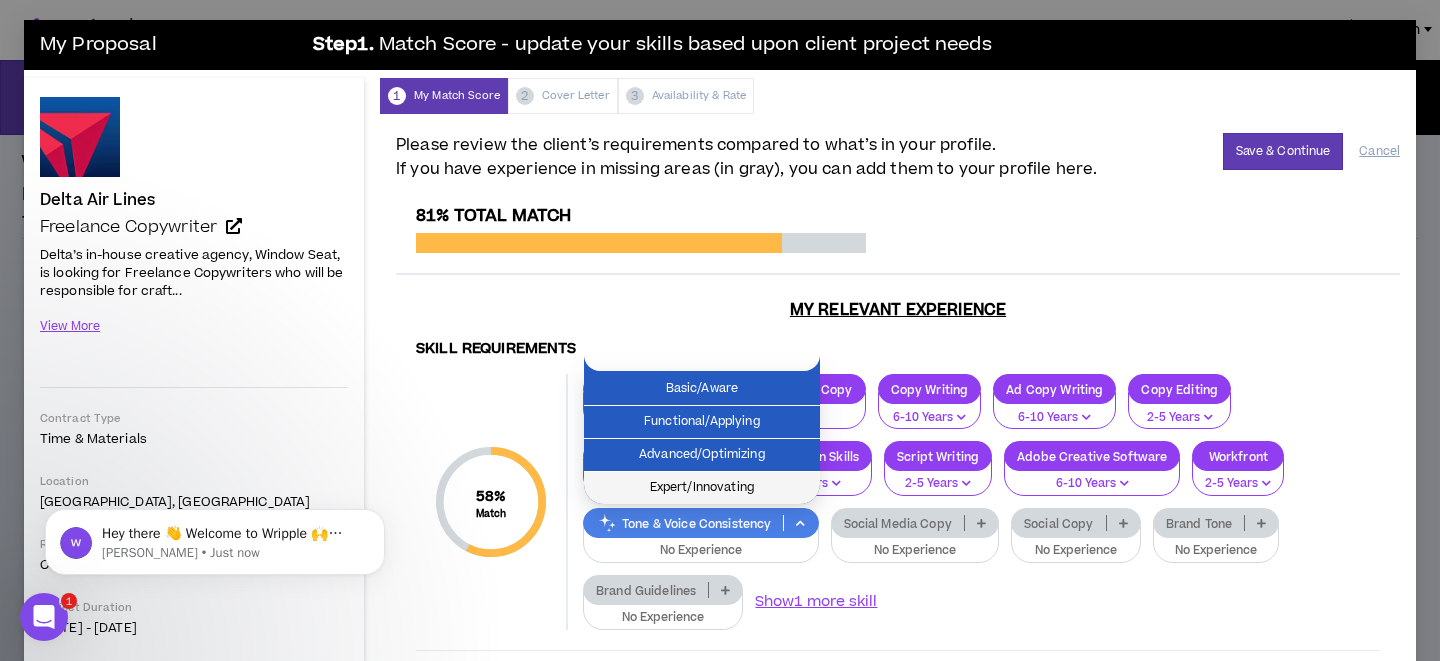 click on "Expert/Innovating" at bounding box center [702, 488] 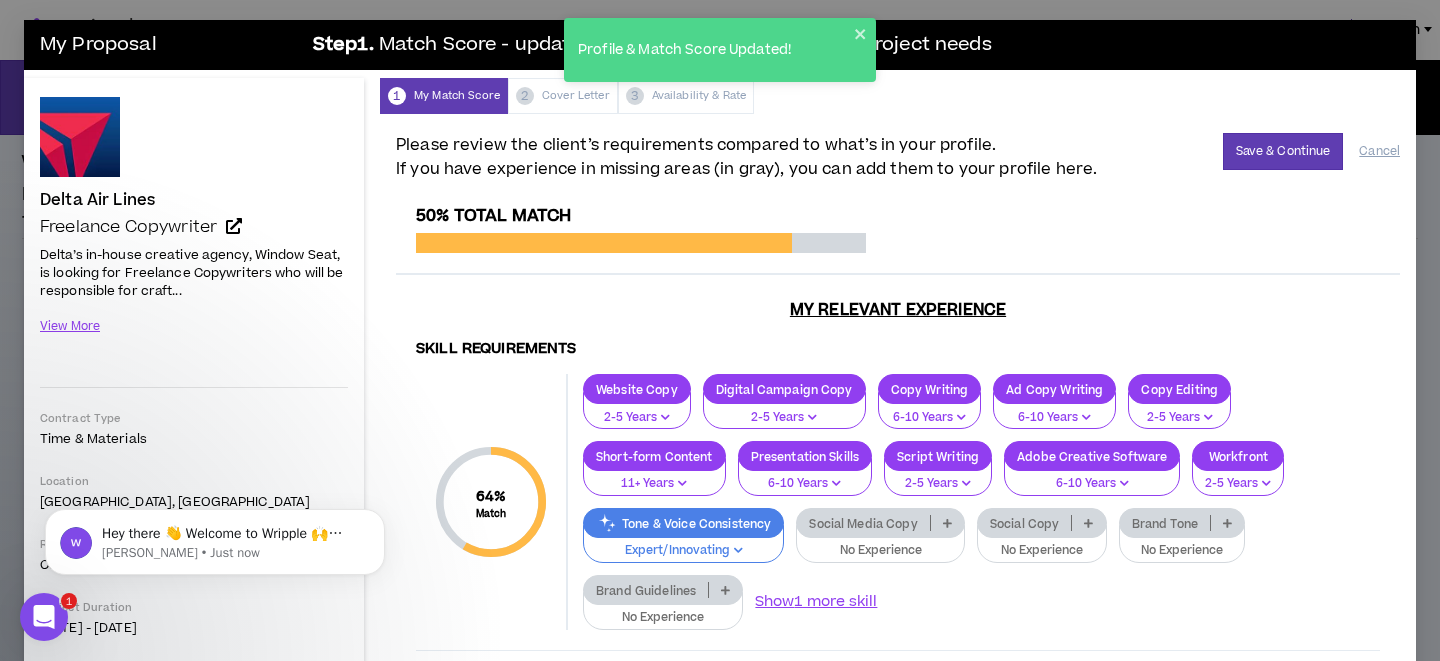 click on "Social Media Copy" at bounding box center [863, 523] 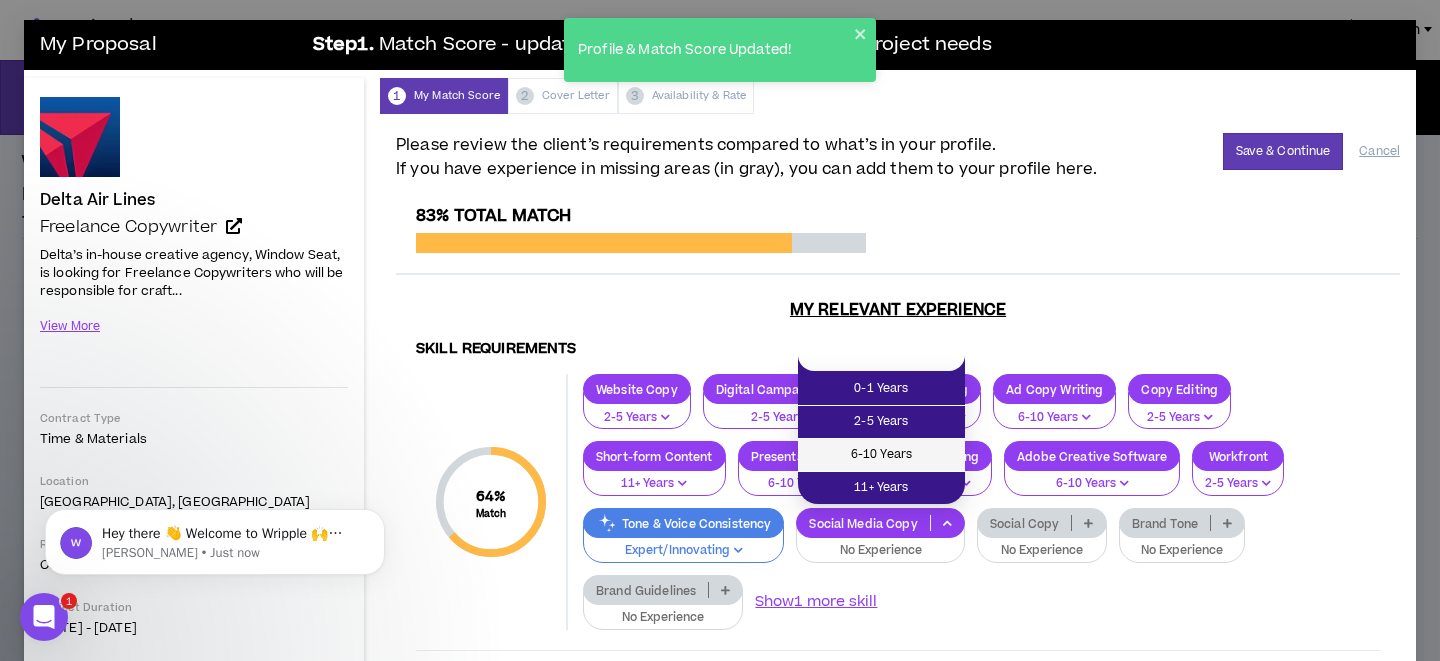 click on "6-10 Years" at bounding box center [881, 455] 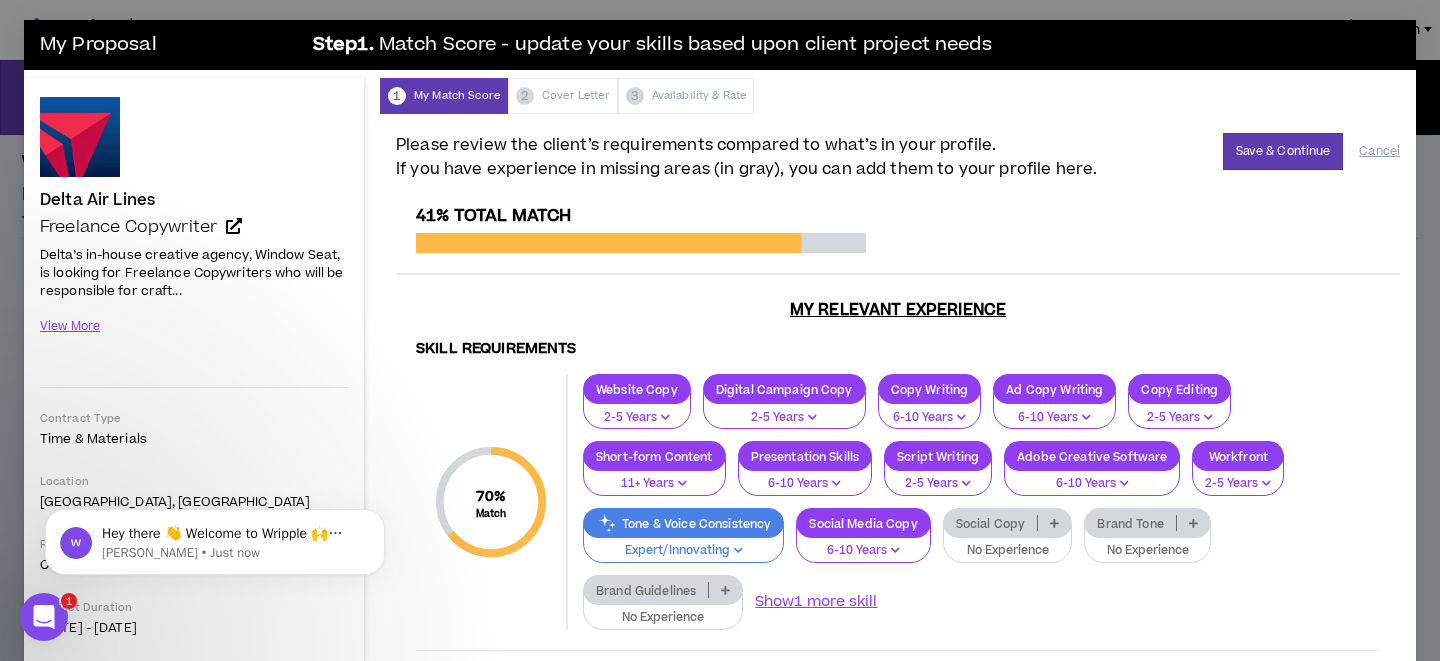 click on "Social Copy" at bounding box center [991, 523] 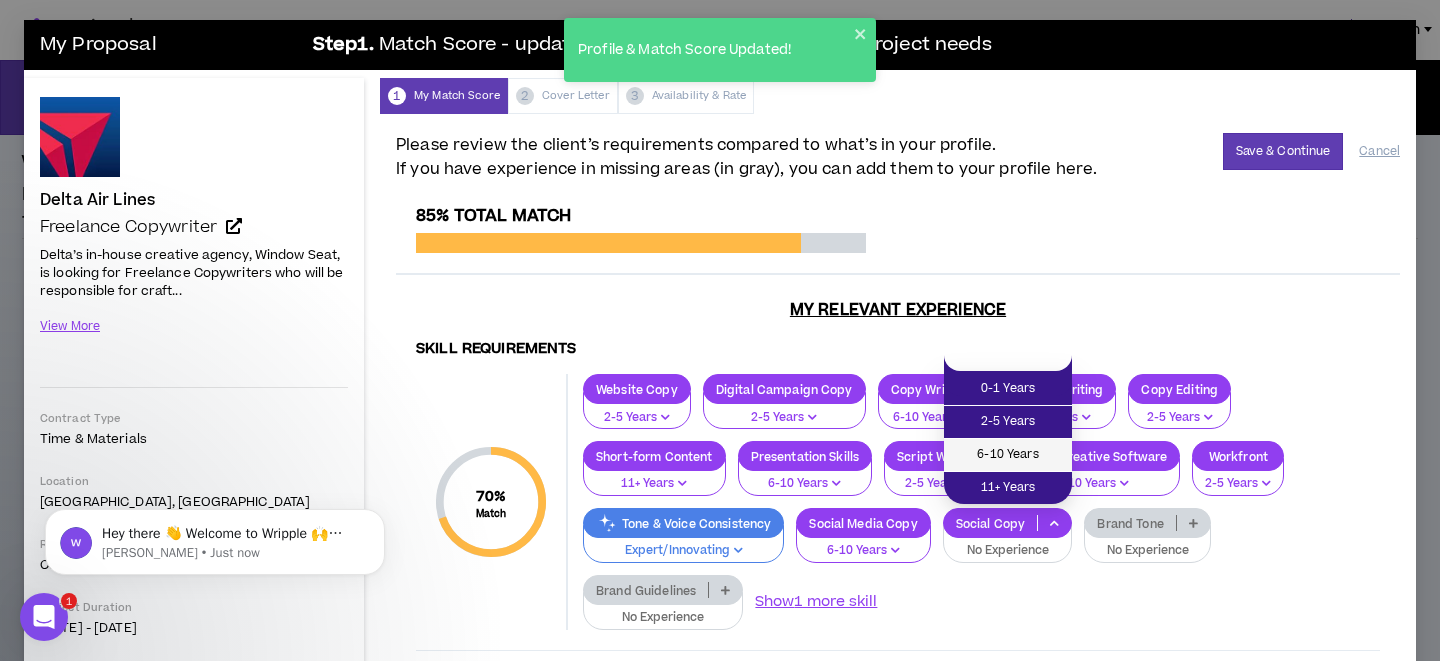 click on "6-10 Years" at bounding box center [1008, 455] 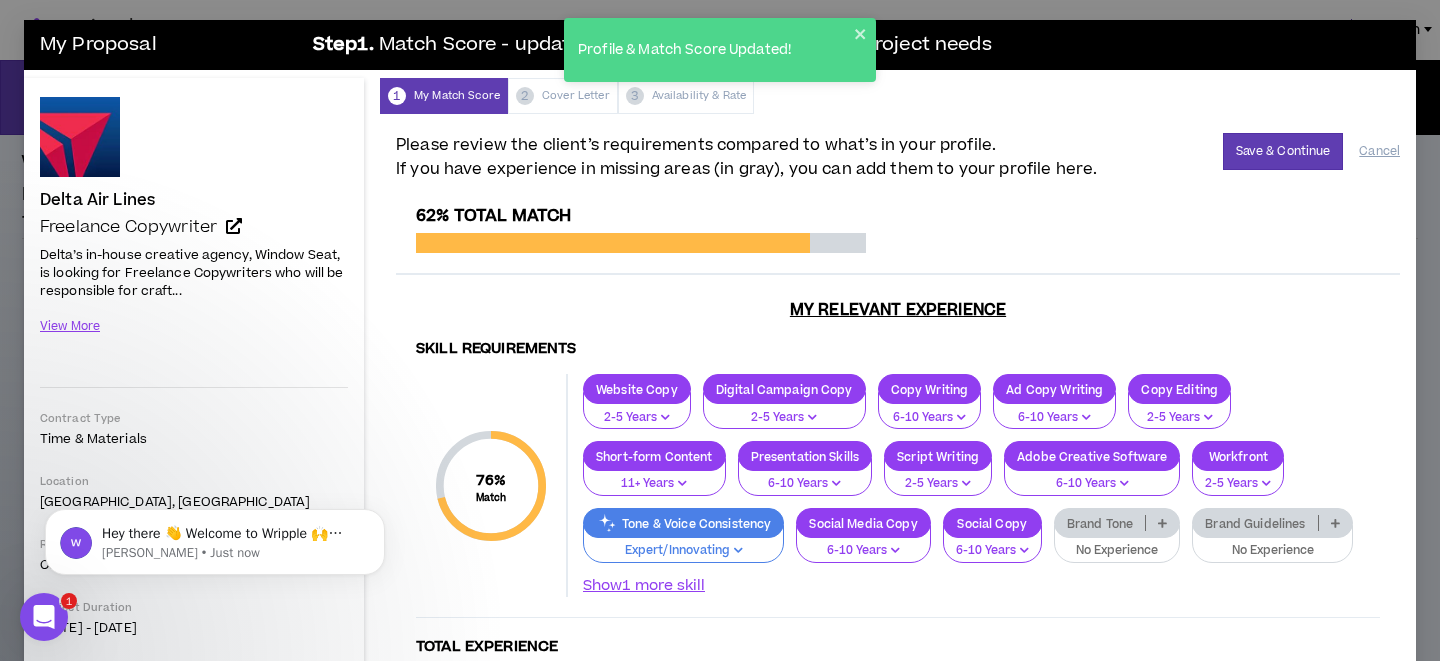 click on "Brand Tone" at bounding box center (1100, 523) 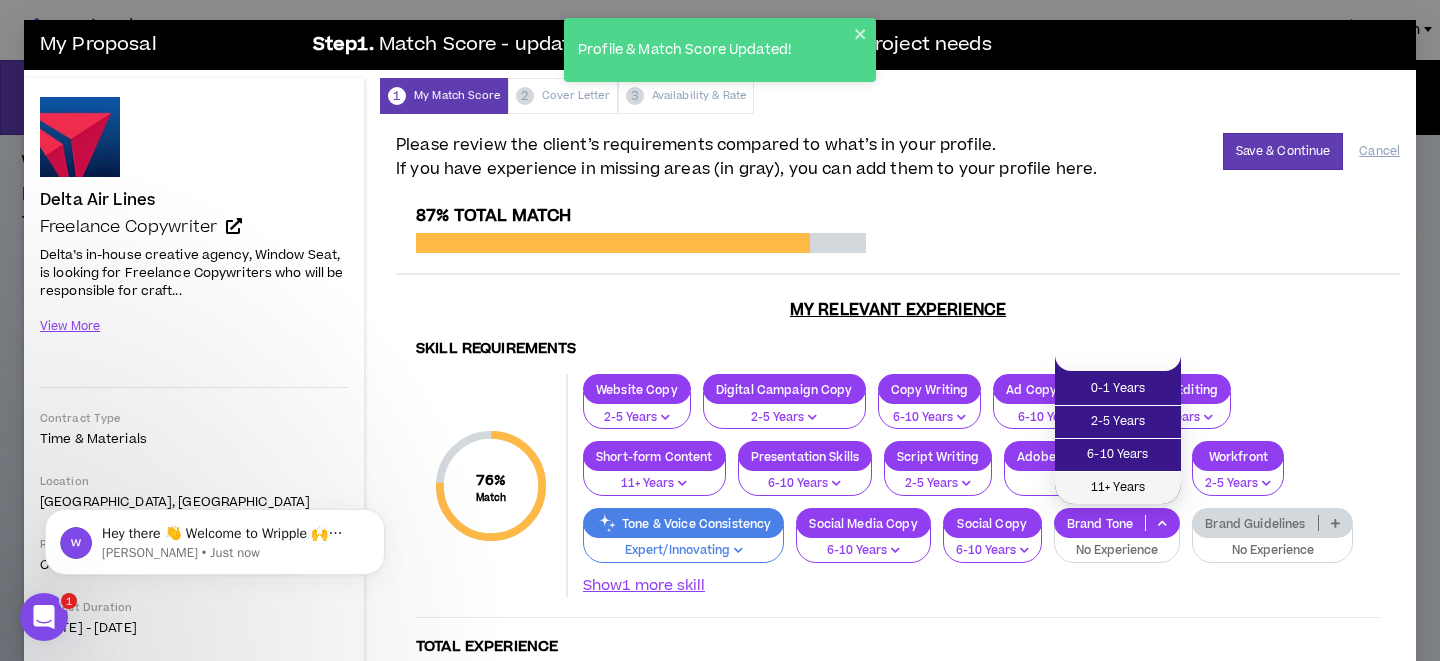 click on "11+ Years" at bounding box center (1118, 488) 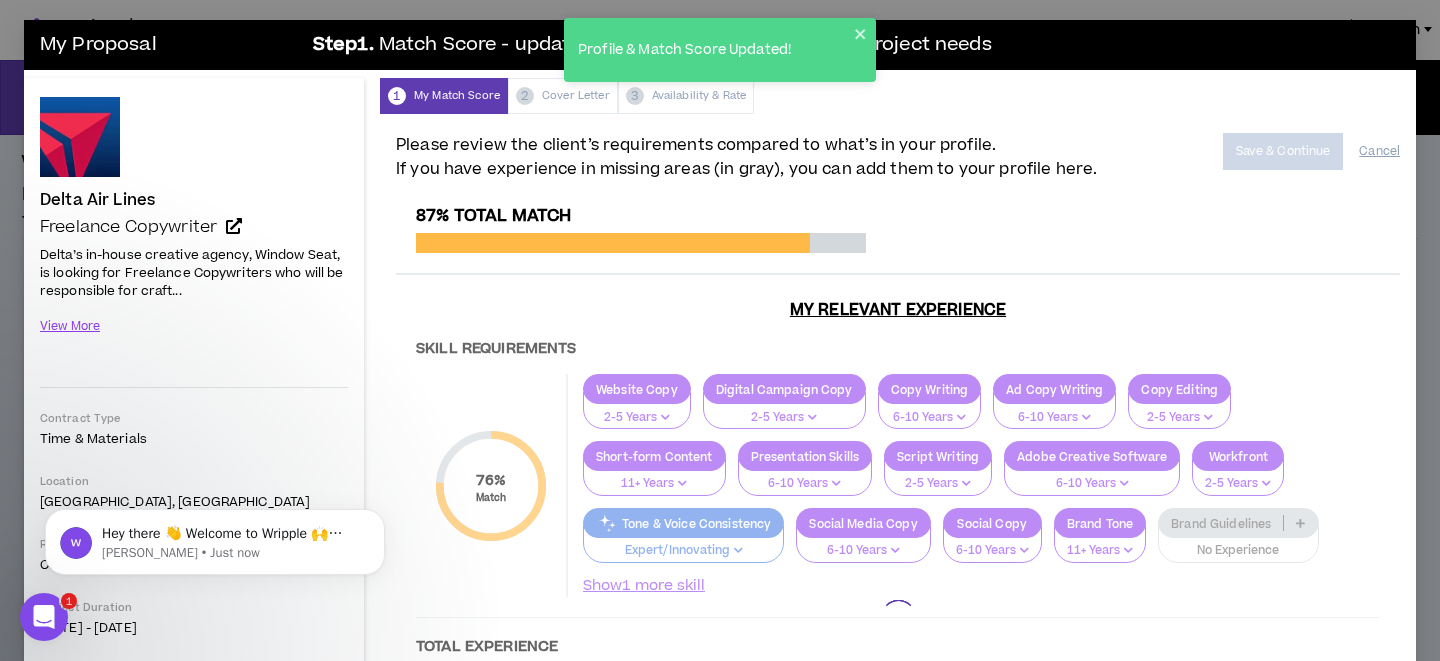 click at bounding box center (898, 617) 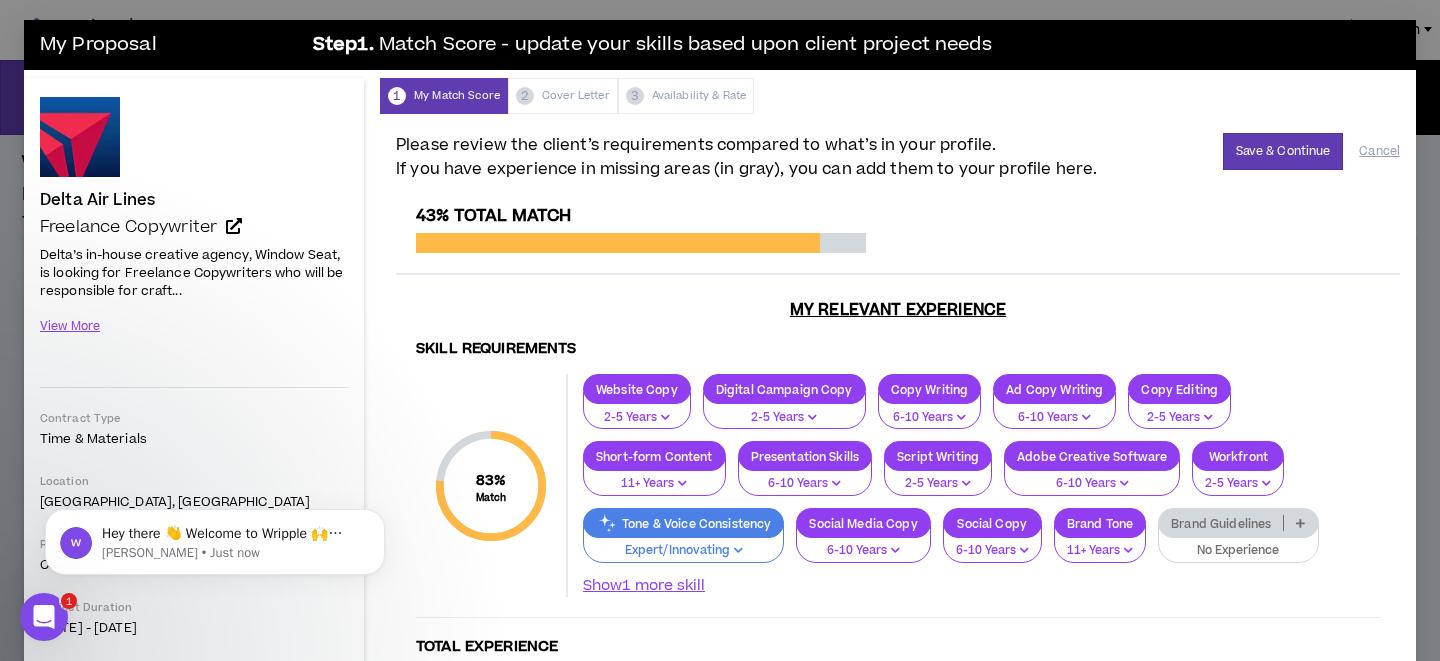 click on "Brand Guidelines" at bounding box center [1221, 523] 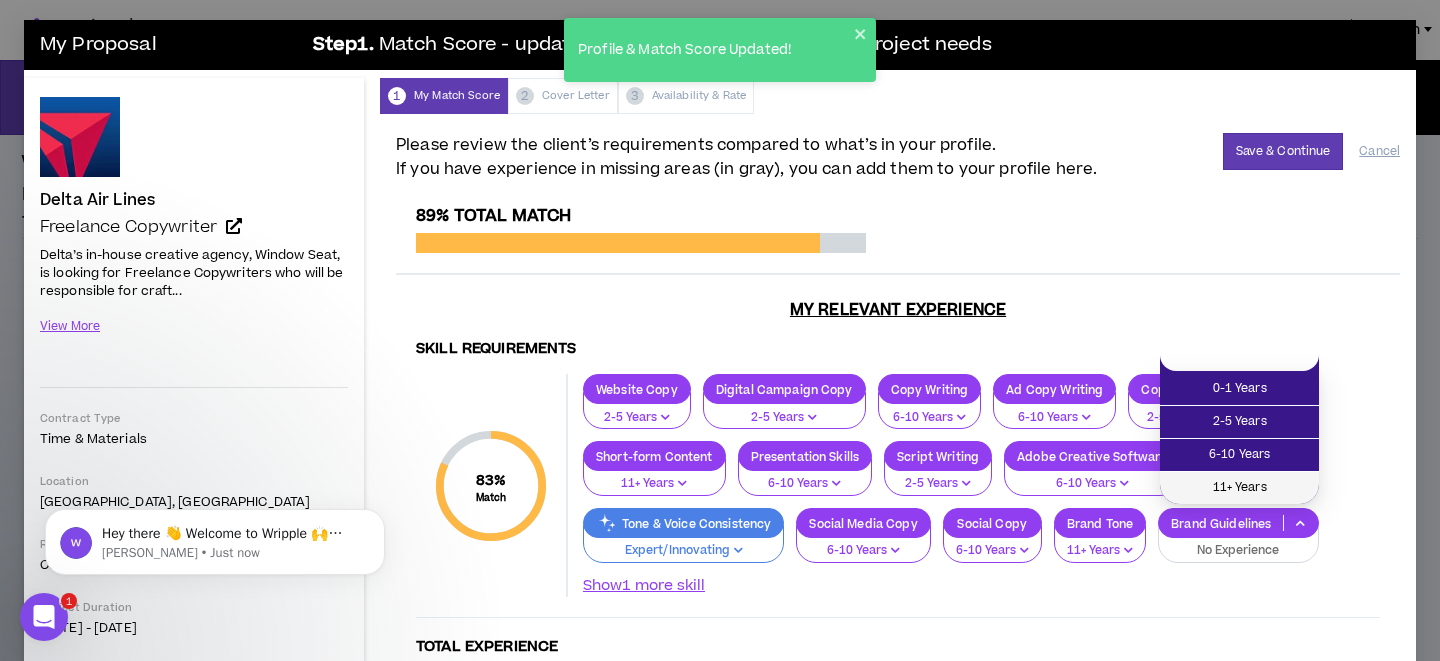 click on "11+ Years" at bounding box center [1239, 488] 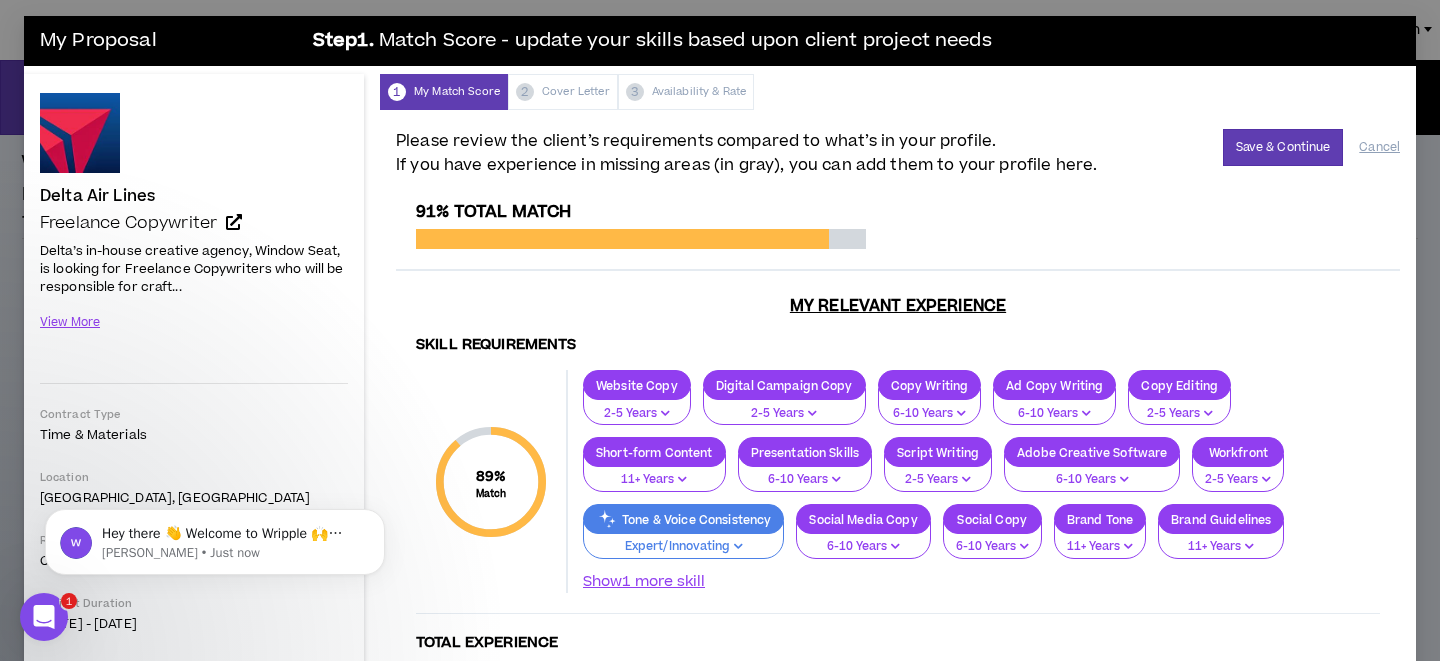 scroll, scrollTop: 0, scrollLeft: 0, axis: both 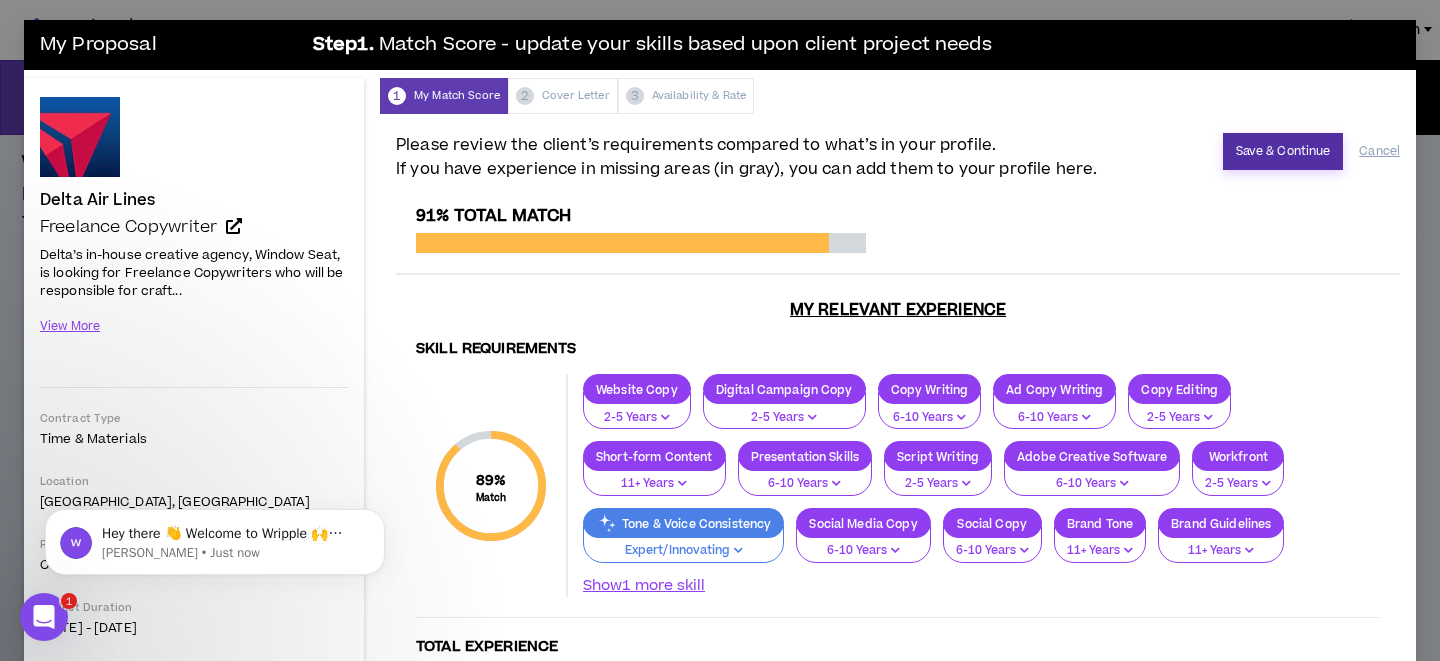click on "Save & Continue" at bounding box center [1283, 151] 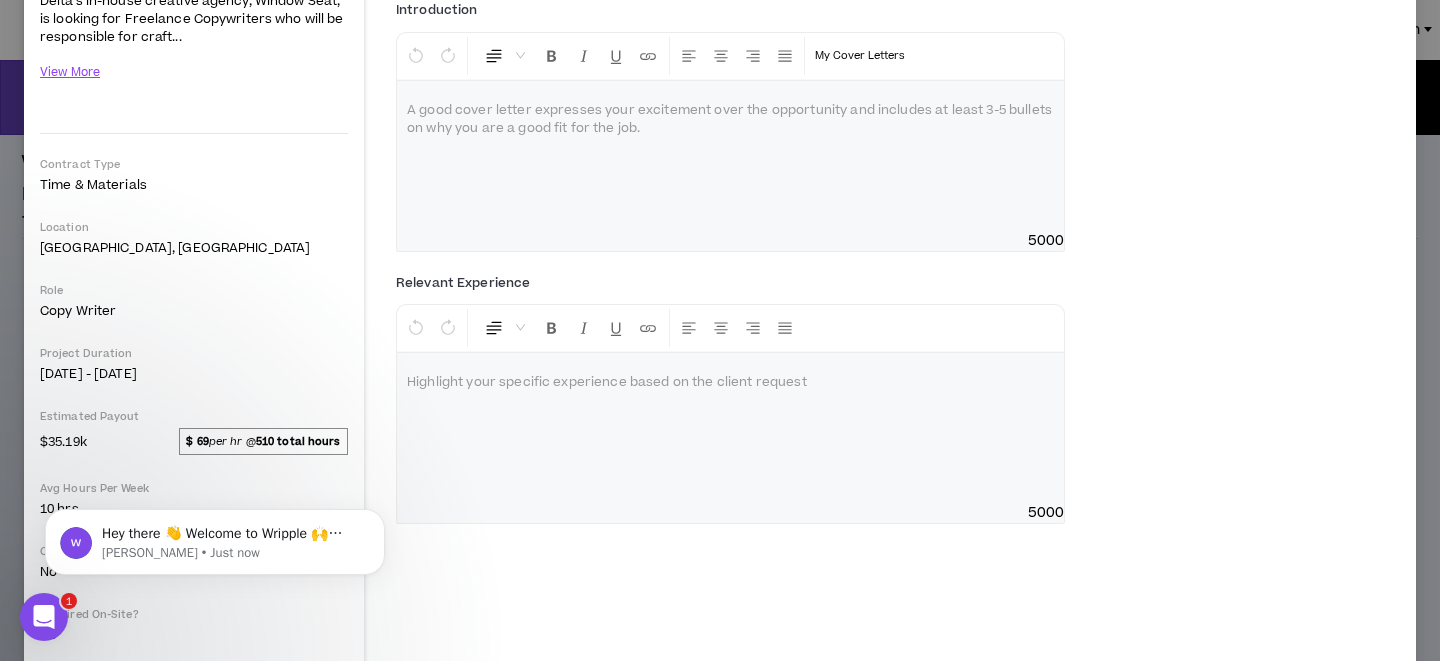 scroll, scrollTop: 255, scrollLeft: 0, axis: vertical 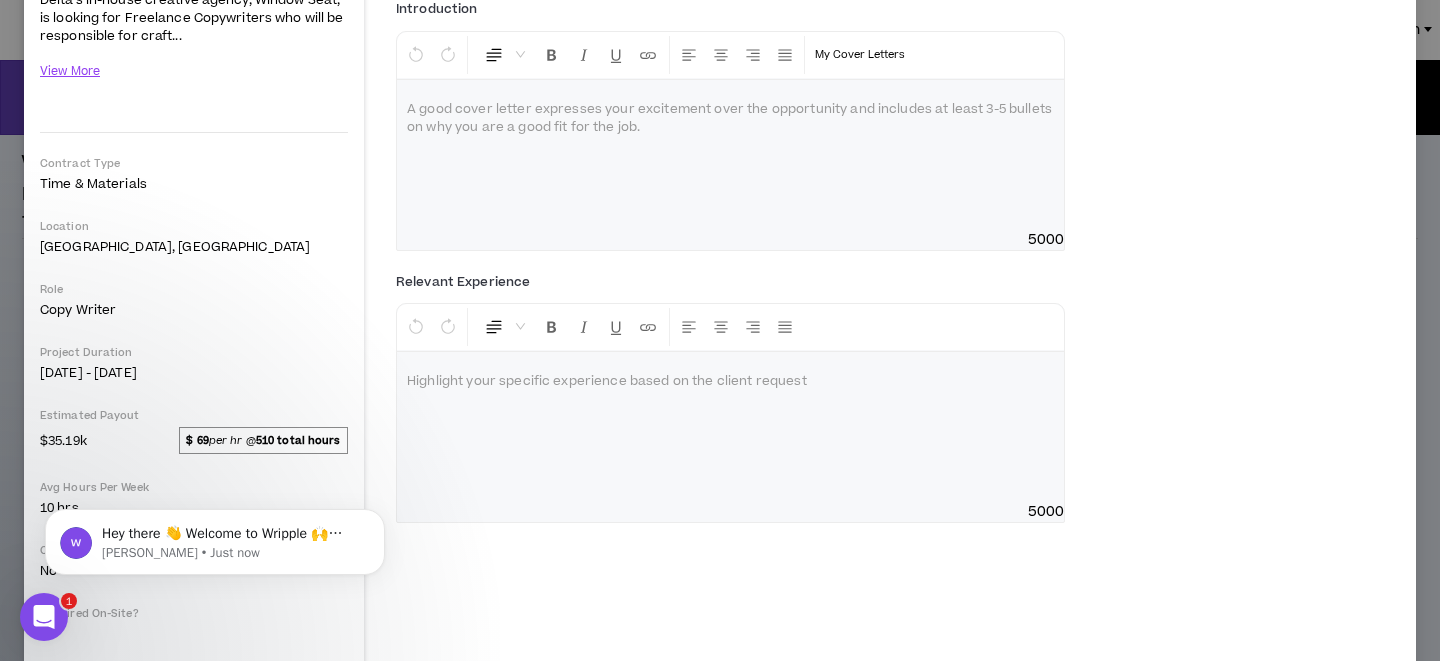 click at bounding box center (730, 382) 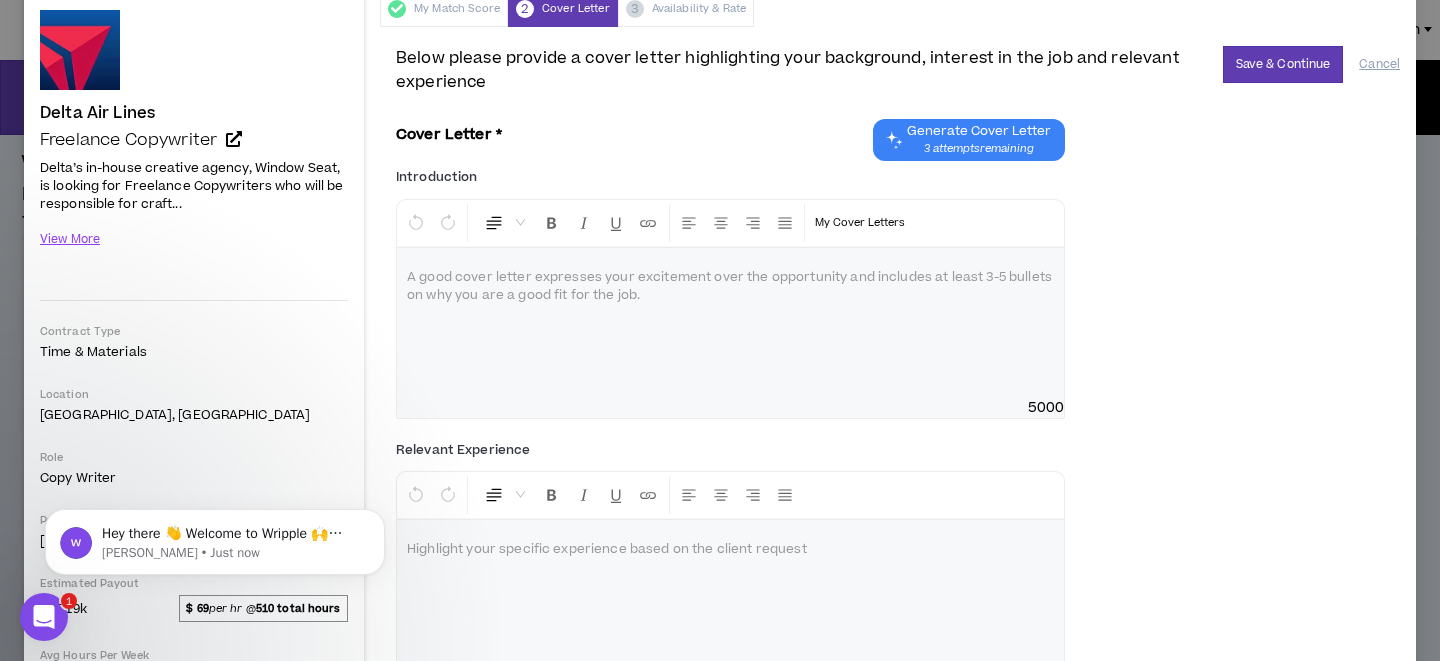 scroll, scrollTop: 0, scrollLeft: 0, axis: both 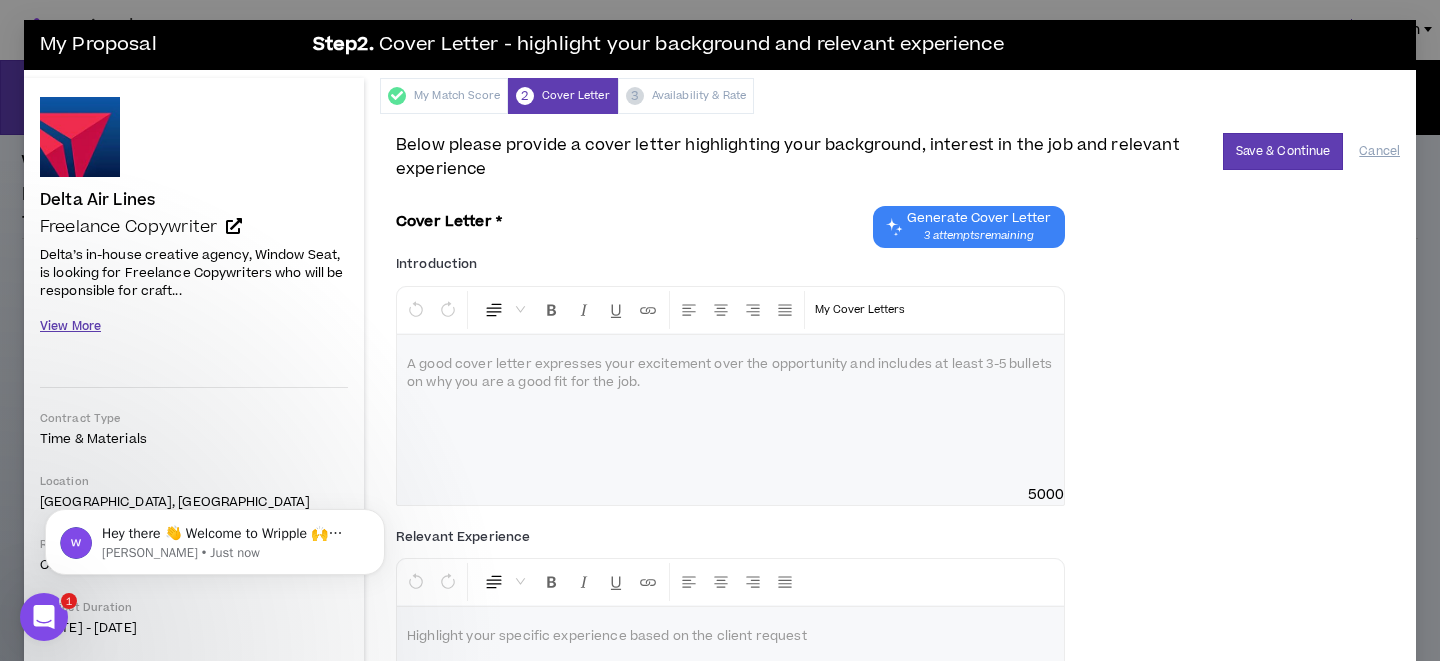 click on "View More" at bounding box center (70, 326) 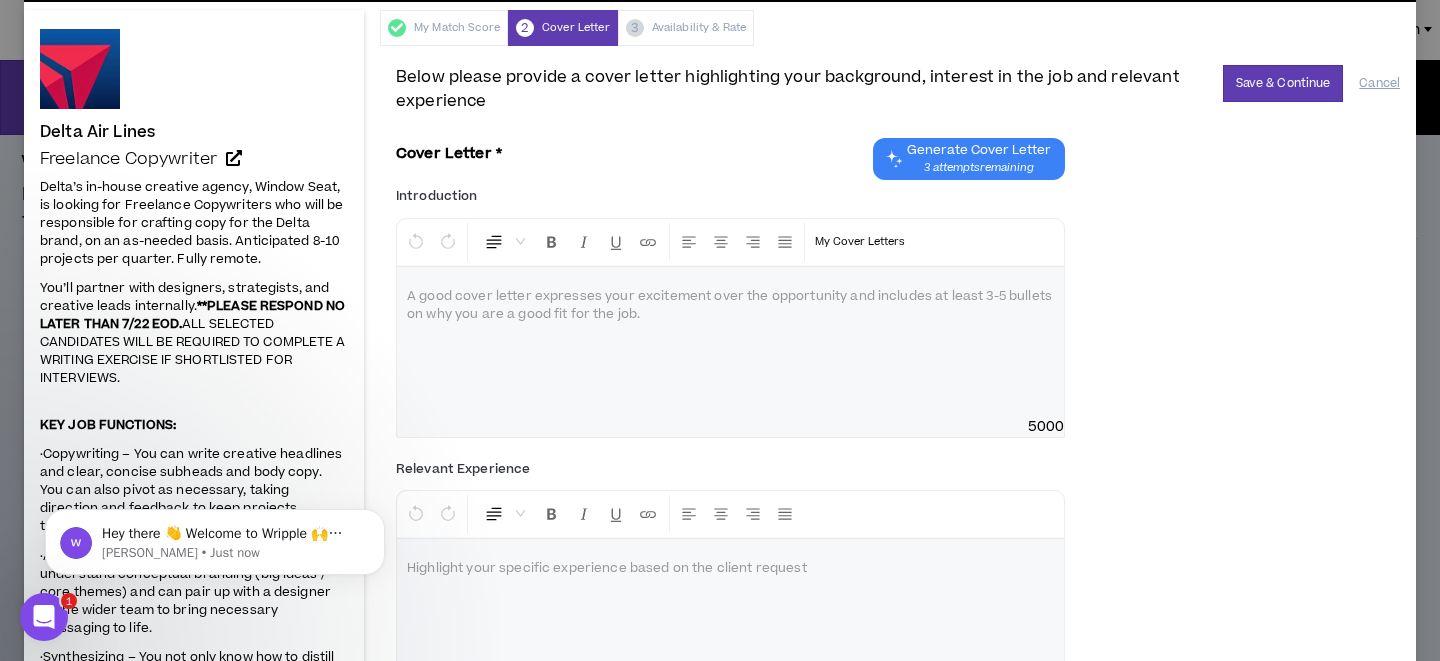 scroll, scrollTop: 0, scrollLeft: 0, axis: both 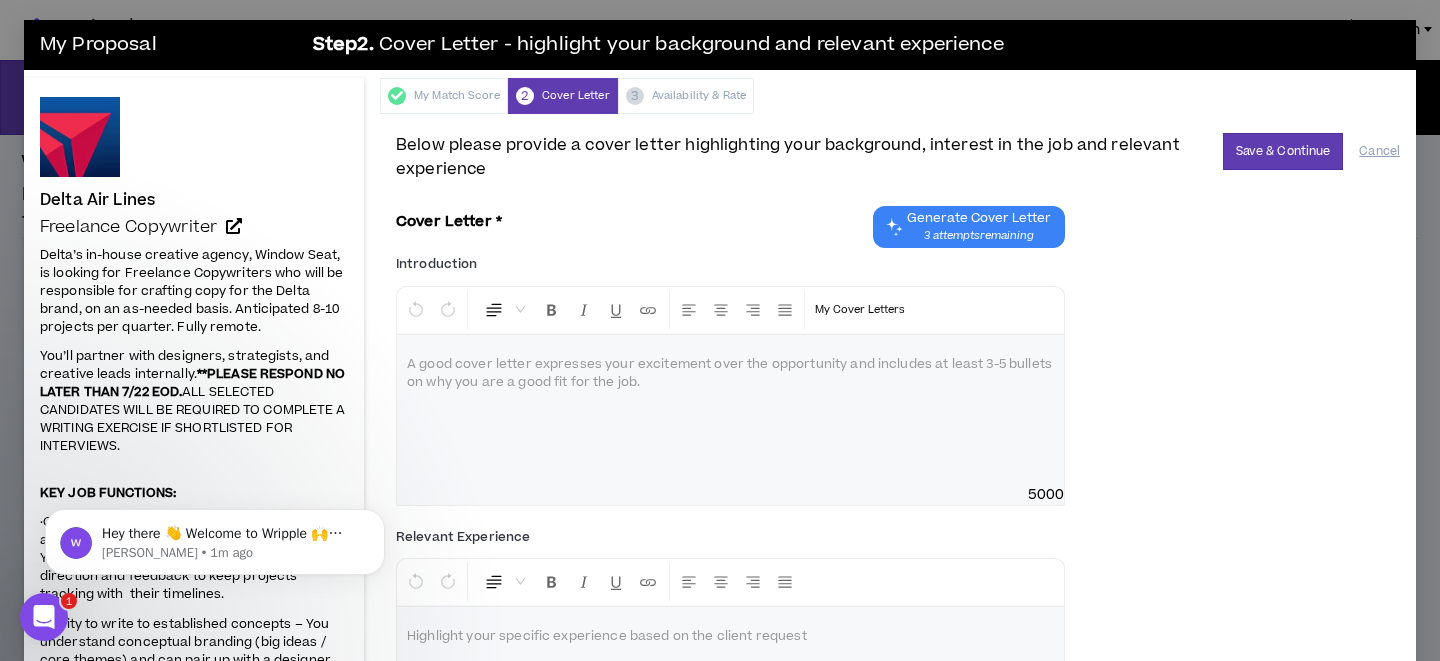 click at bounding box center [730, 410] 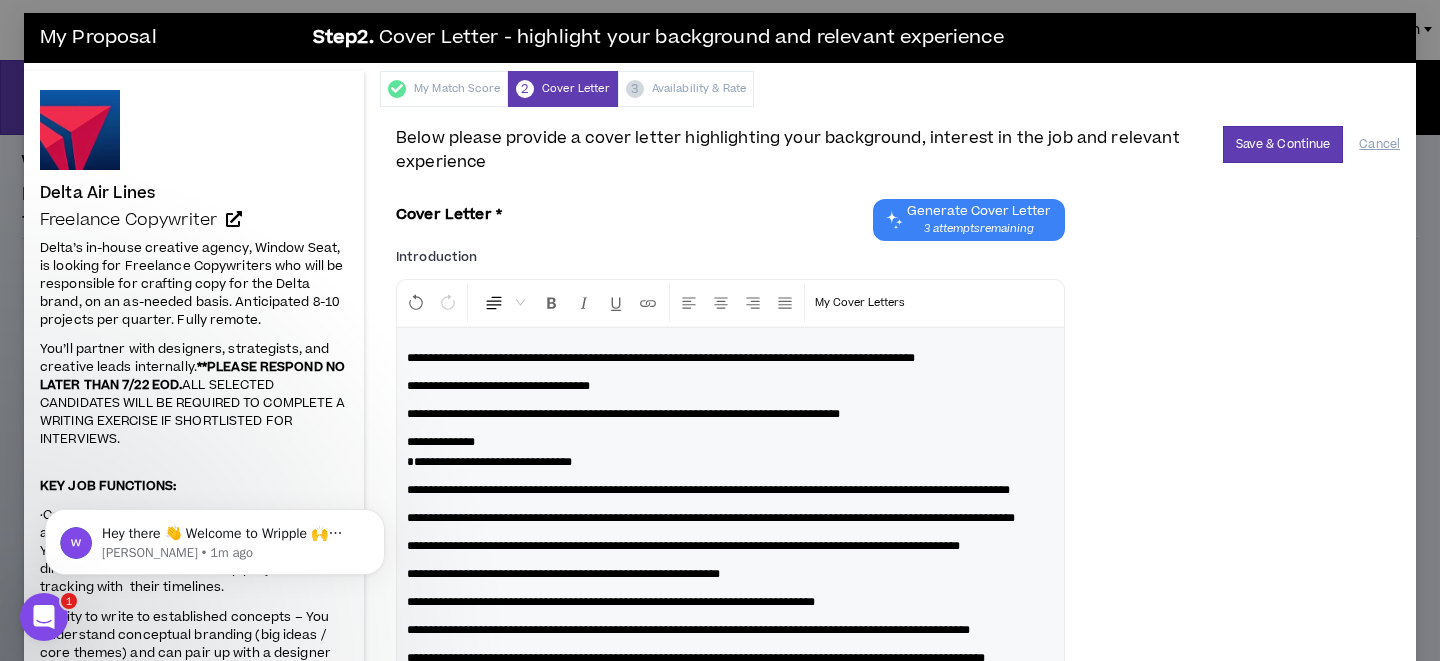 scroll, scrollTop: 4, scrollLeft: 0, axis: vertical 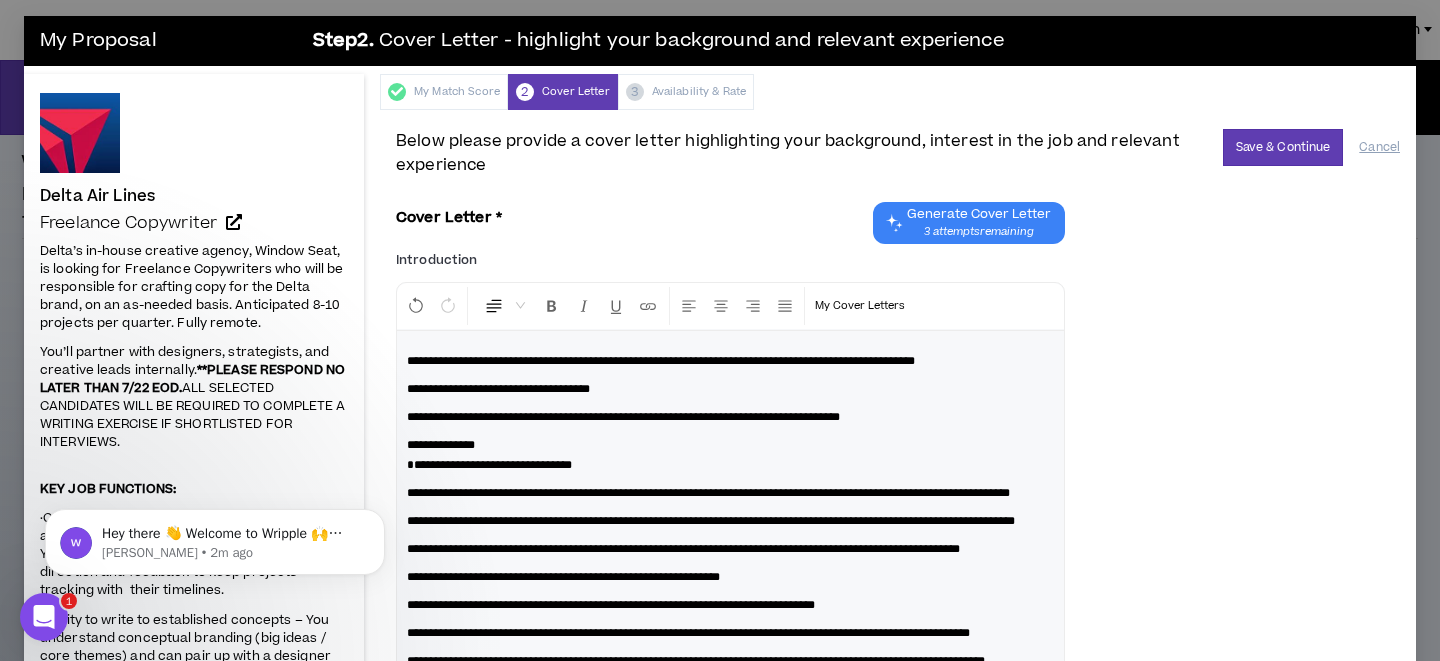 click on "**********" at bounding box center (730, 493) 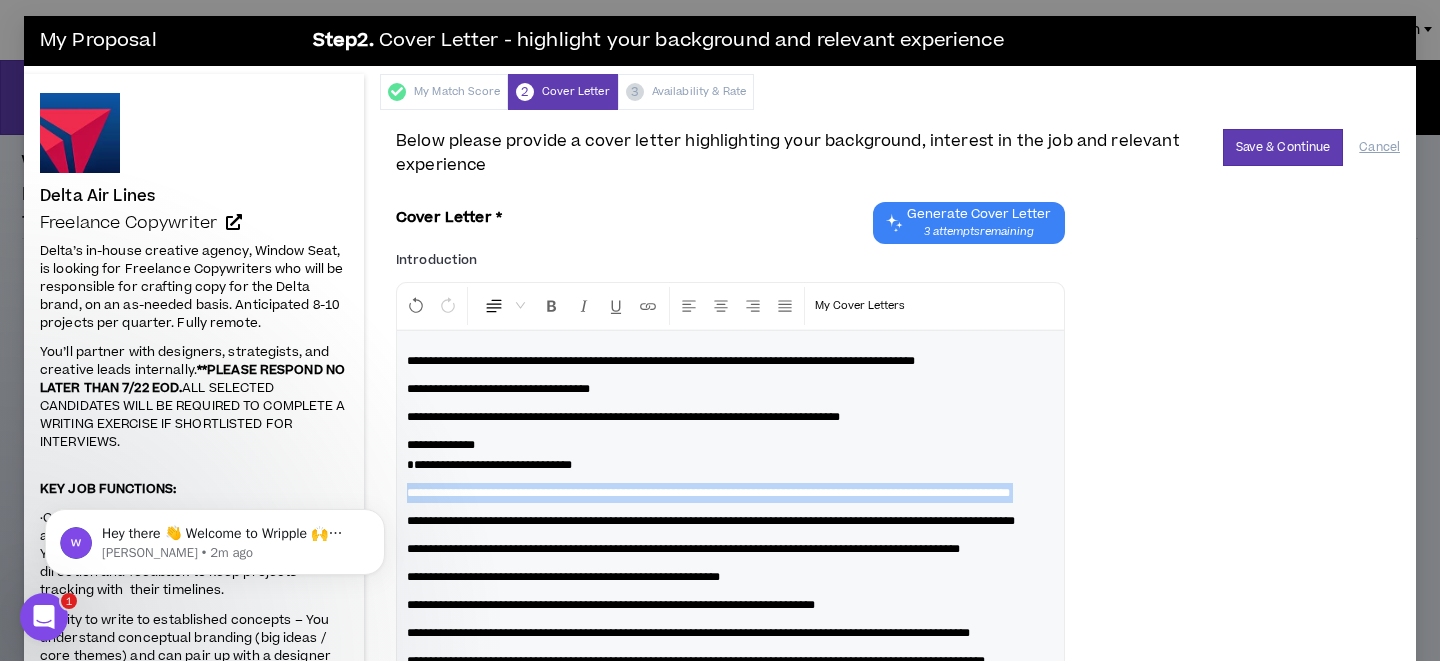 click on "**********" at bounding box center [730, 493] 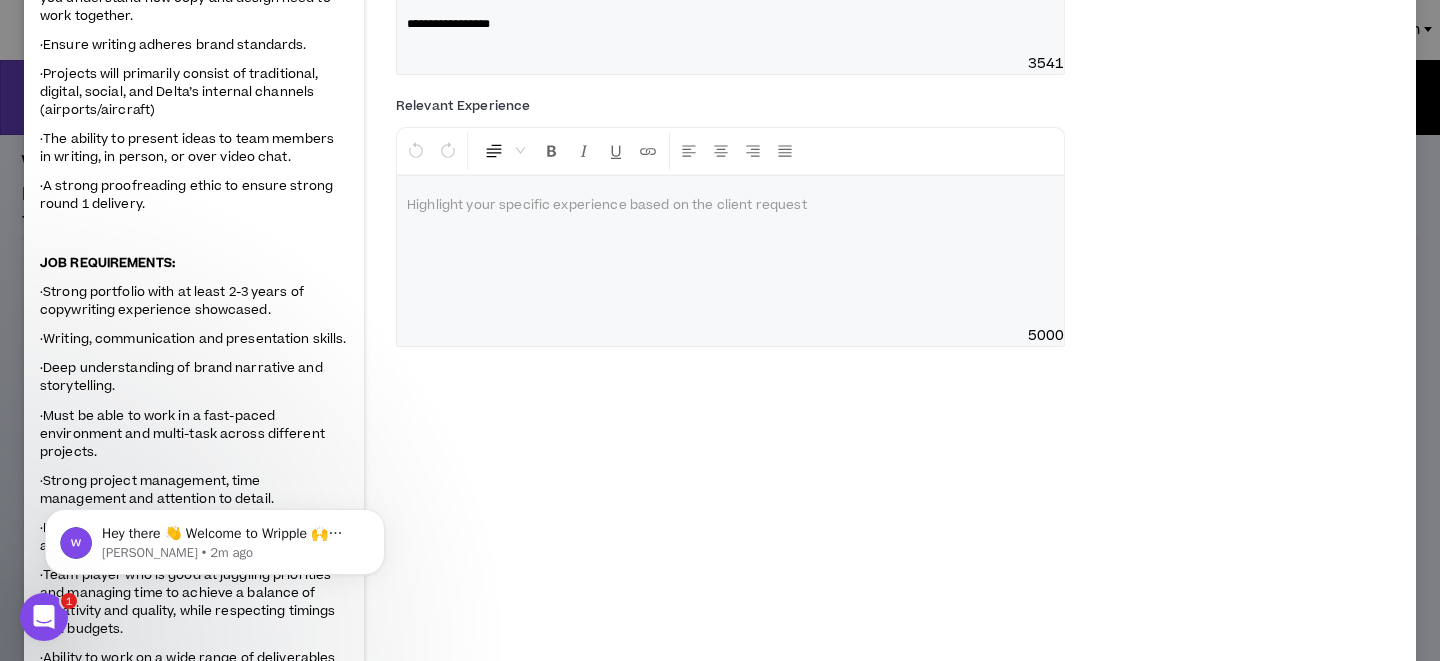 scroll, scrollTop: 659, scrollLeft: 0, axis: vertical 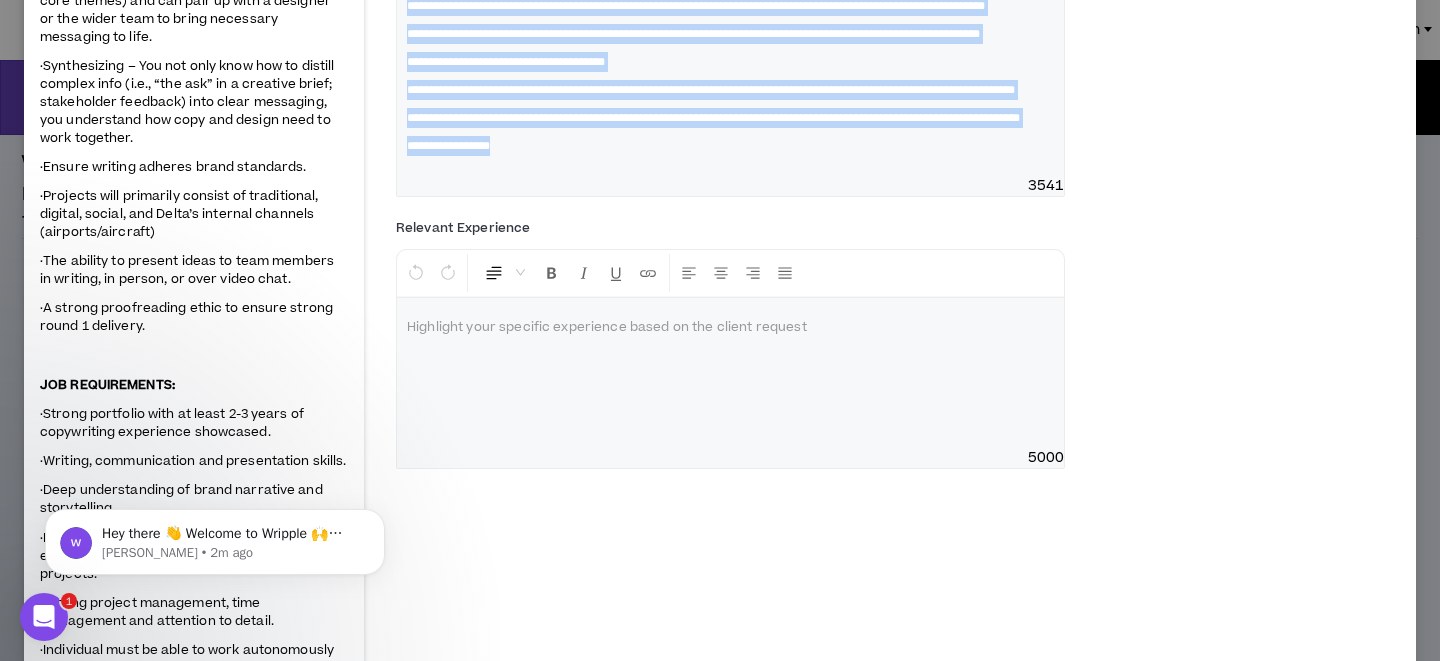 drag, startPoint x: 408, startPoint y: 357, endPoint x: 853, endPoint y: 304, distance: 448.14508 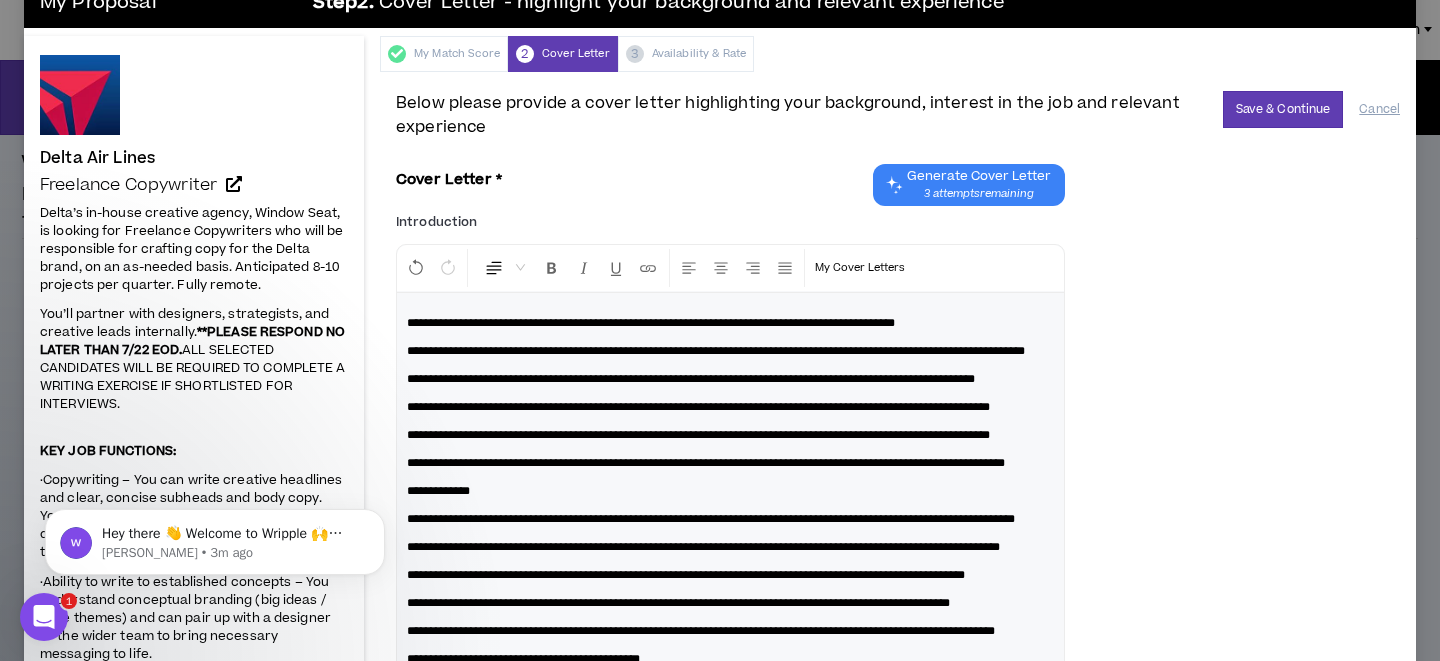scroll, scrollTop: 0, scrollLeft: 0, axis: both 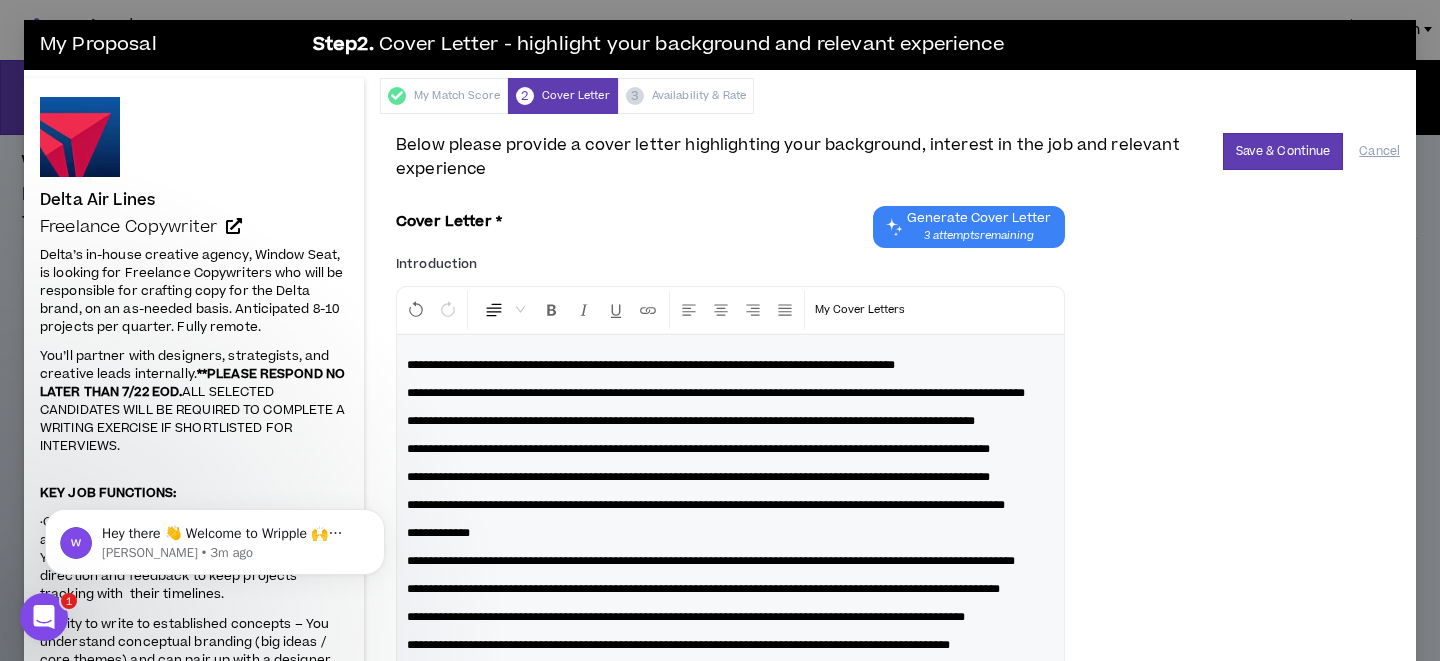 click on "**********" at bounding box center [691, 421] 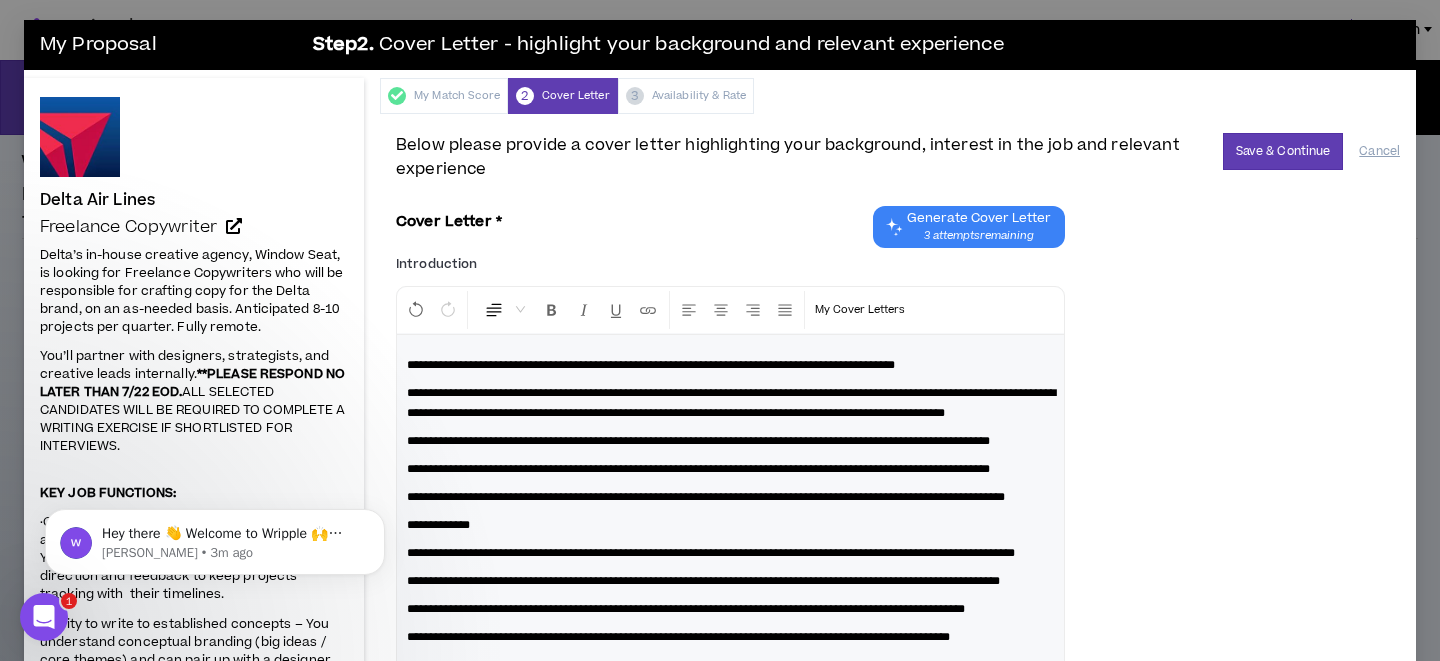 type 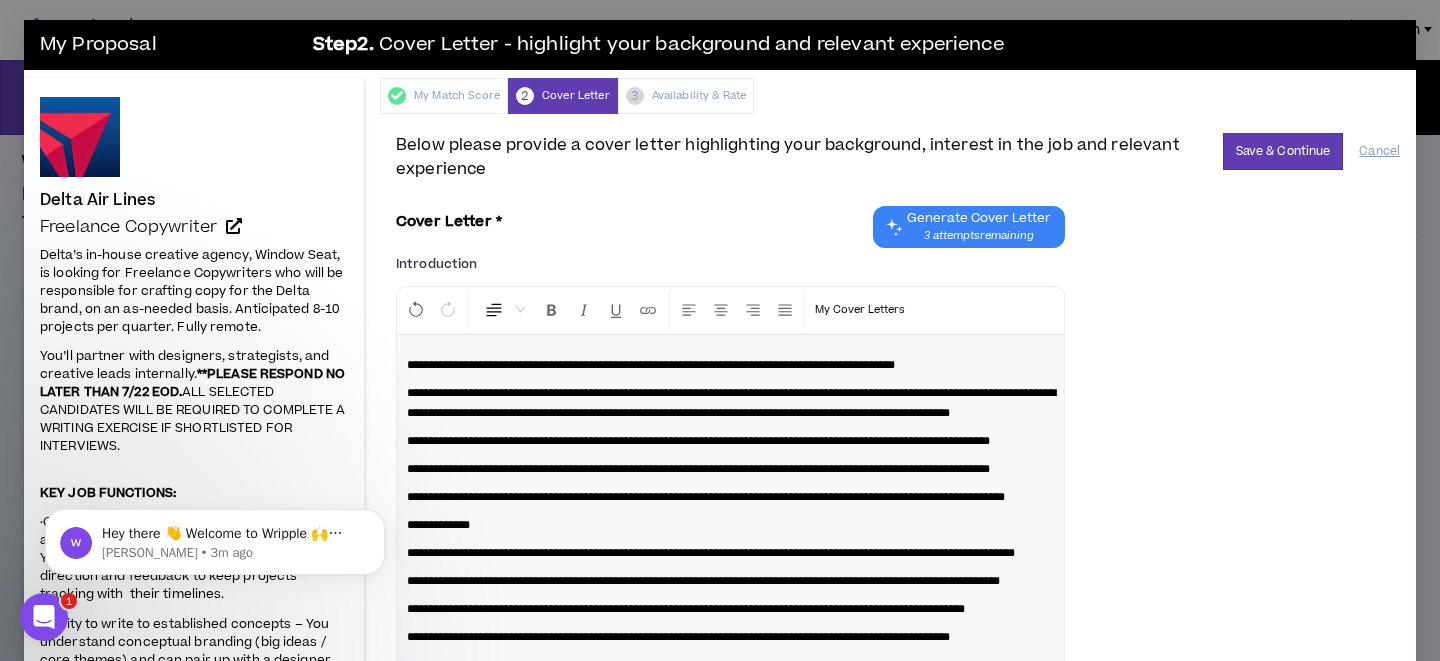 click on "**********" at bounding box center [698, 441] 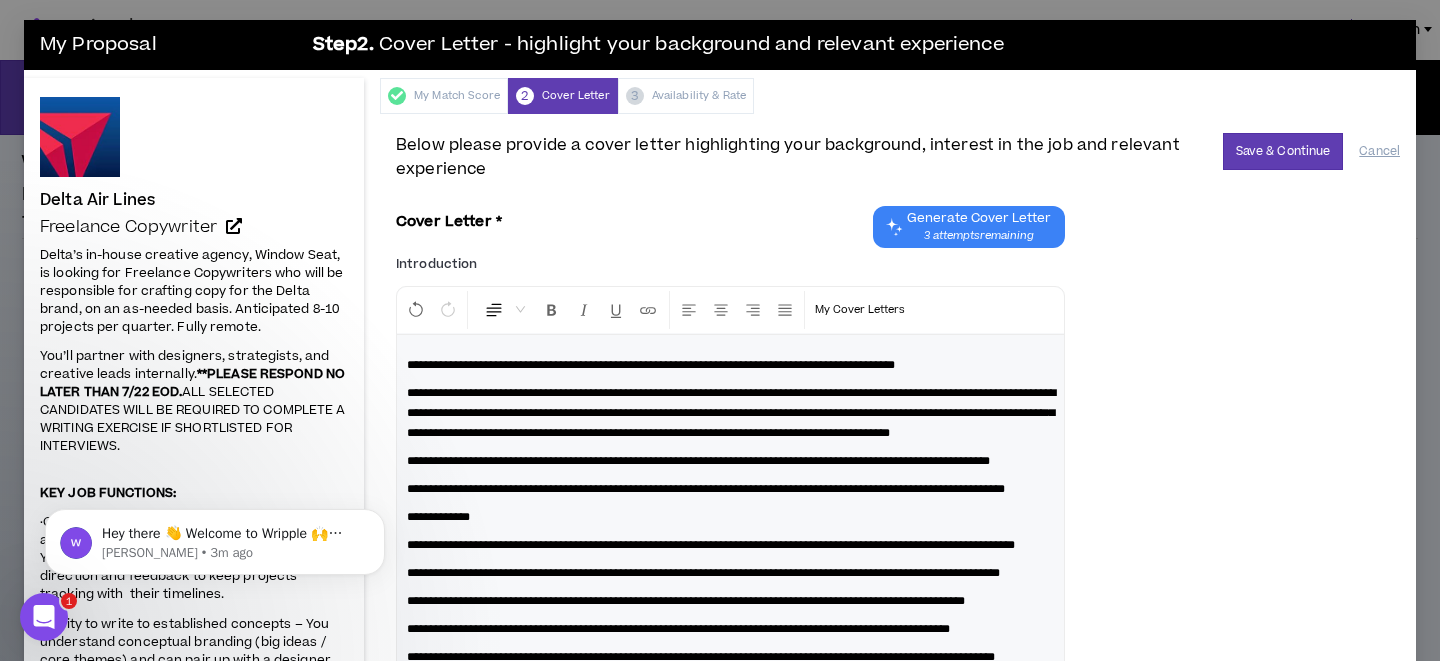 click on "Hey there 👋 Welcome to Wripple 🙌 Take a look around! If you have any questions, just reply to this message. [PERSON_NAME] • 3m ago" 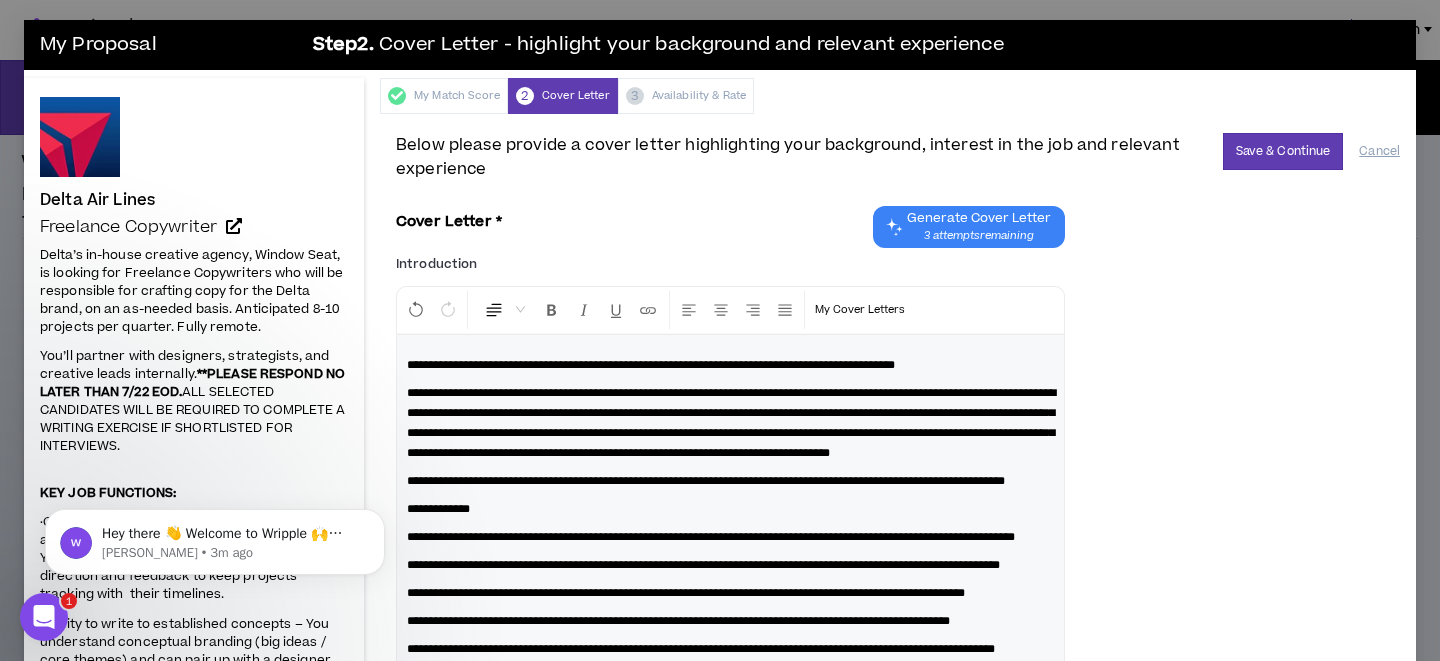 click on "Hey there 👋 Welcome to Wripple 🙌 Take a look around! If you have any questions, just reply to this message. [PERSON_NAME] • 3m ago" 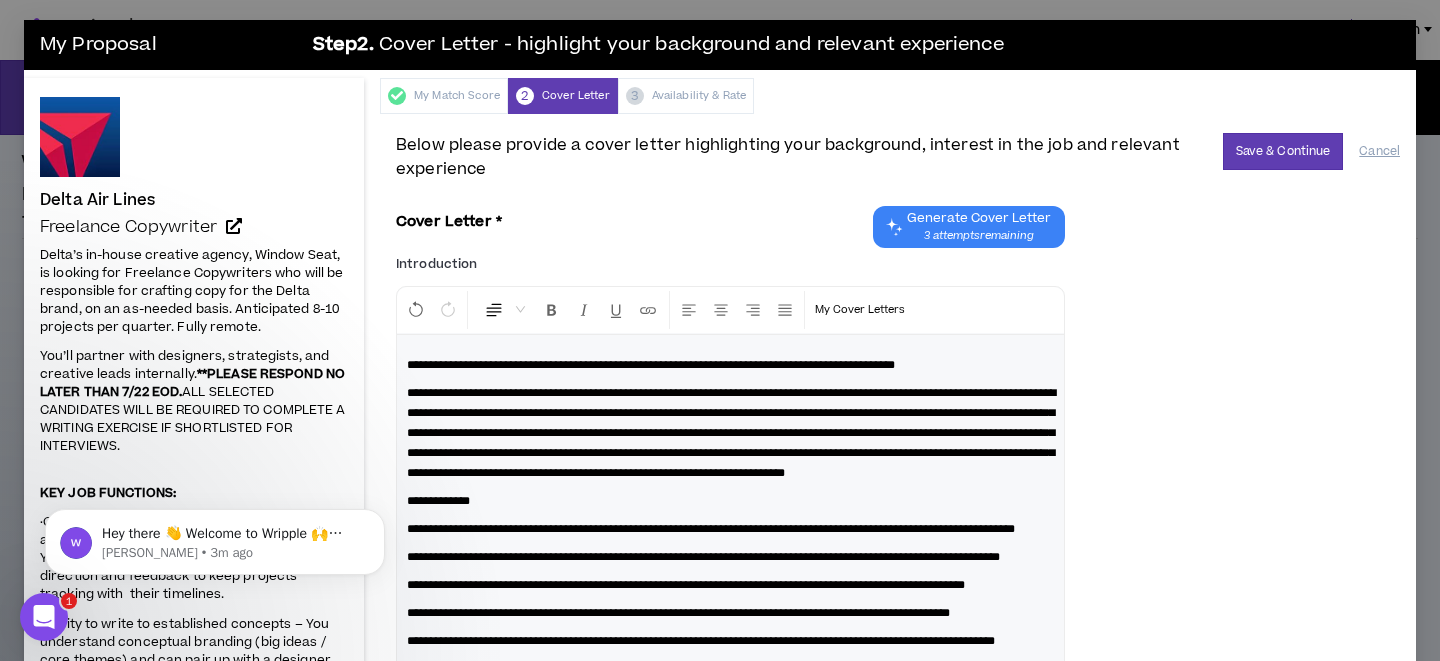 click on "Hey there 👋 Welcome to Wripple 🙌 Take a look around! If you have any questions, just reply to this message. [PERSON_NAME] • 3m ago" 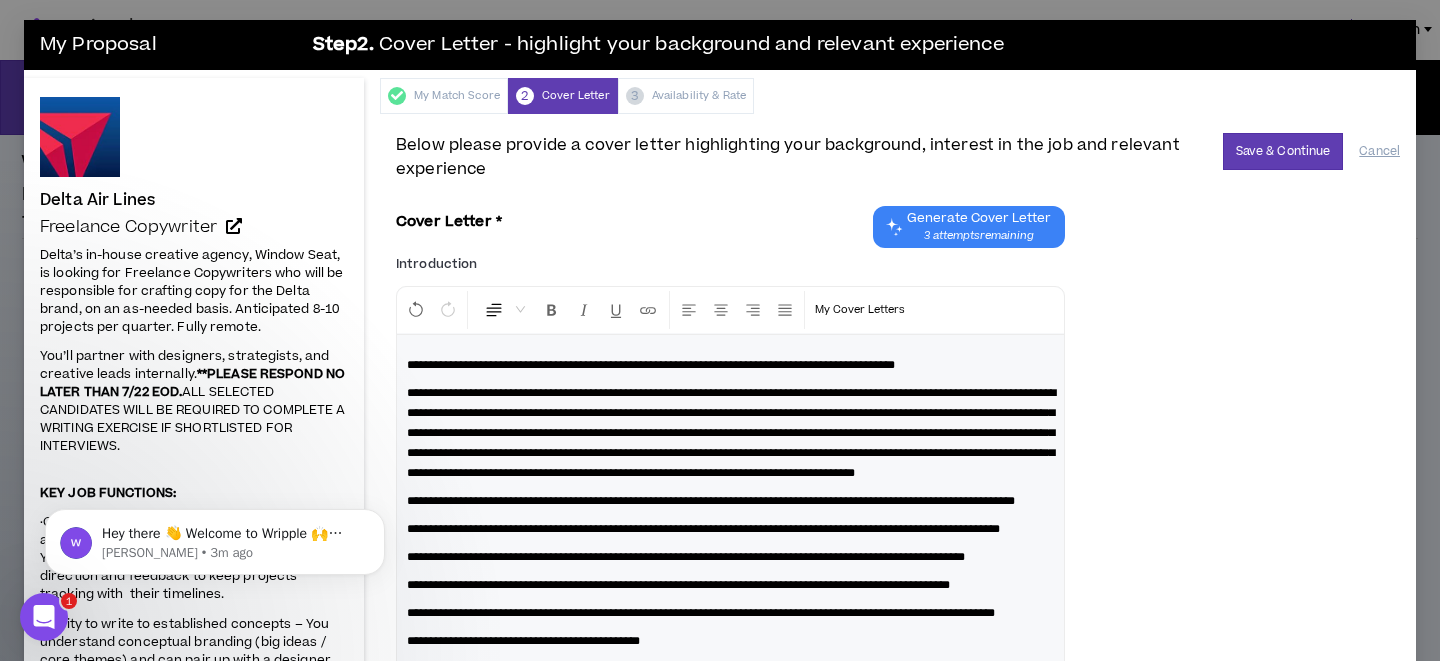click on "**********" at bounding box center [703, 529] 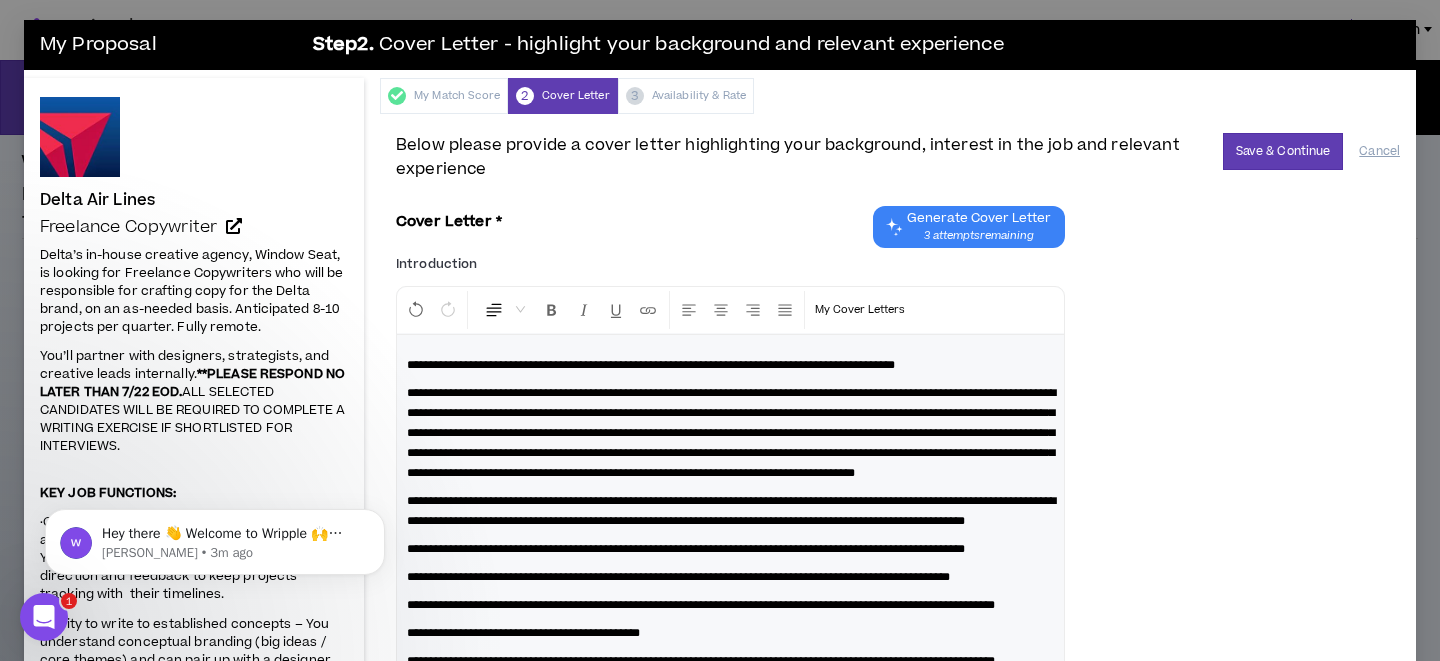 click on "**********" at bounding box center [686, 549] 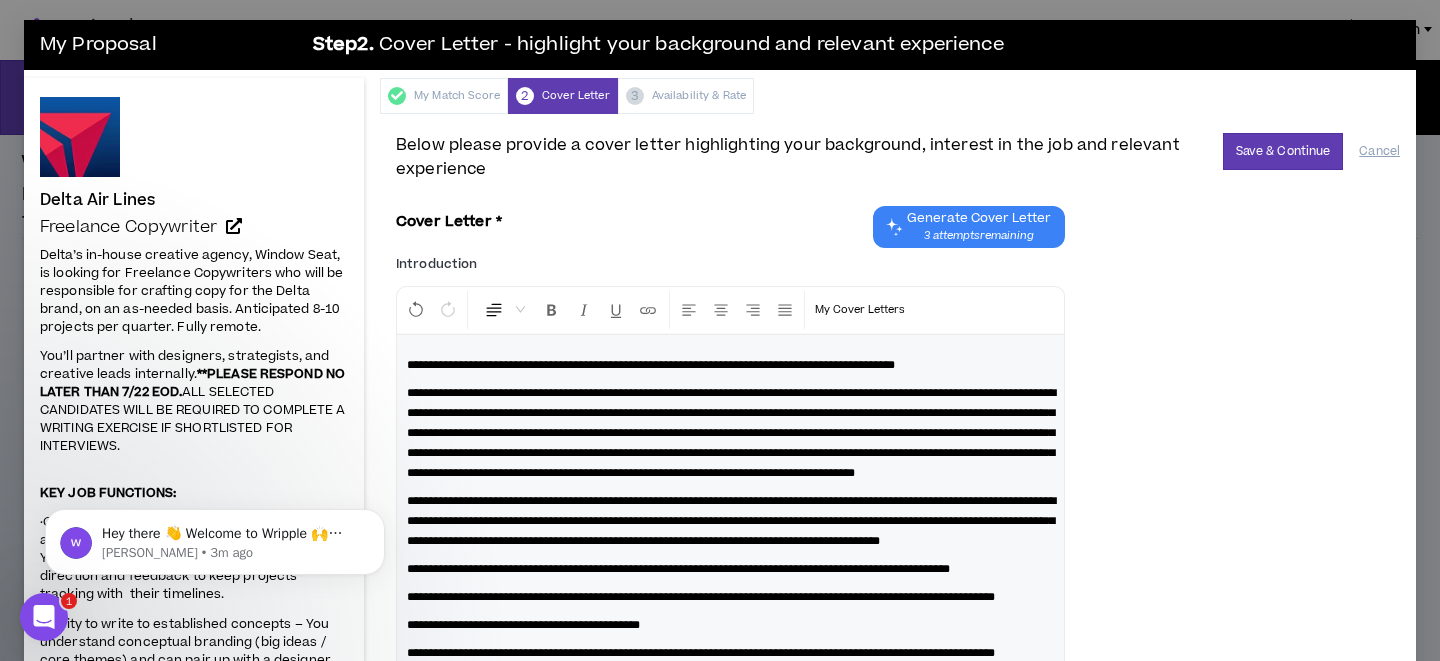 click on "**********" at bounding box center [678, 569] 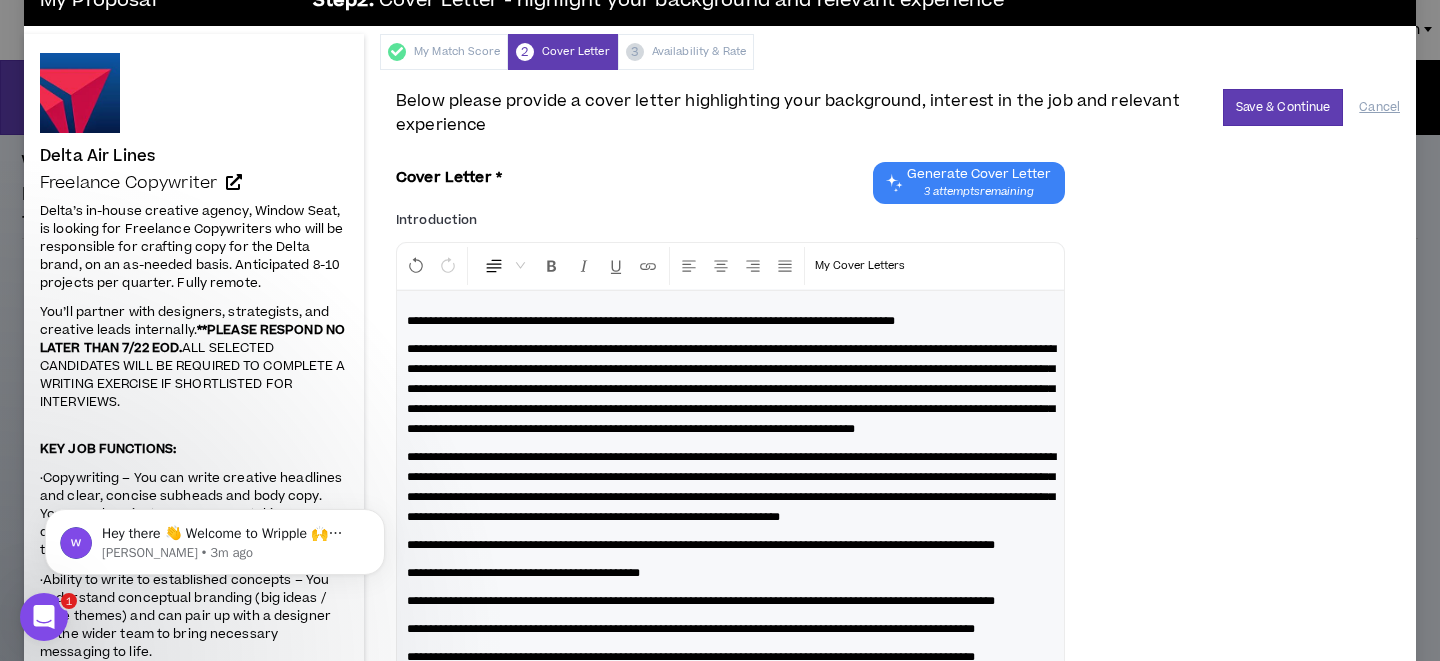 scroll, scrollTop: 45, scrollLeft: 0, axis: vertical 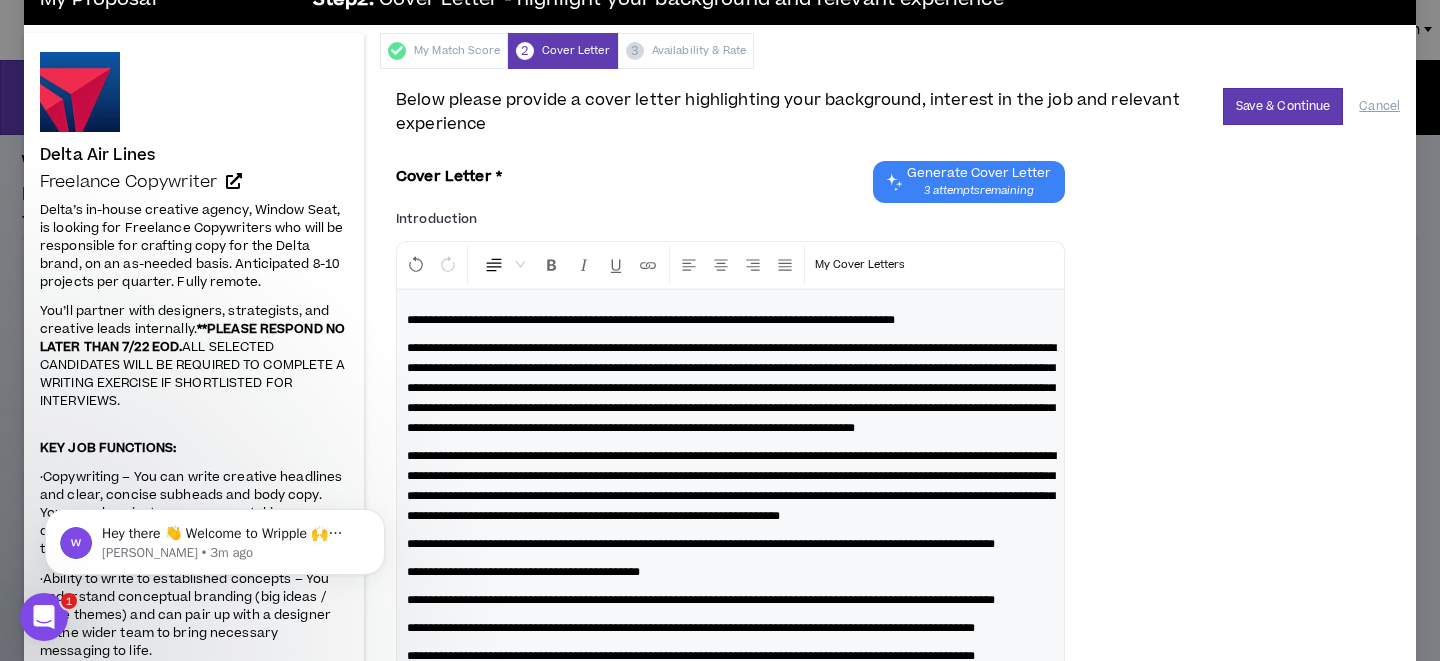 click on "Hey there 👋 Welcome to Wripple 🙌 Take a look around! If you have any questions, just reply to this message. [PERSON_NAME] • 3m ago" 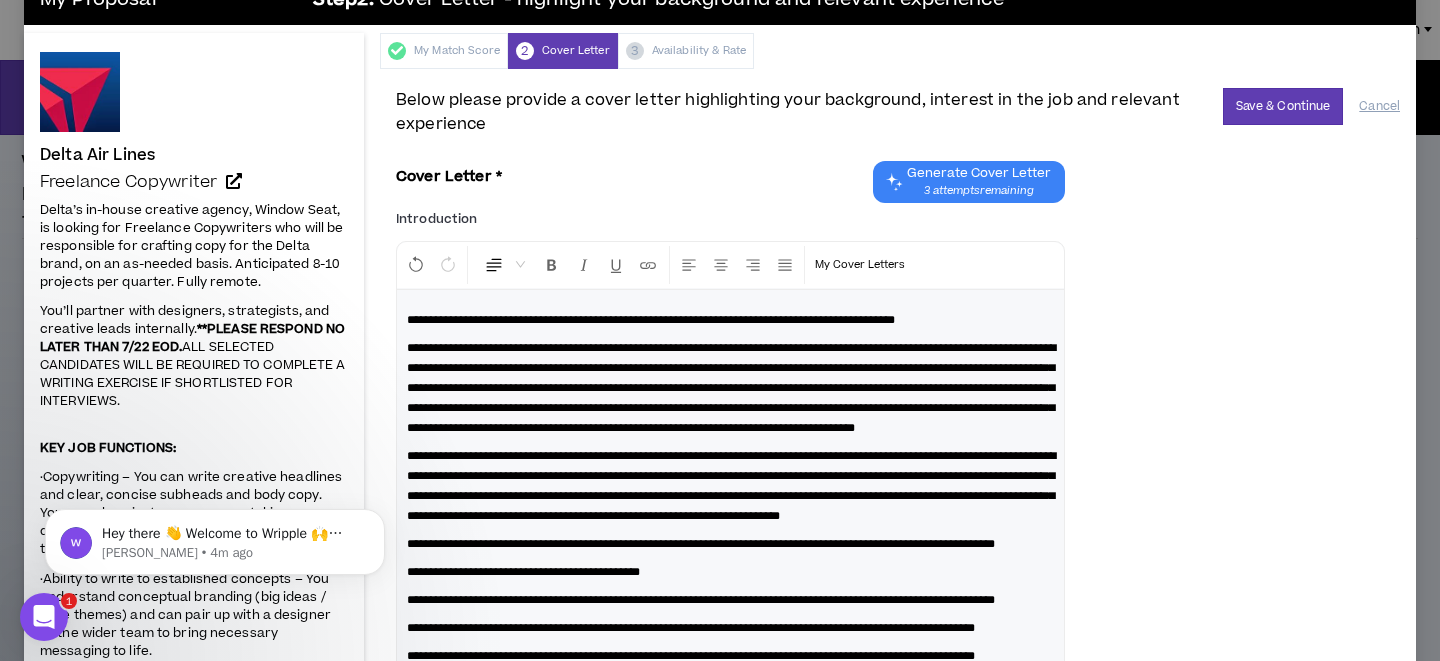 click on "**********" at bounding box center (701, 544) 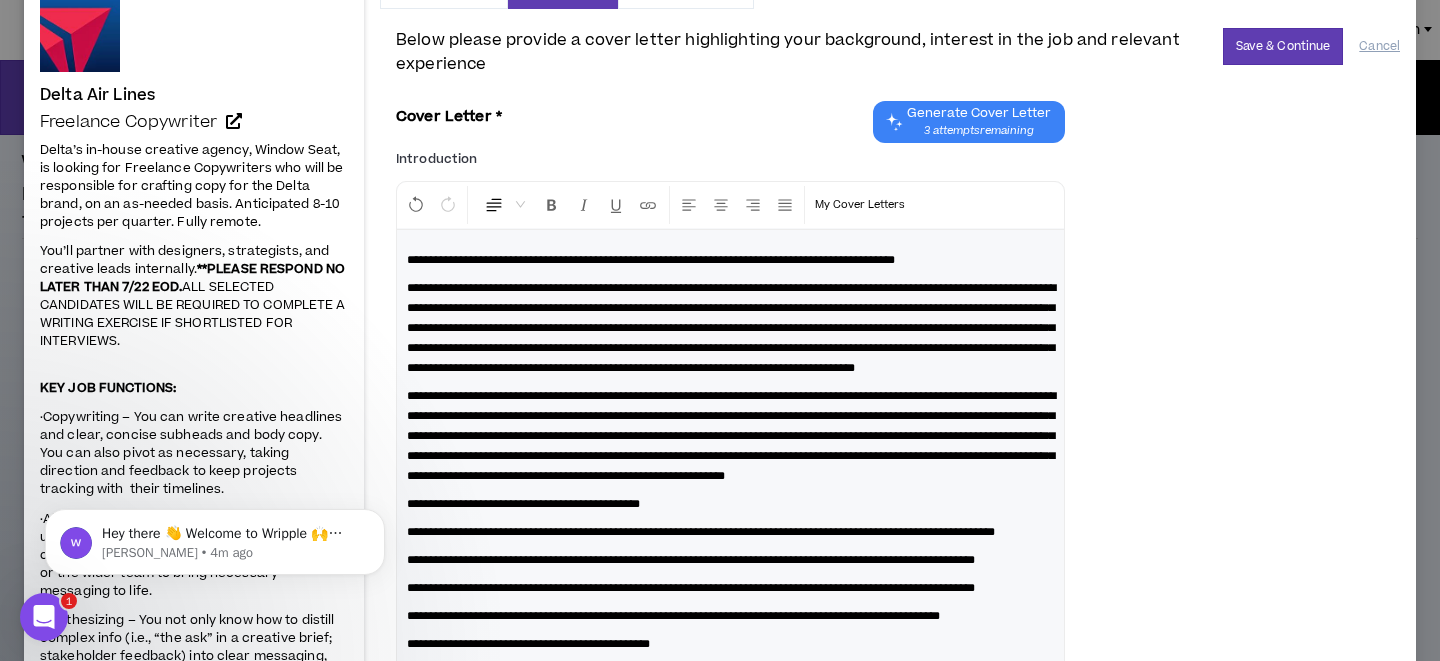 scroll, scrollTop: 128, scrollLeft: 0, axis: vertical 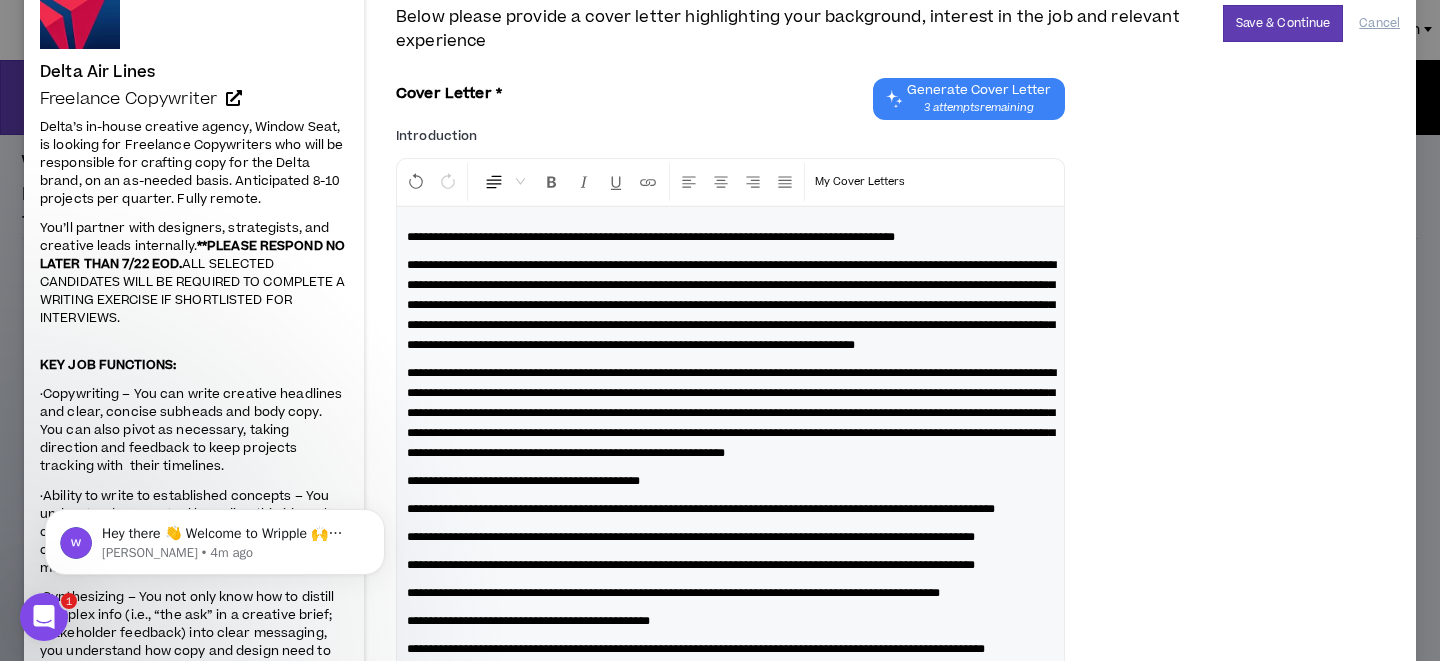 click on "**********" at bounding box center (523, 481) 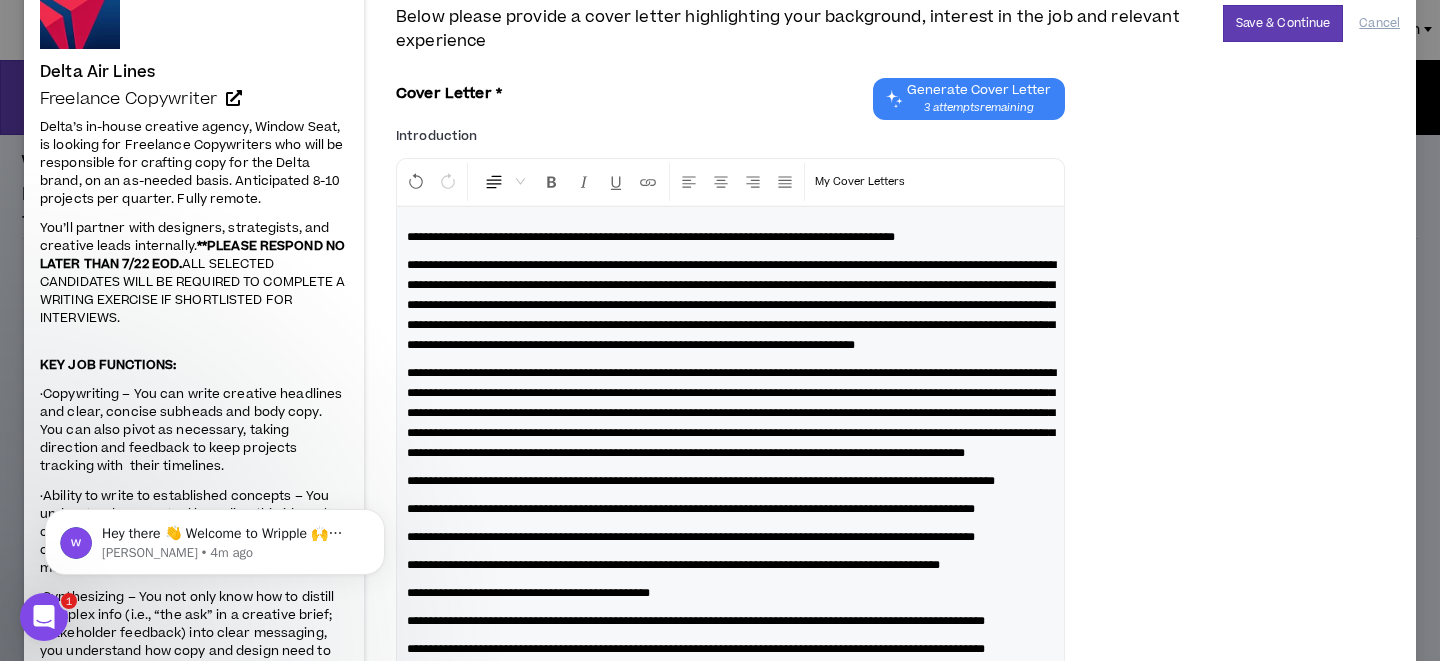 click on "**********" at bounding box center (691, 509) 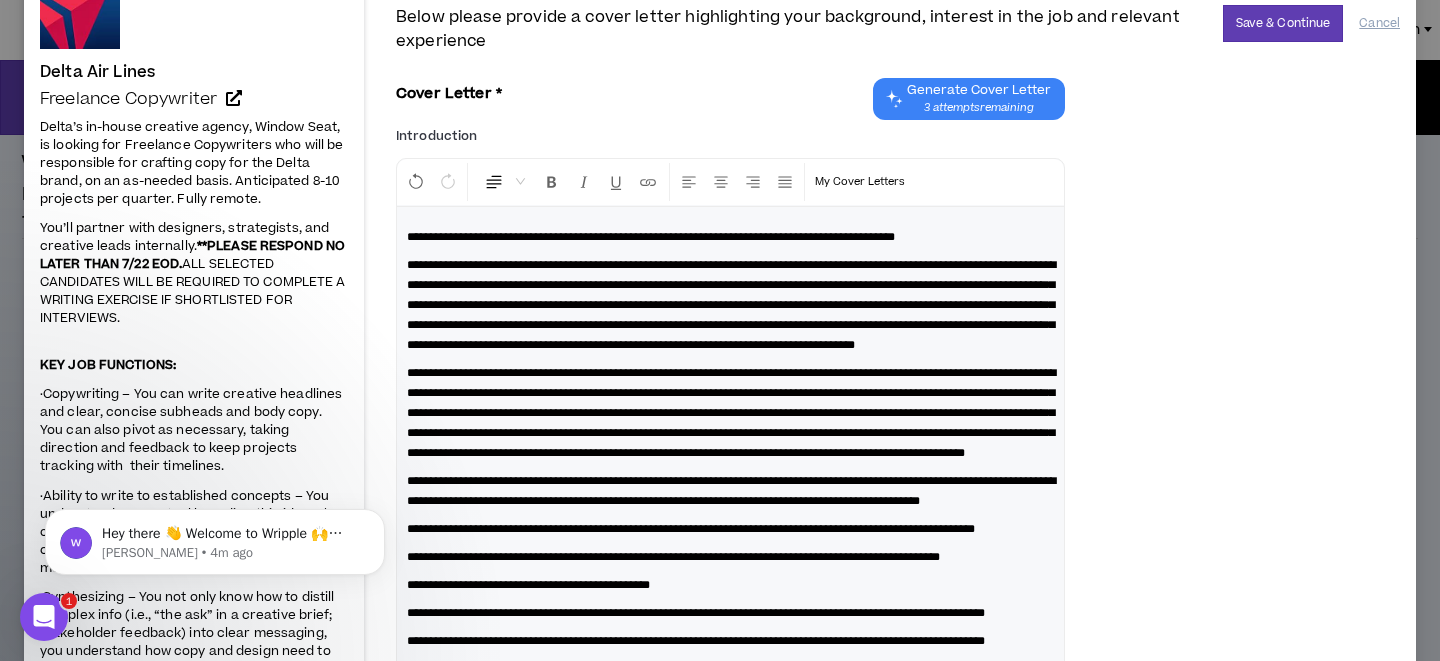 click on "**********" at bounding box center [691, 529] 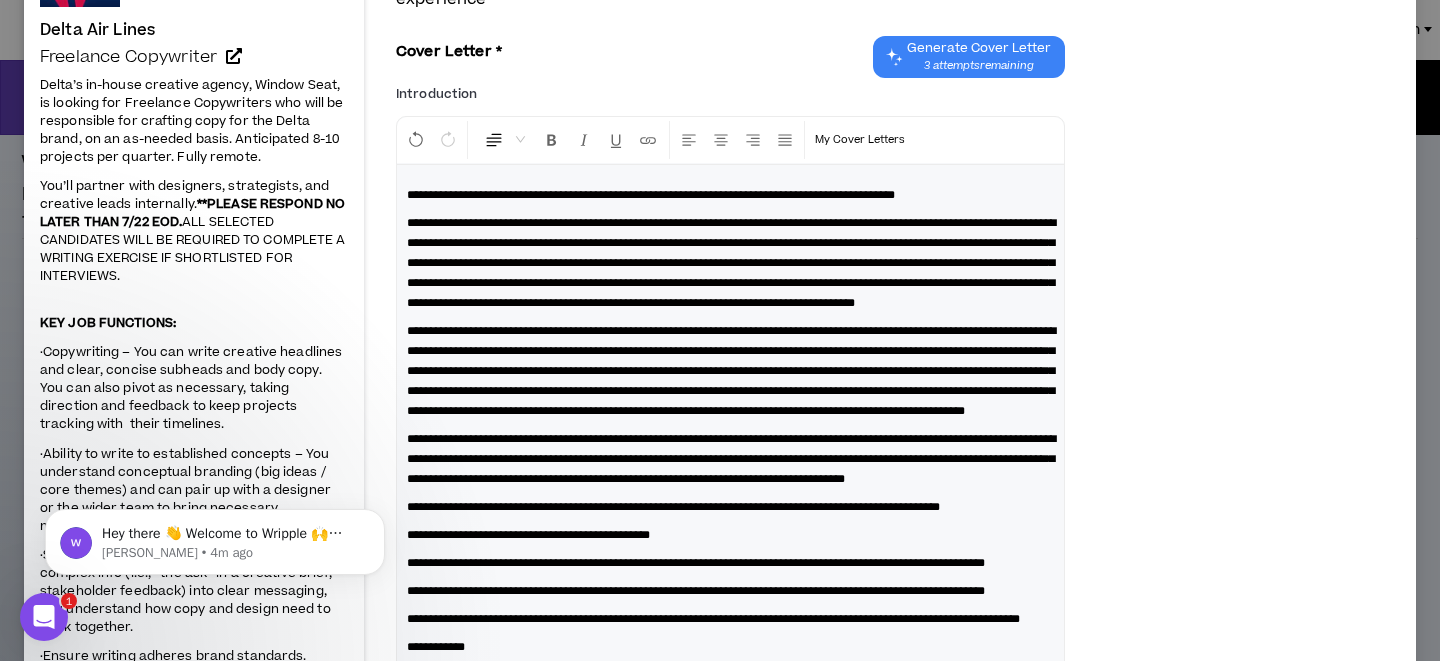 scroll, scrollTop: 197, scrollLeft: 0, axis: vertical 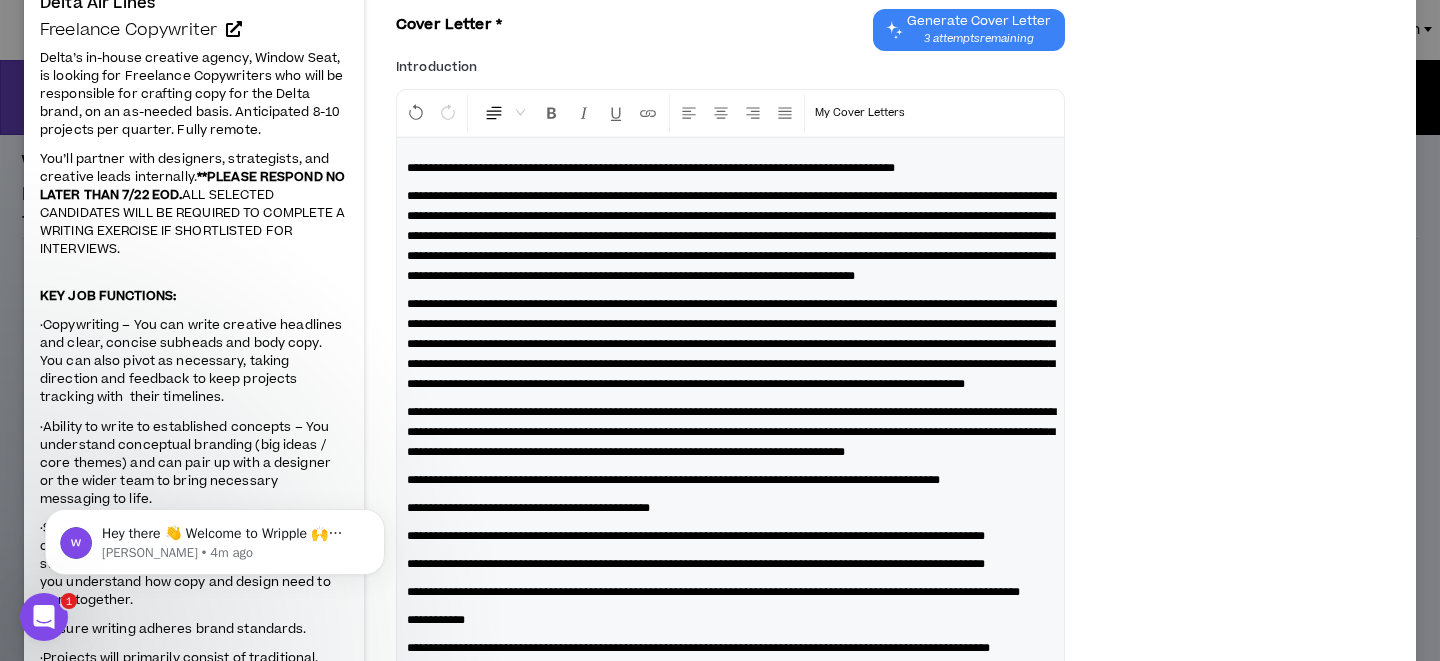 click on "Hey there 👋 Welcome to Wripple 🙌 Take a look around! If you have any questions, just reply to this message. [PERSON_NAME] • 4m ago" 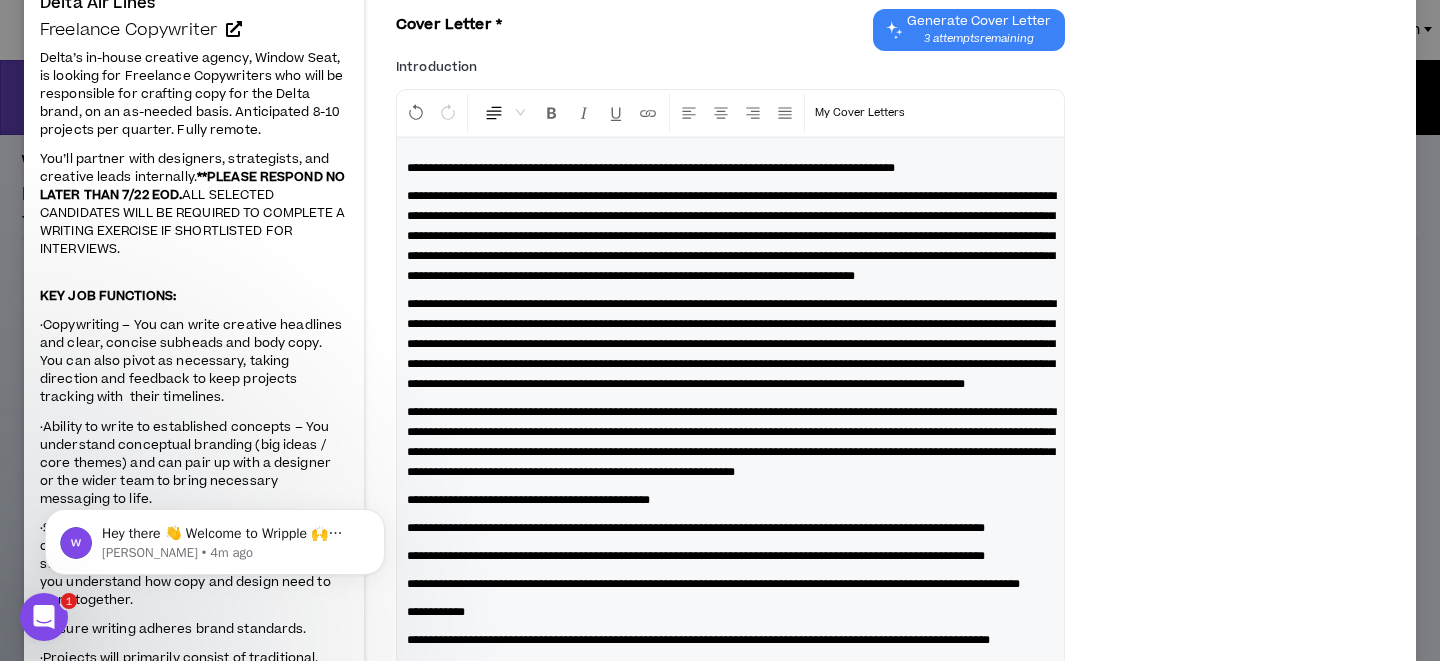 click on "**********" at bounding box center [528, 500] 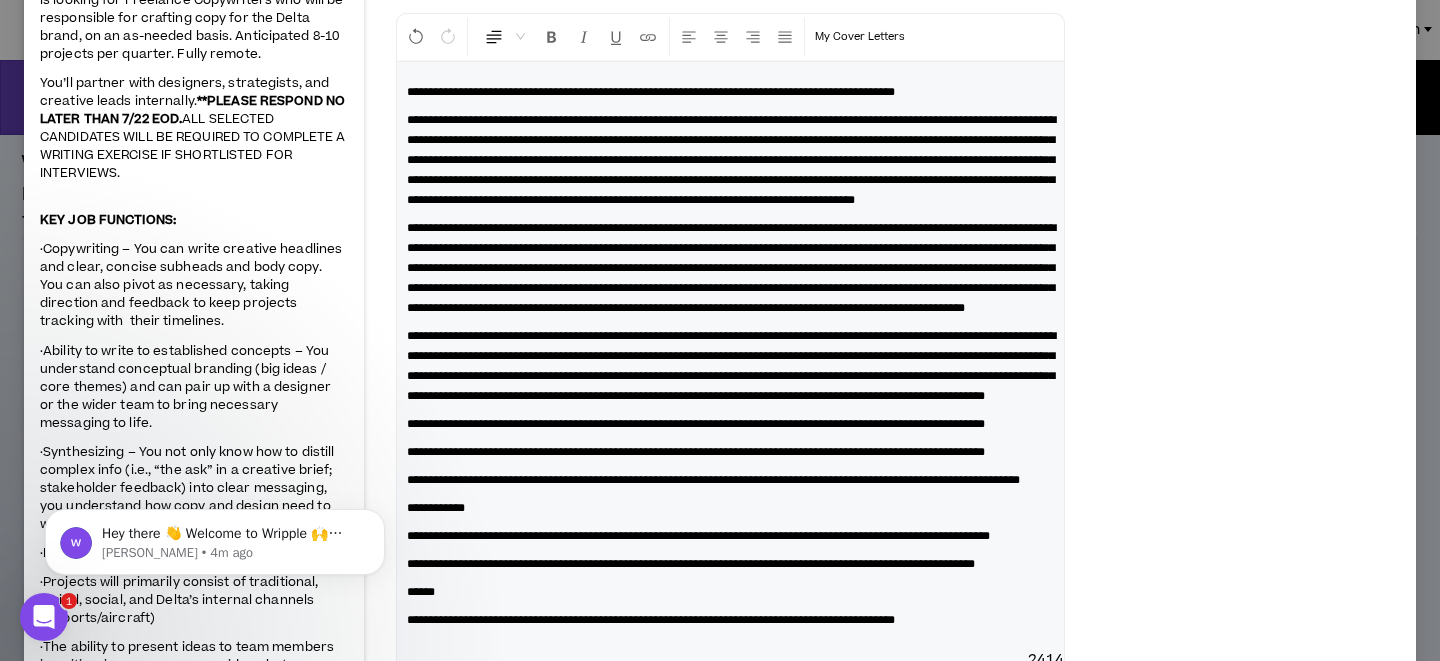scroll, scrollTop: 274, scrollLeft: 0, axis: vertical 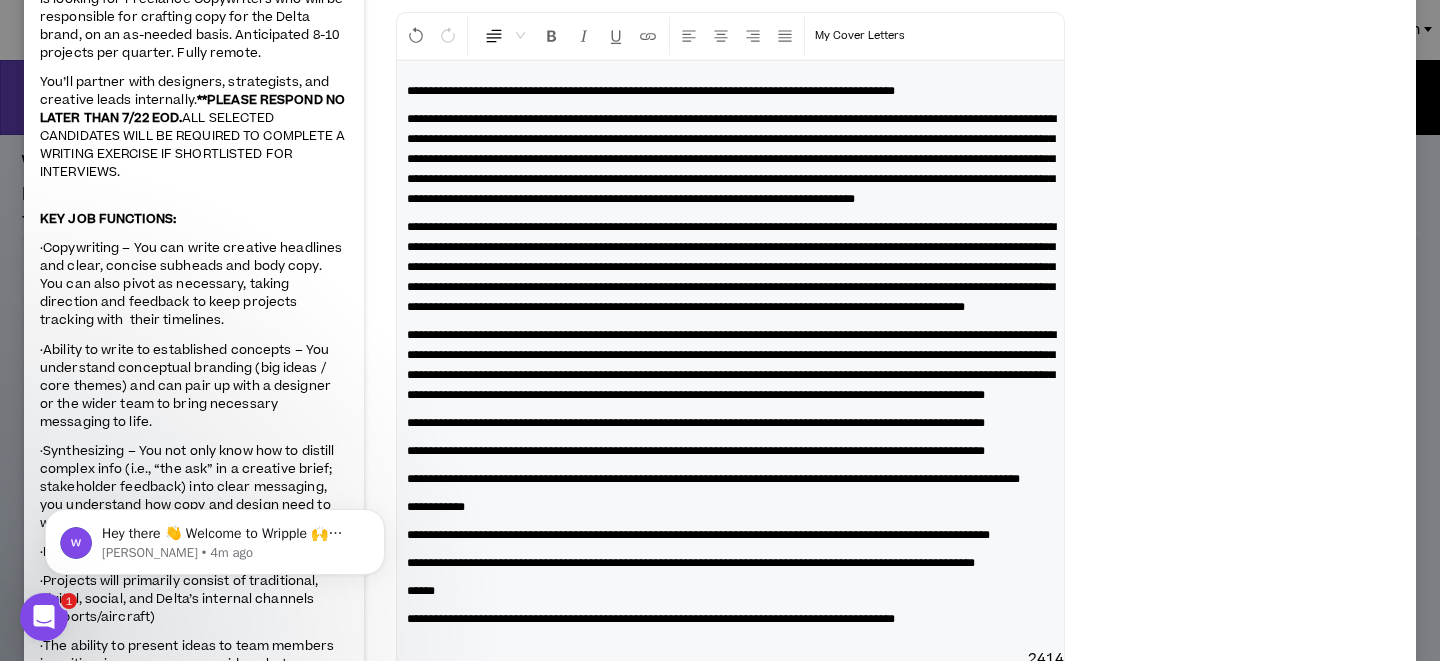 click on "**********" at bounding box center (696, 451) 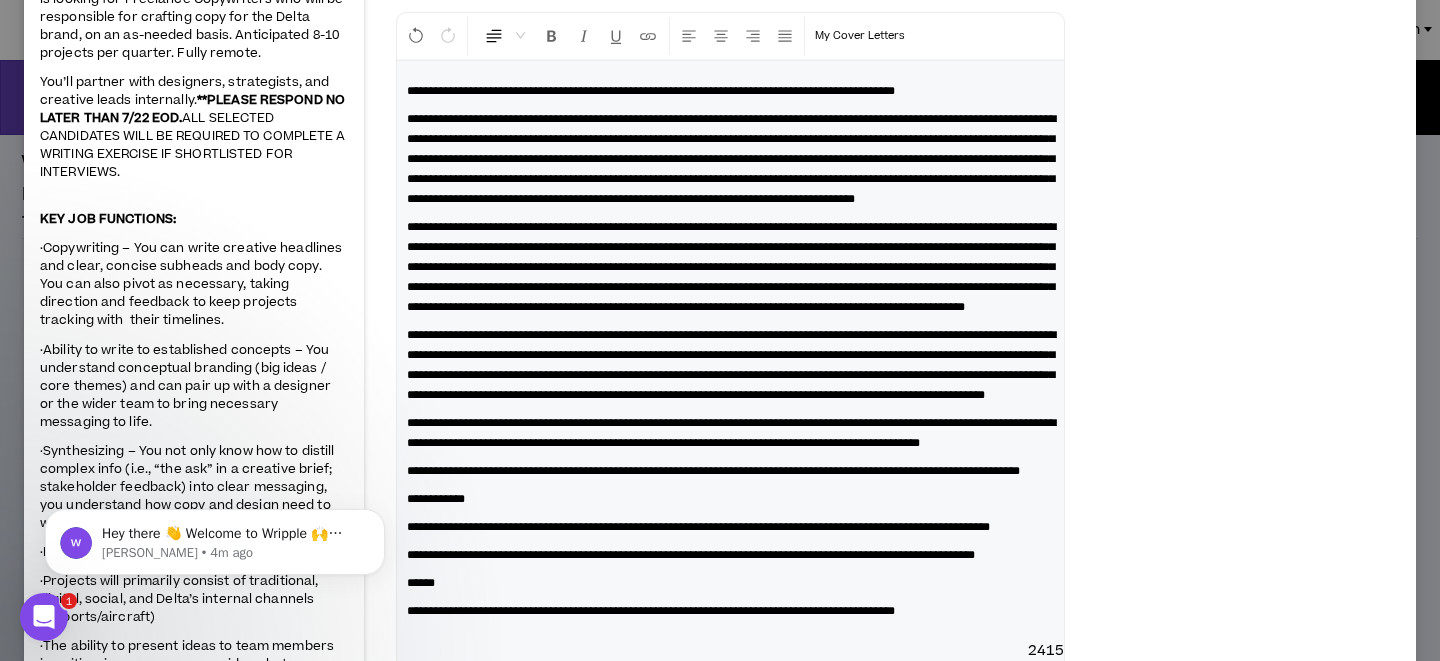 click on "**********" at bounding box center [713, 471] 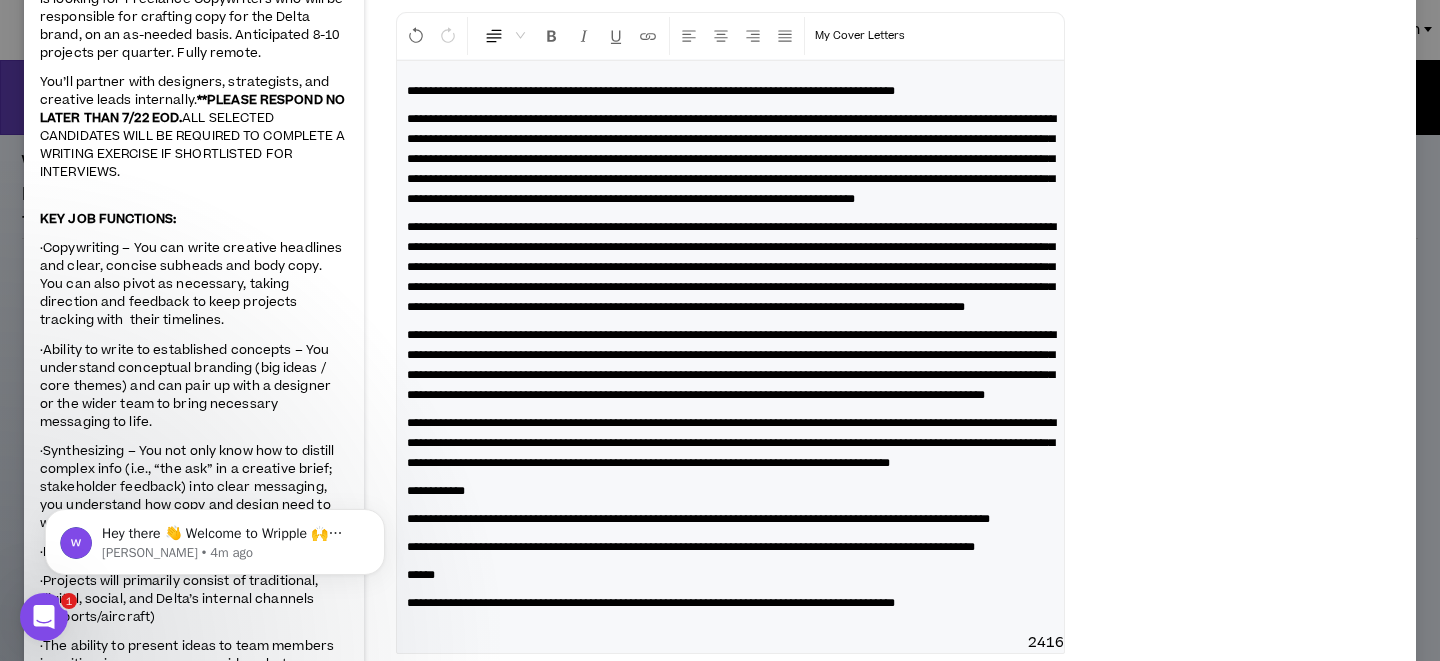 click on "**********" at bounding box center [436, 491] 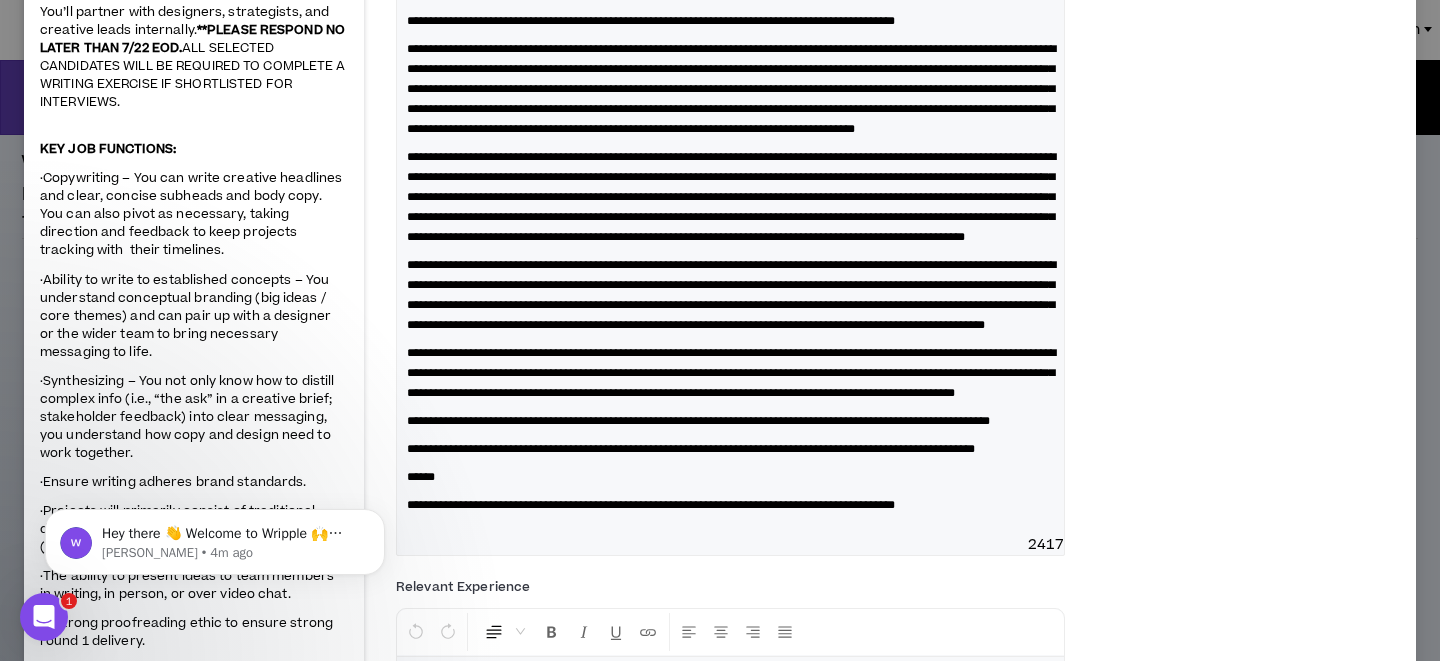 scroll, scrollTop: 355, scrollLeft: 0, axis: vertical 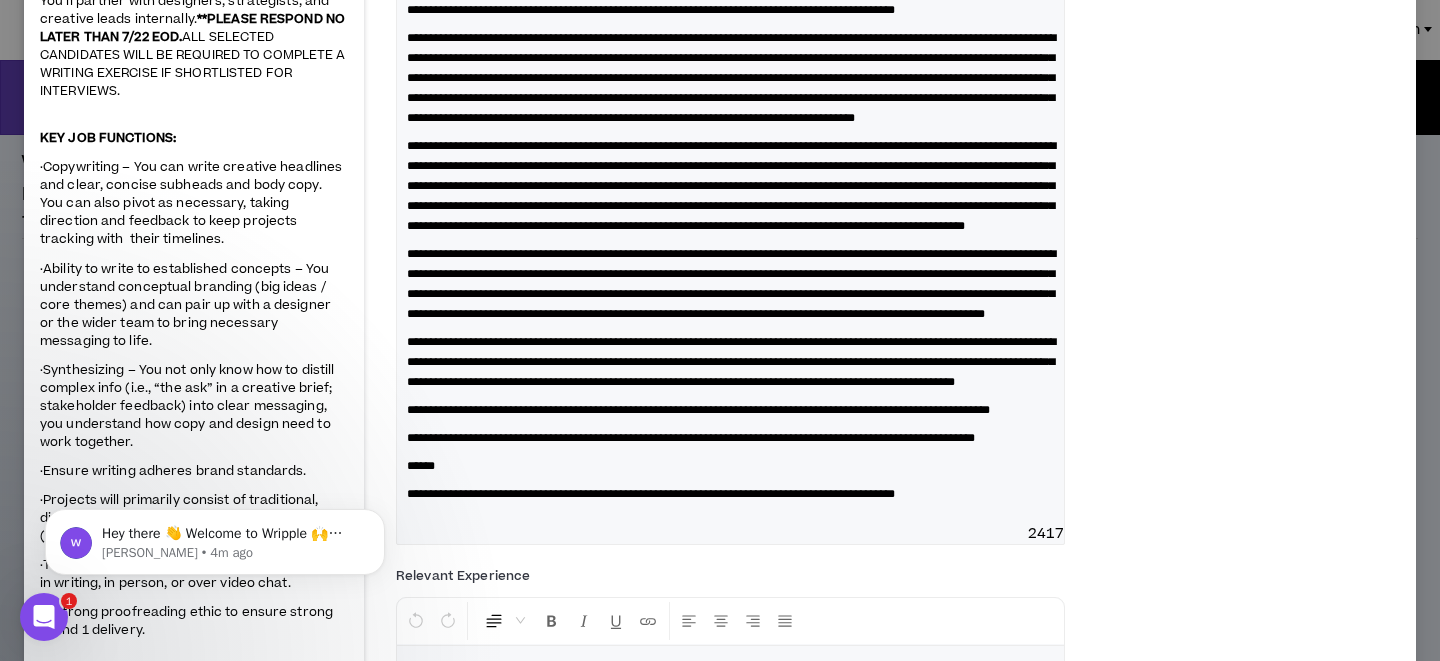 click on "Hey there 👋 Welcome to Wripple 🙌 Take a look around! If you have any questions, just reply to this message. [PERSON_NAME] • 4m ago" 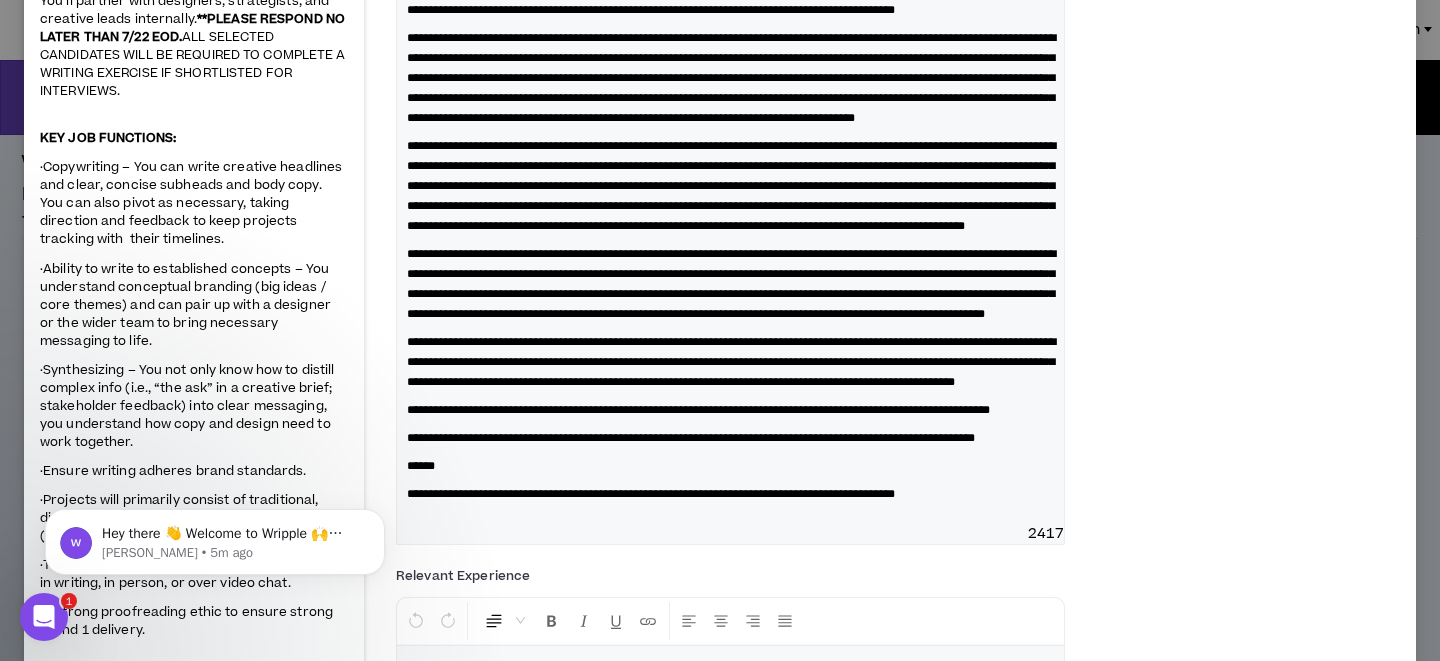 click on "**********" at bounding box center [691, 438] 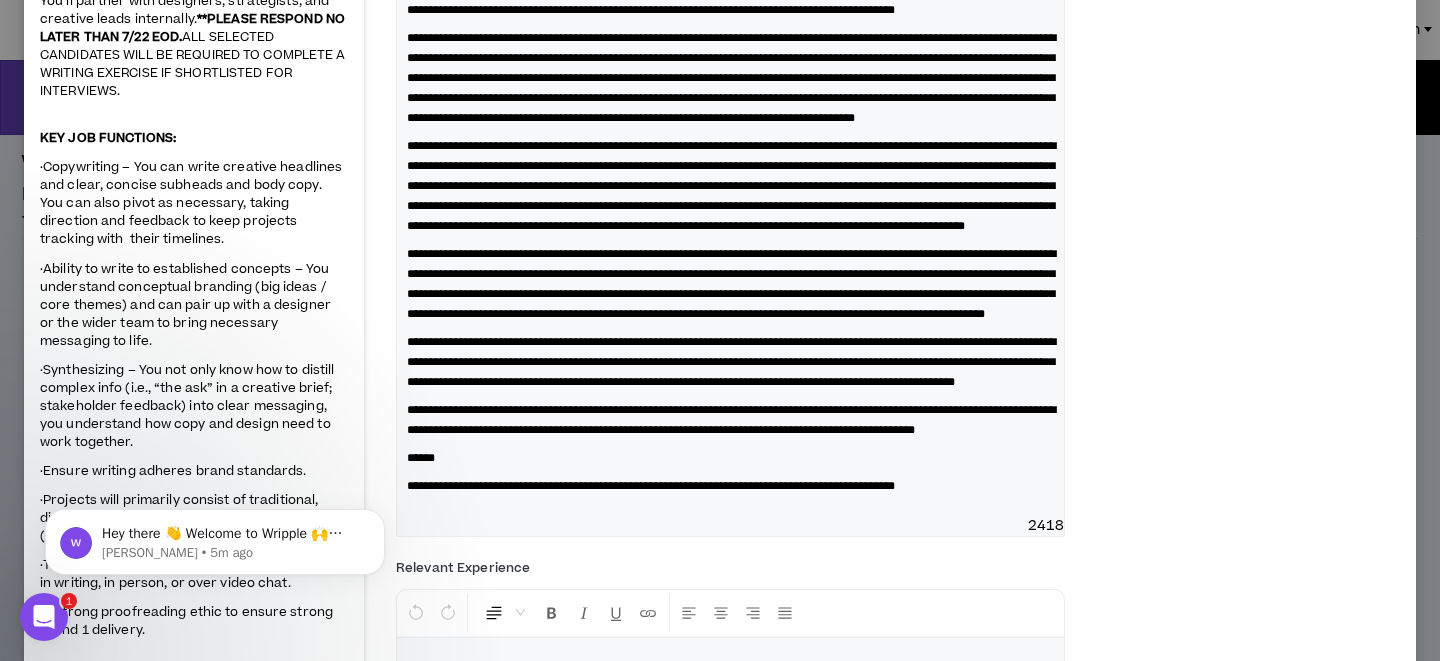 click on "******" at bounding box center (421, 458) 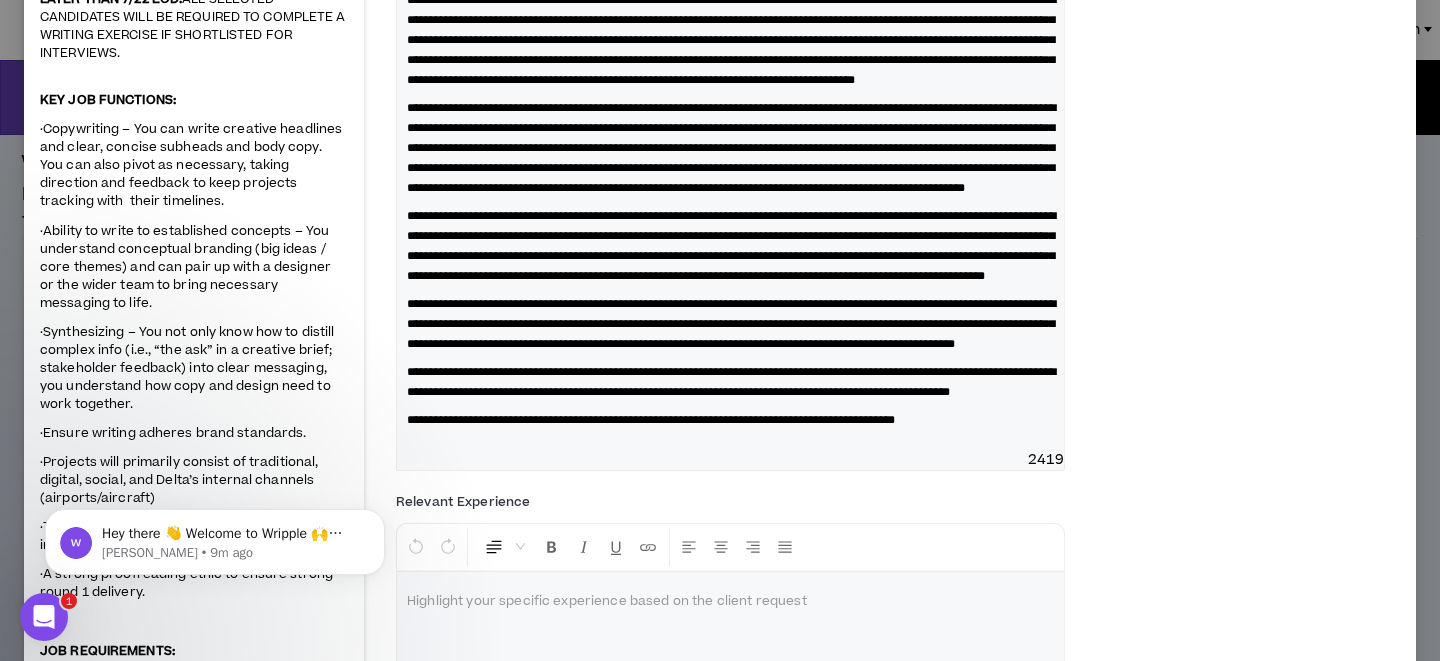 scroll, scrollTop: 391, scrollLeft: 0, axis: vertical 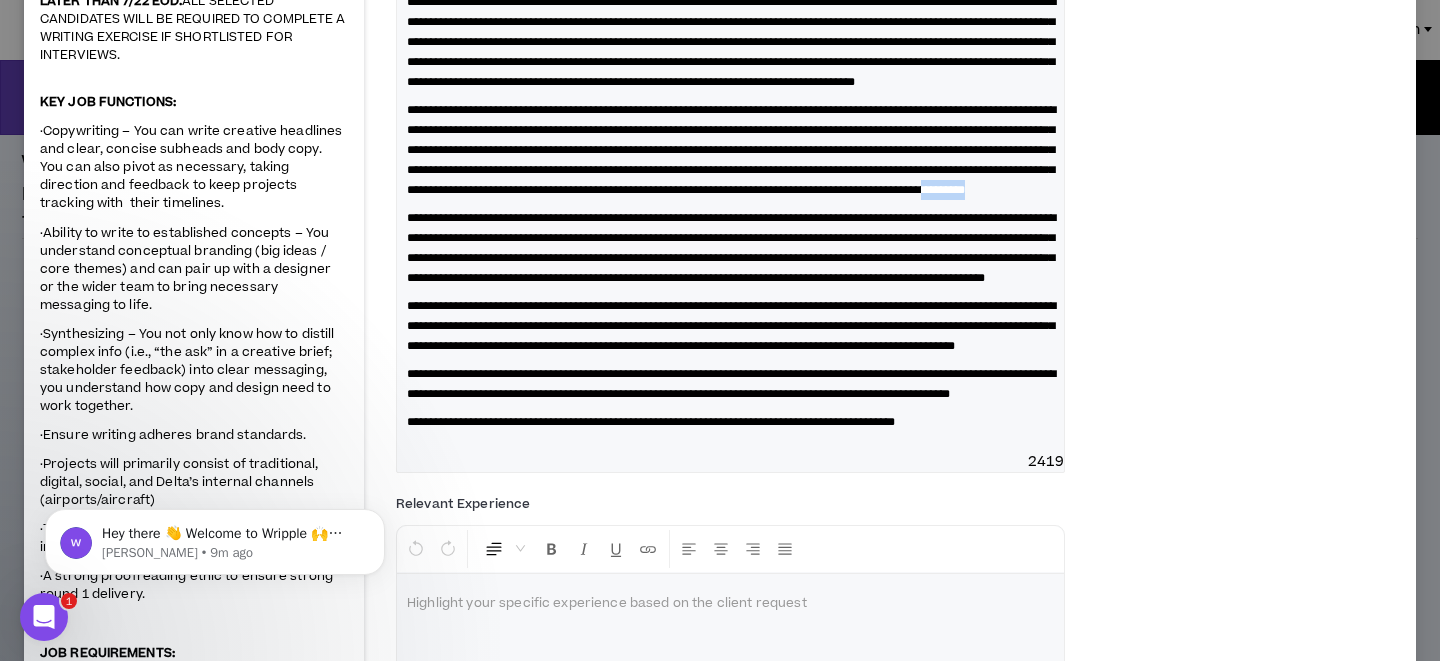 drag, startPoint x: 772, startPoint y: 267, endPoint x: 706, endPoint y: 261, distance: 66.27216 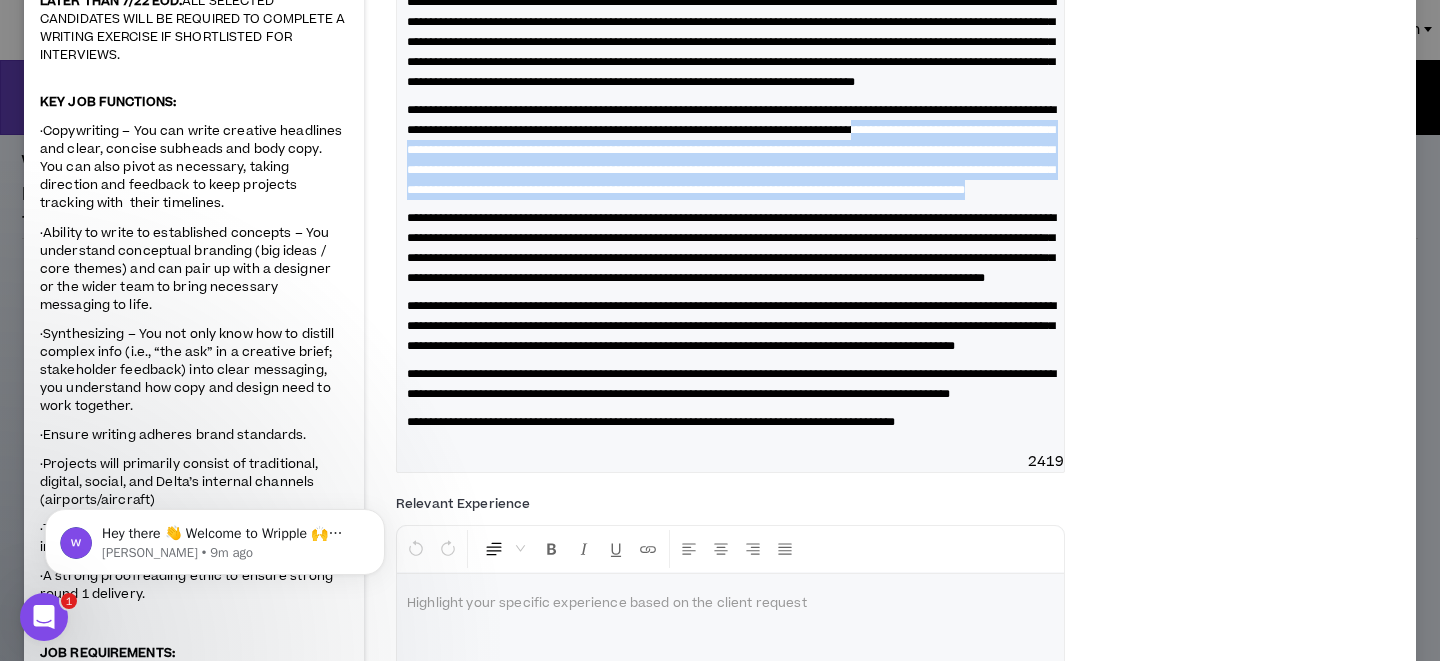 drag, startPoint x: 784, startPoint y: 271, endPoint x: 521, endPoint y: 194, distance: 274.04013 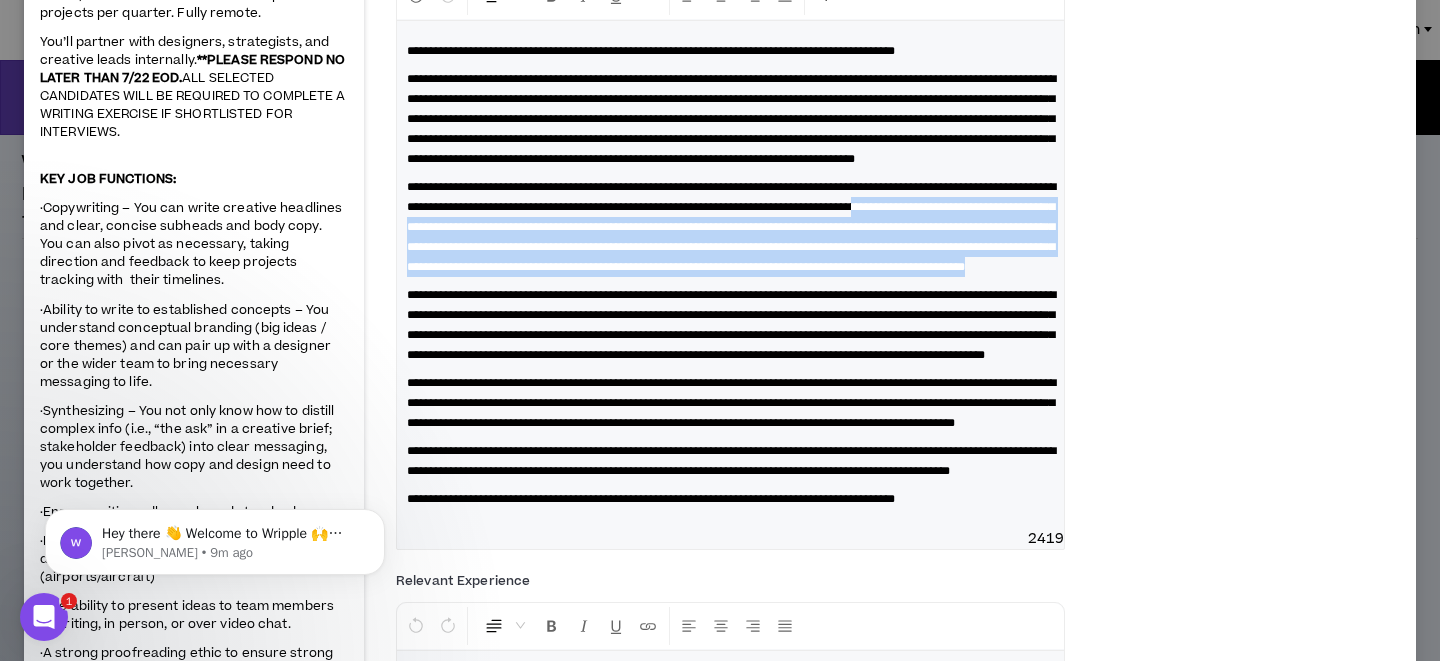 scroll, scrollTop: 311, scrollLeft: 0, axis: vertical 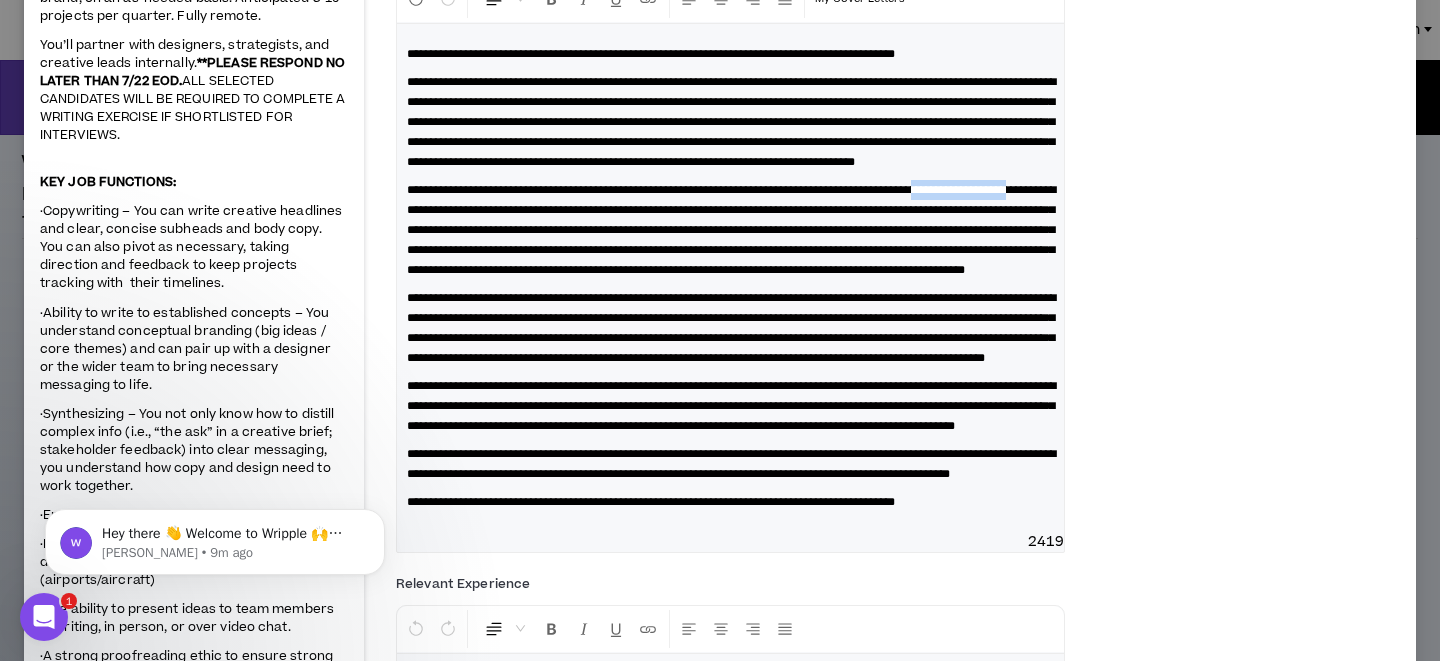 drag, startPoint x: 533, startPoint y: 246, endPoint x: 409, endPoint y: 244, distance: 124.01613 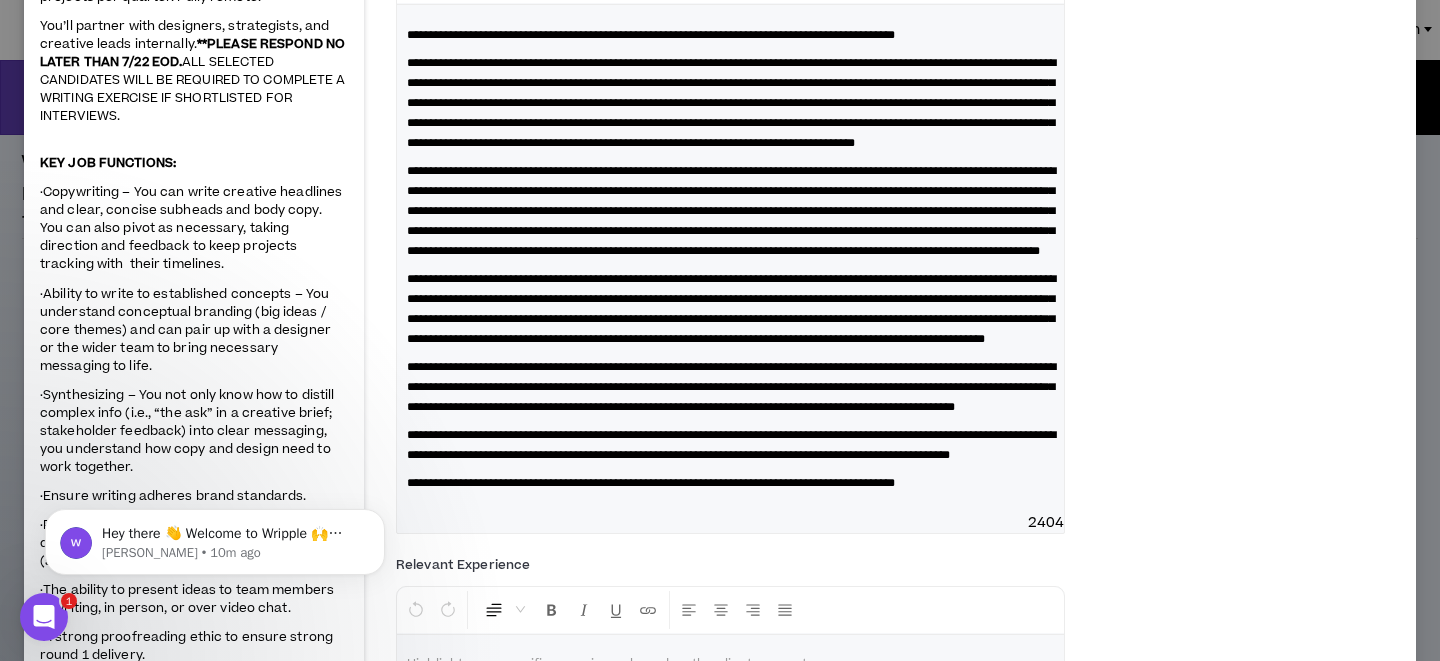 scroll, scrollTop: 333, scrollLeft: 0, axis: vertical 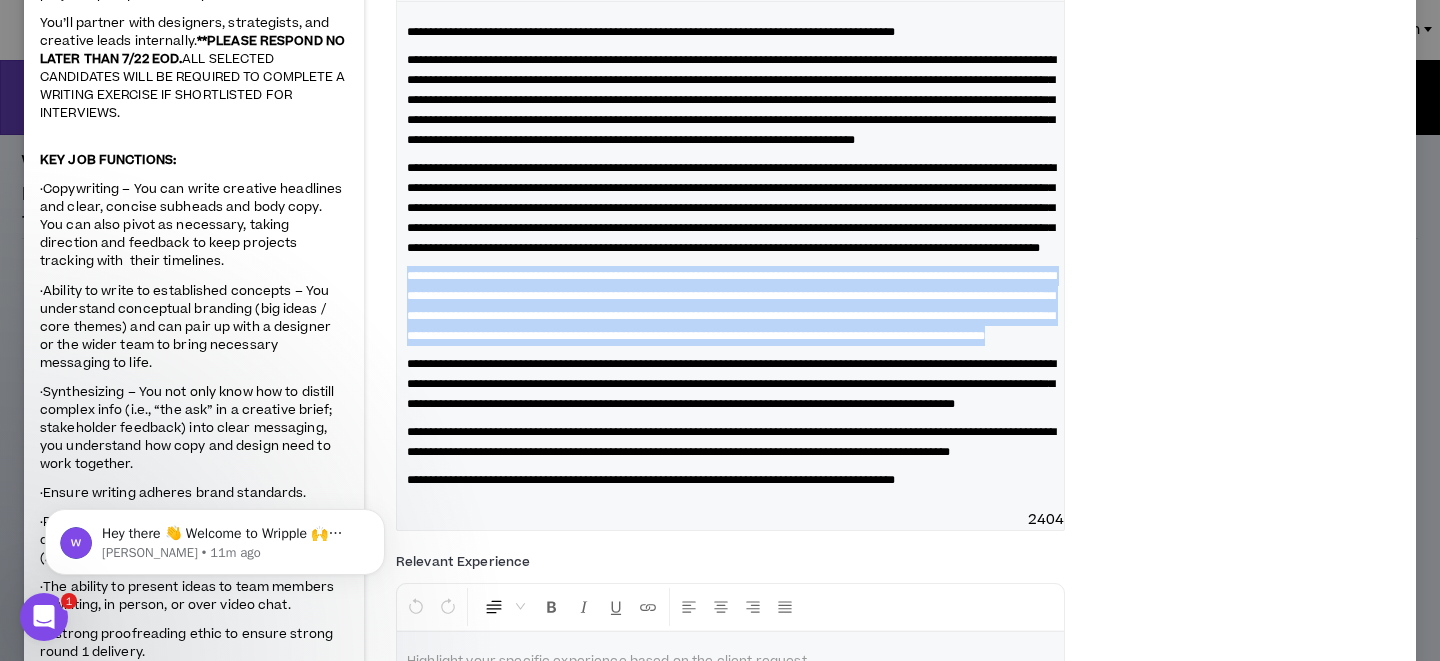 drag, startPoint x: 665, startPoint y: 461, endPoint x: 381, endPoint y: 359, distance: 301.7615 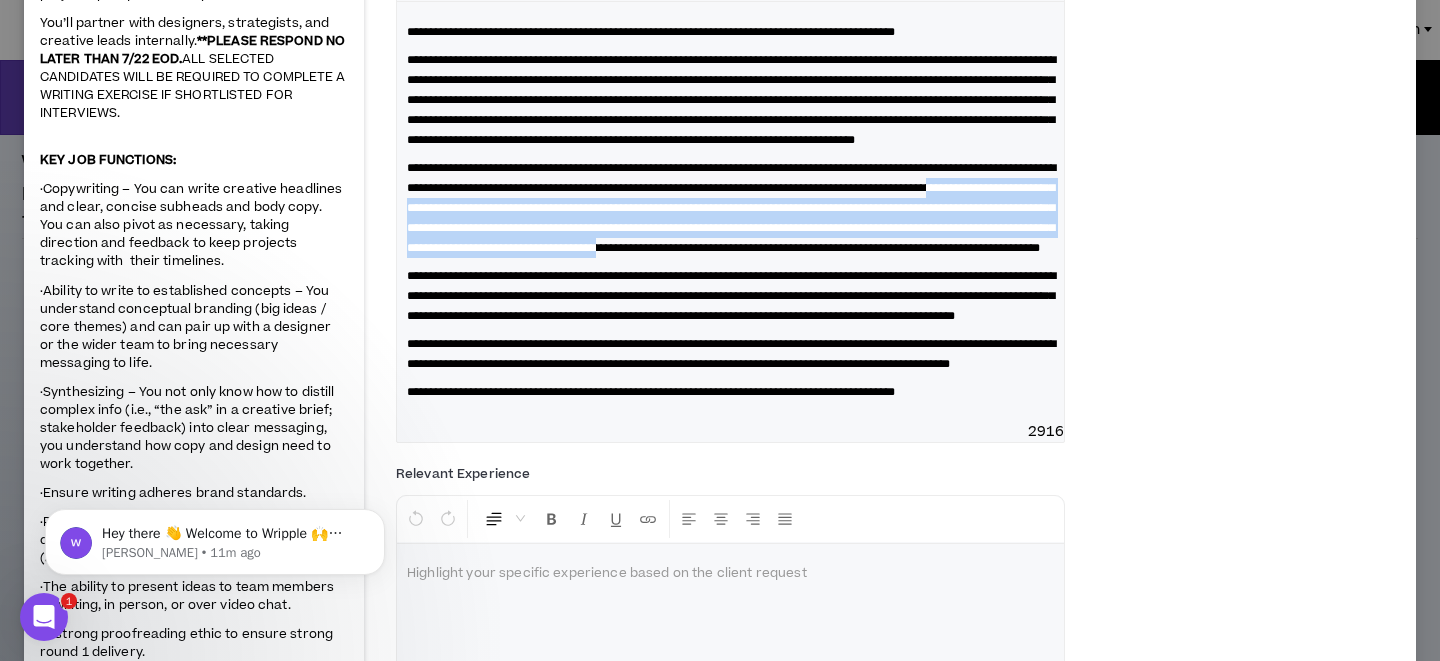 drag, startPoint x: 826, startPoint y: 308, endPoint x: 603, endPoint y: 249, distance: 230.67293 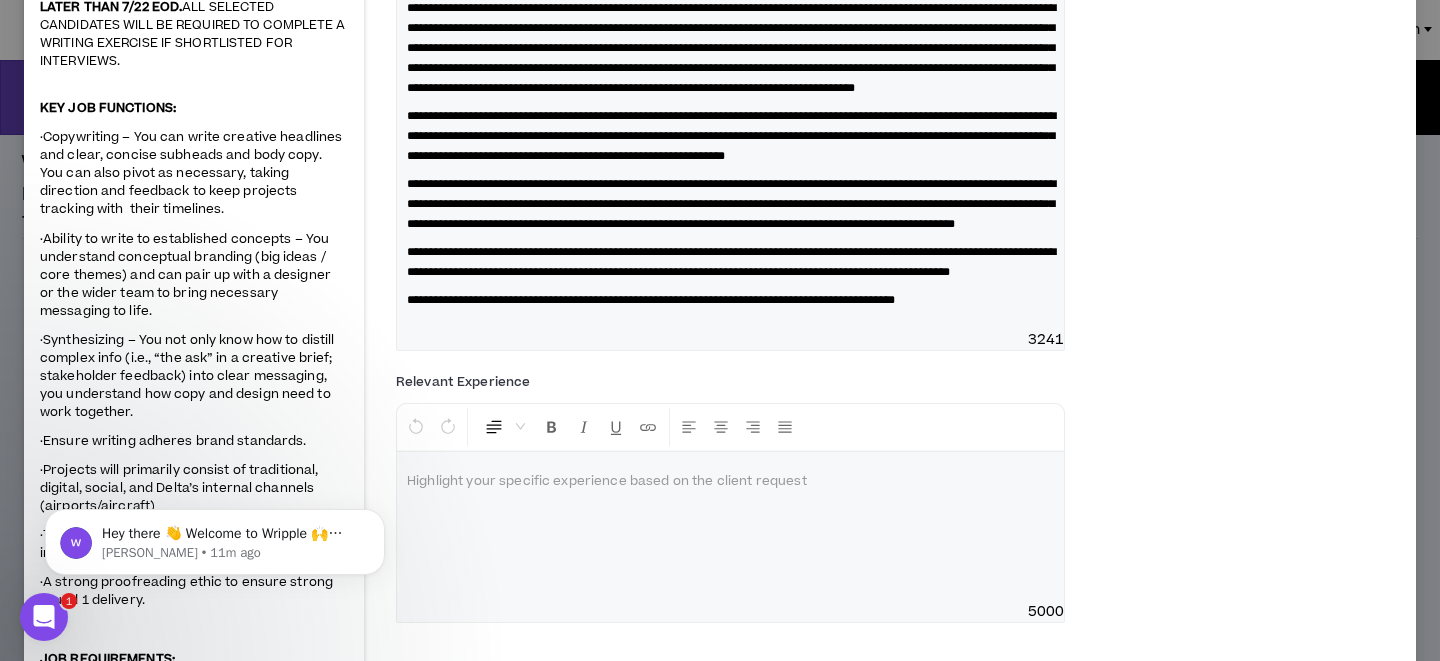scroll, scrollTop: 389, scrollLeft: 0, axis: vertical 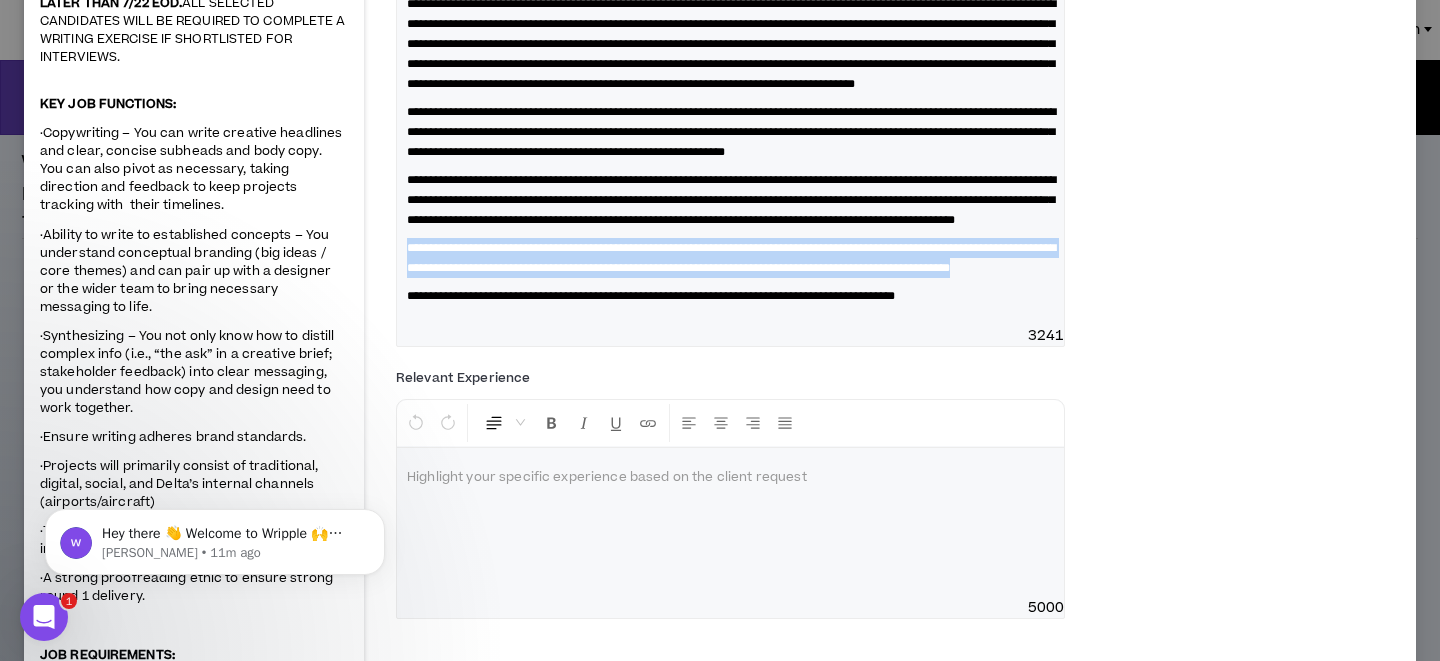 drag, startPoint x: 663, startPoint y: 368, endPoint x: 403, endPoint y: 324, distance: 263.6968 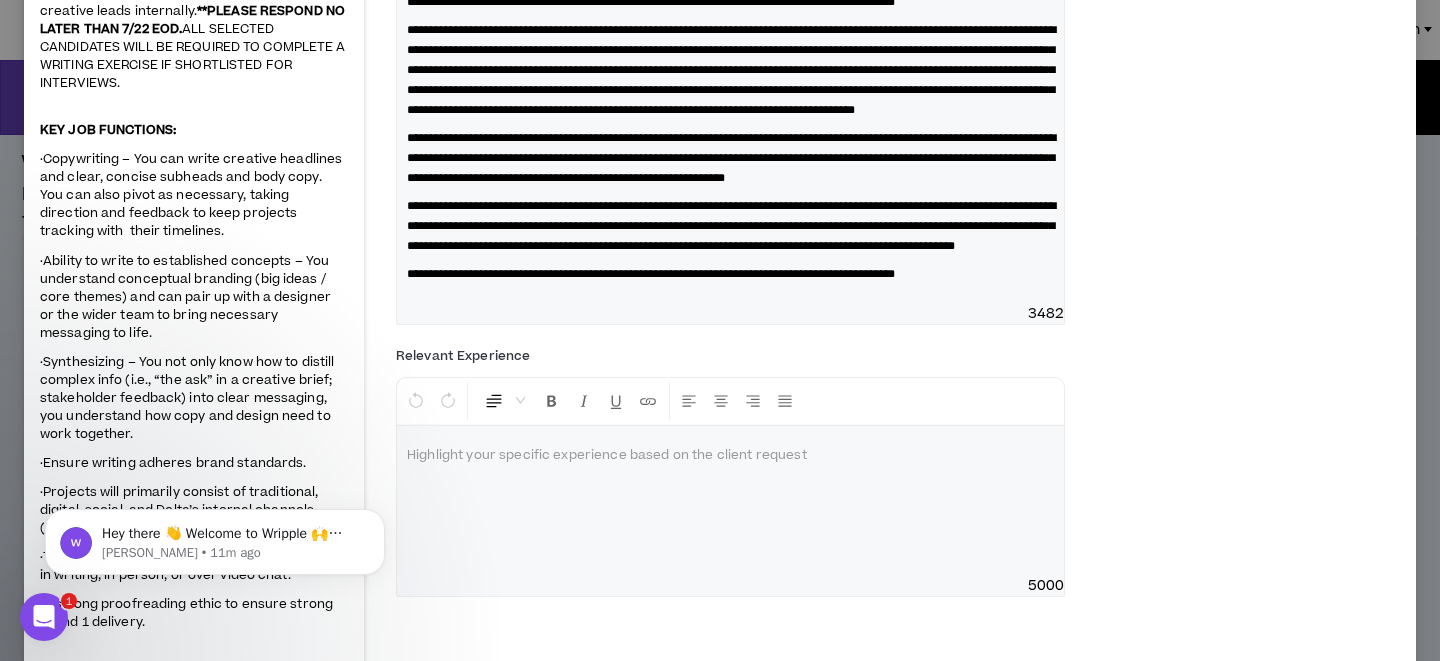 scroll, scrollTop: 349, scrollLeft: 0, axis: vertical 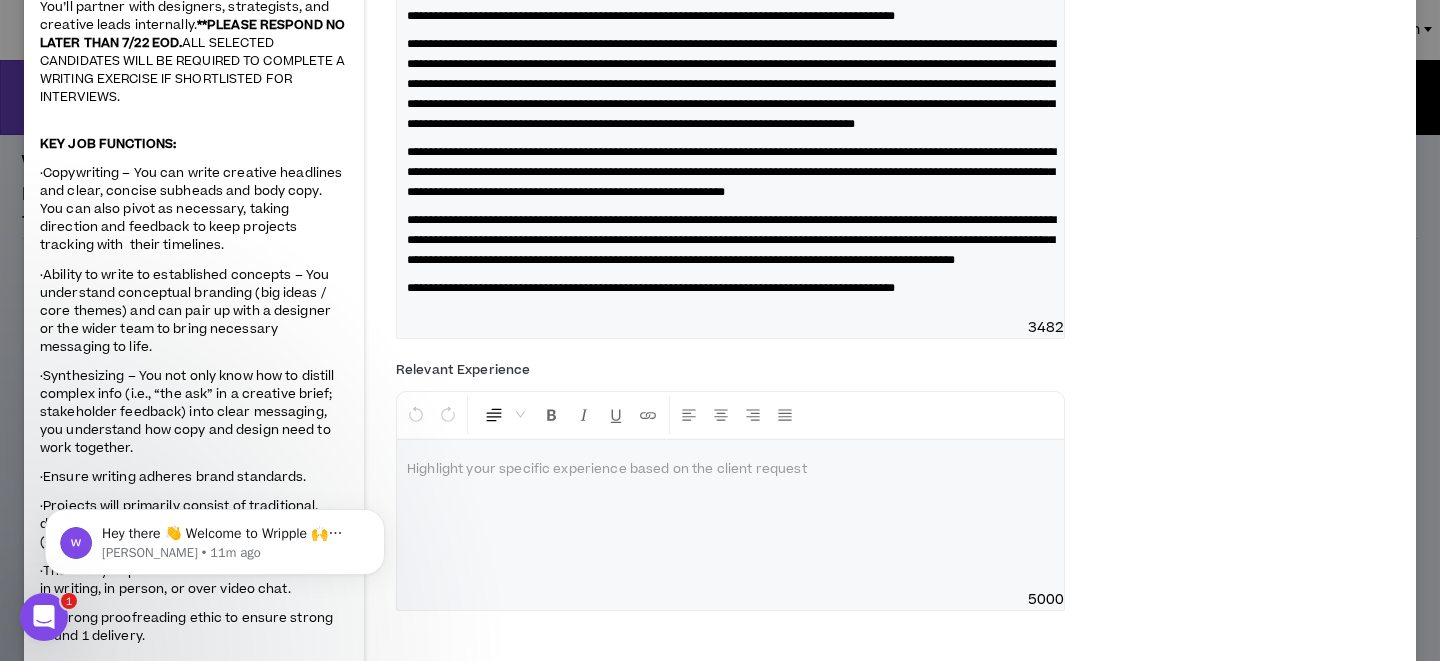 click on "**********" at bounding box center [731, 172] 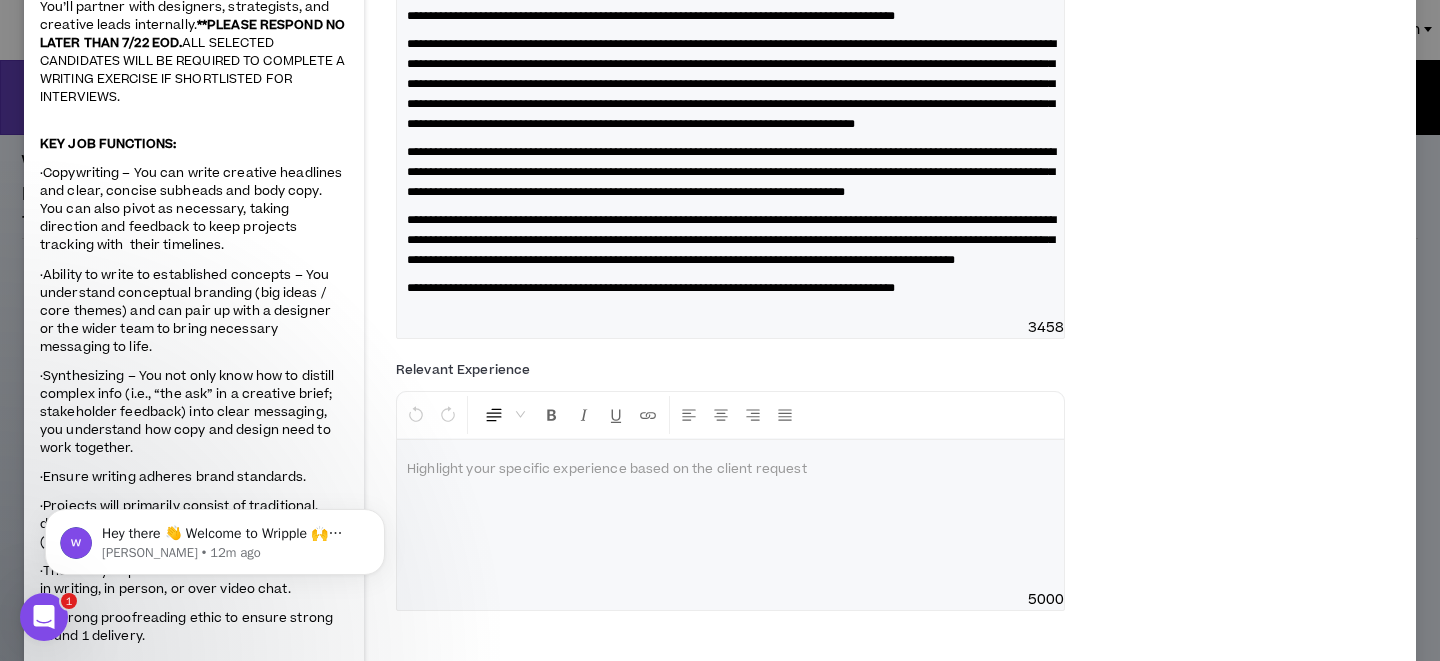 click on "**********" at bounding box center (731, 172) 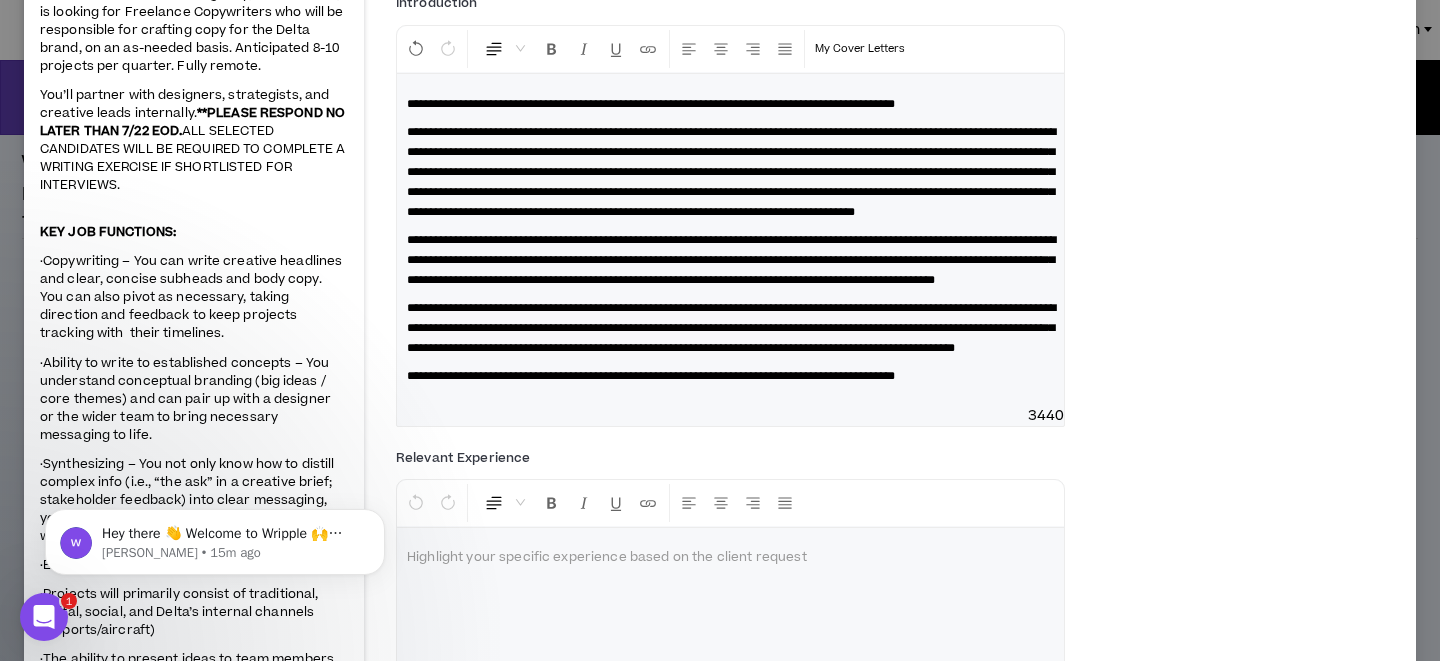 scroll, scrollTop: 260, scrollLeft: 0, axis: vertical 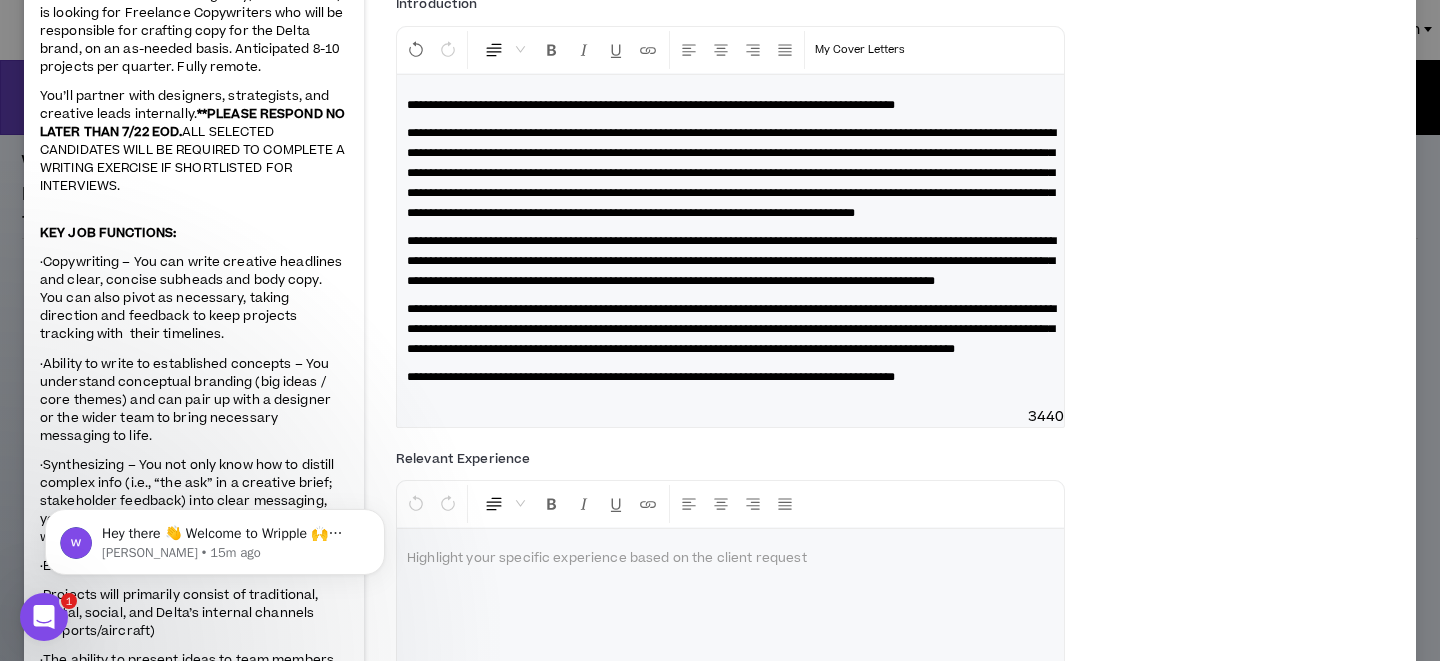 click on "**********" at bounding box center (731, 173) 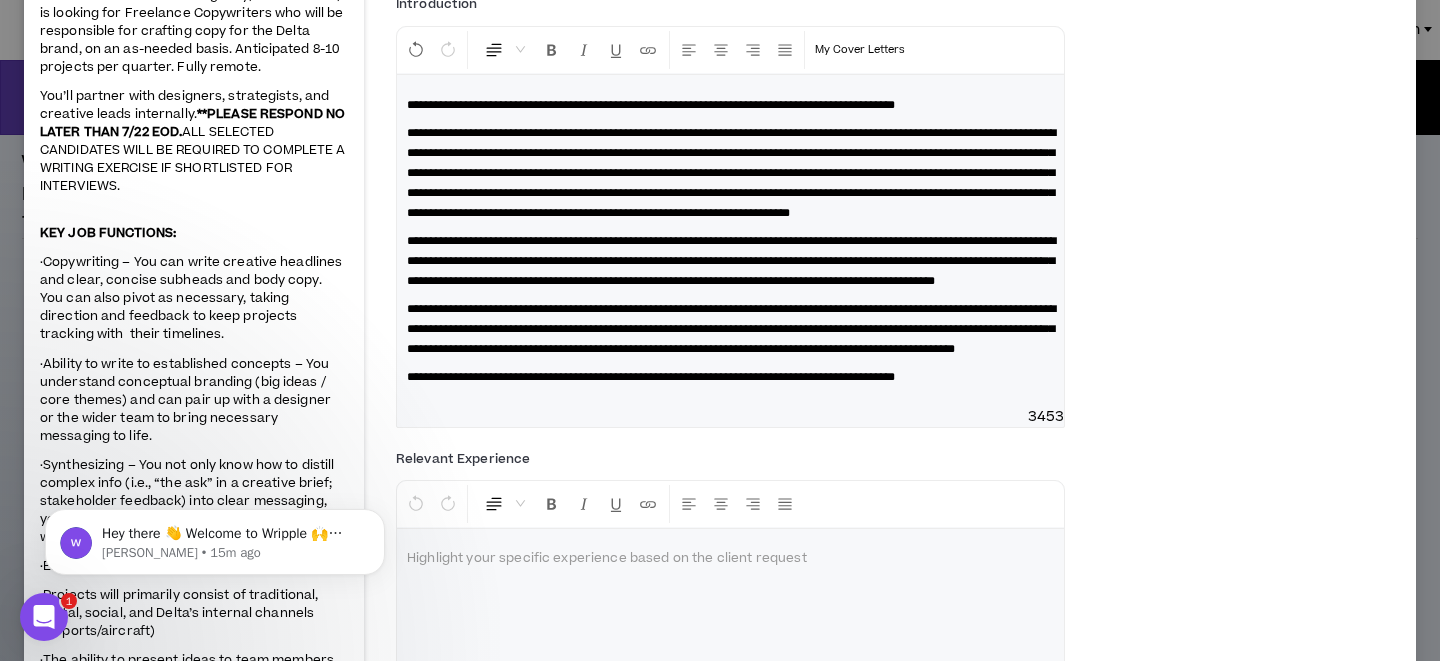 click on "**********" at bounding box center [731, 173] 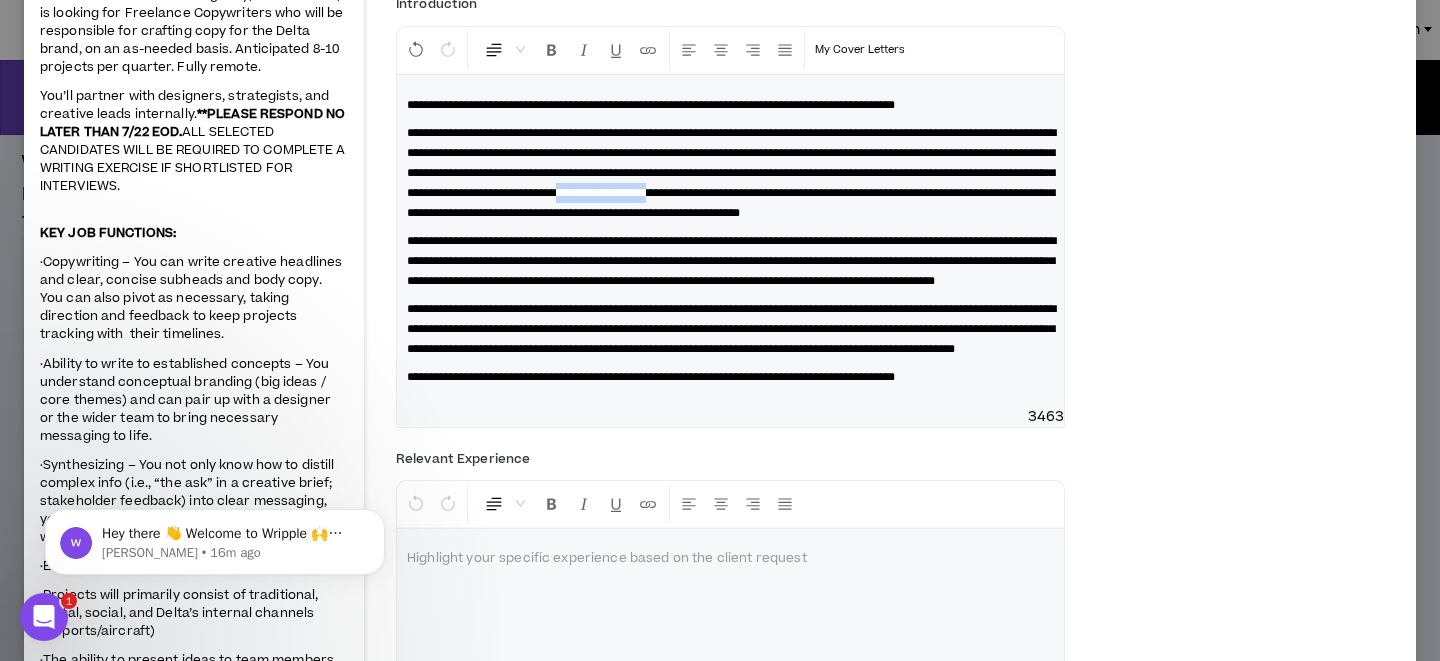 drag, startPoint x: 651, startPoint y: 215, endPoint x: 535, endPoint y: 217, distance: 116.01724 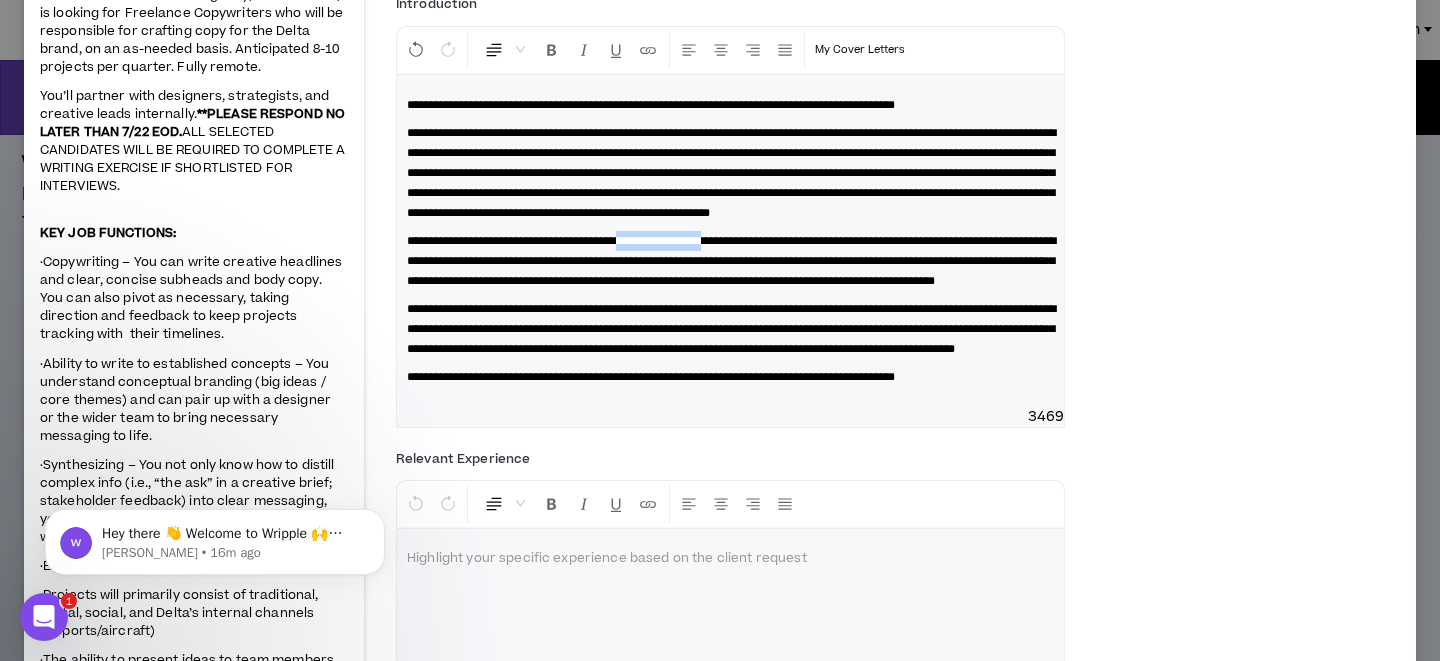 drag, startPoint x: 785, startPoint y: 260, endPoint x: 669, endPoint y: 258, distance: 116.01724 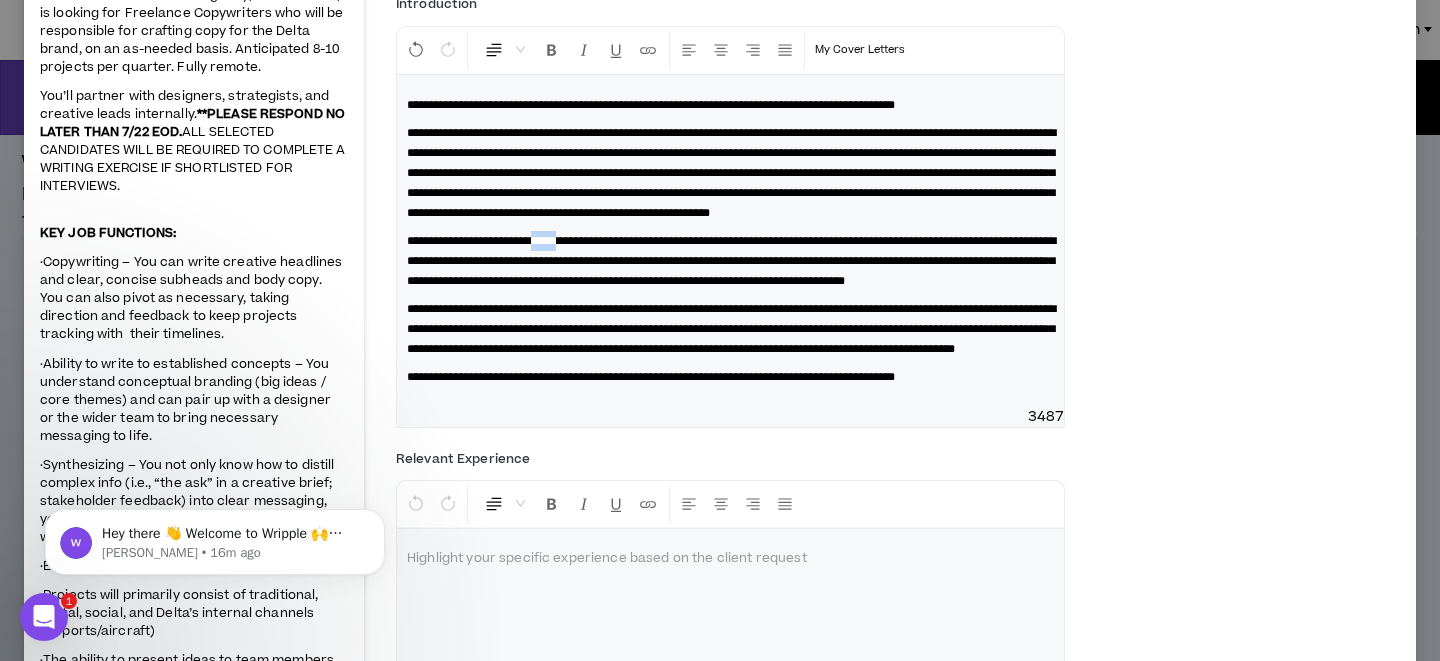 drag, startPoint x: 596, startPoint y: 256, endPoint x: 560, endPoint y: 256, distance: 36 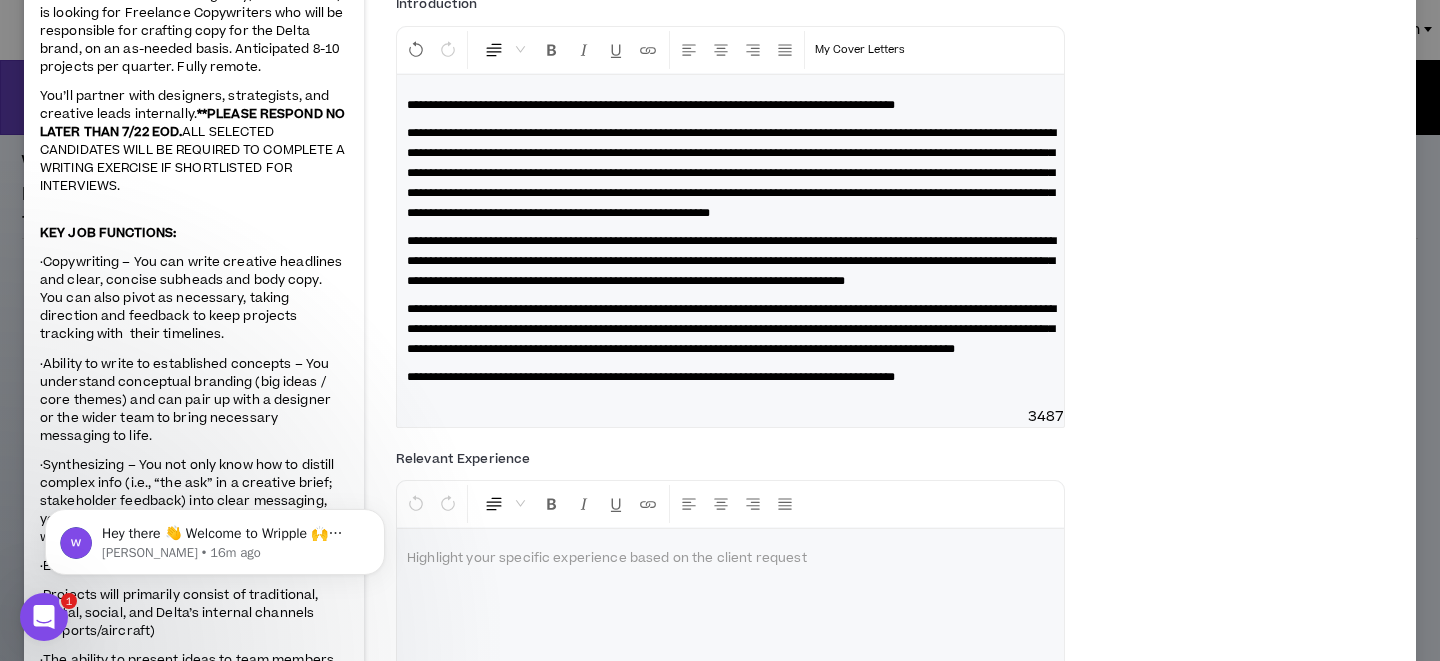 click on "**********" at bounding box center (731, 261) 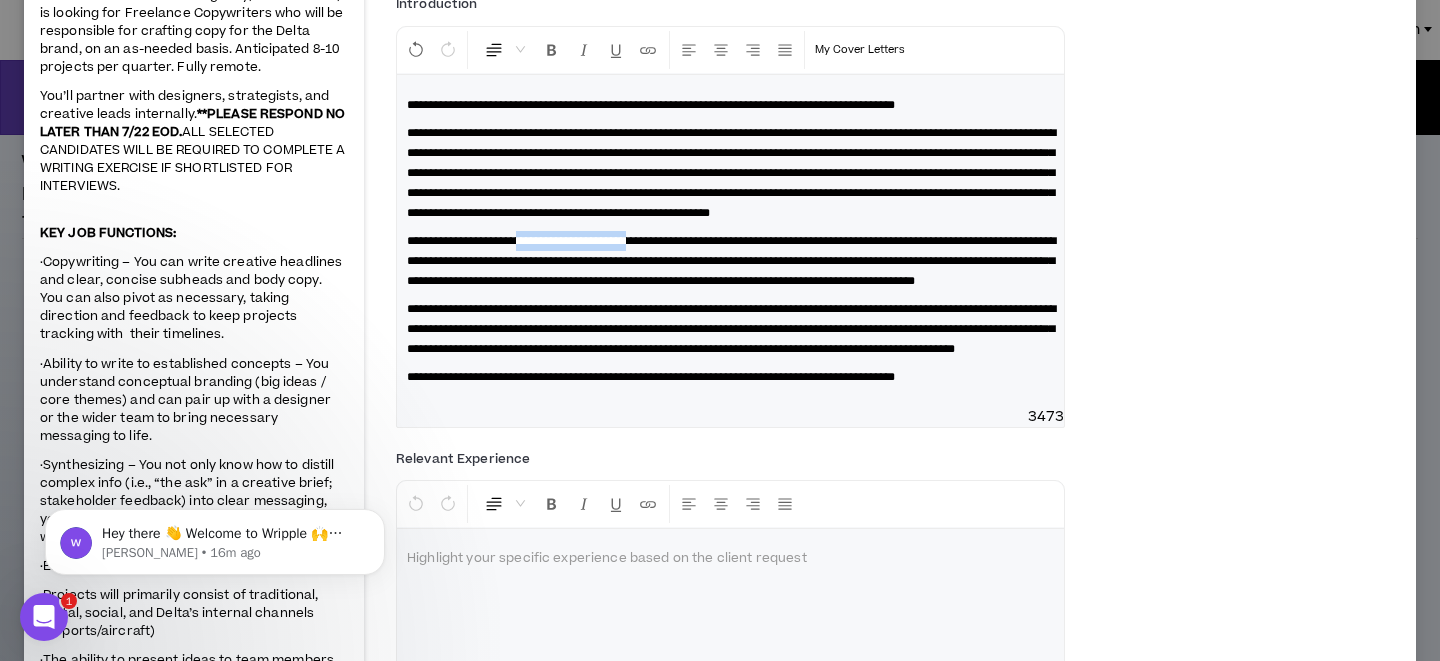 drag, startPoint x: 697, startPoint y: 260, endPoint x: 539, endPoint y: 257, distance: 158.02847 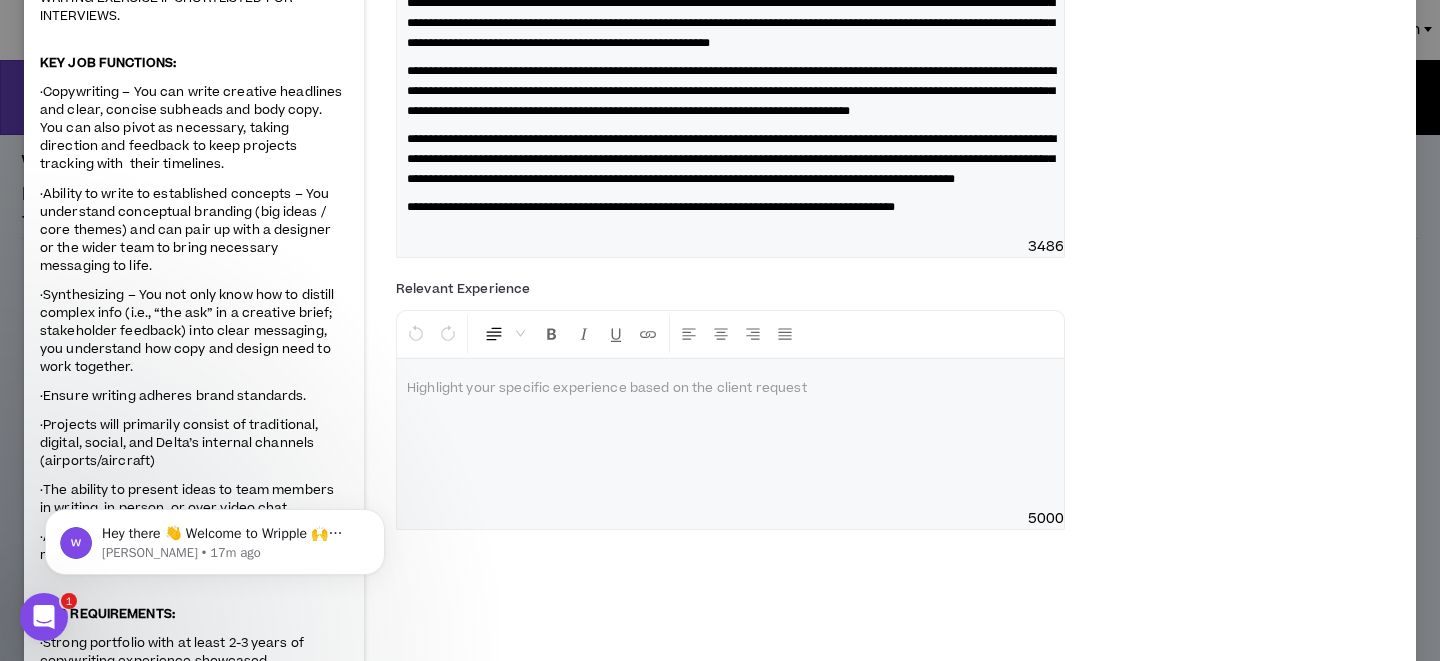 scroll, scrollTop: 445, scrollLeft: 0, axis: vertical 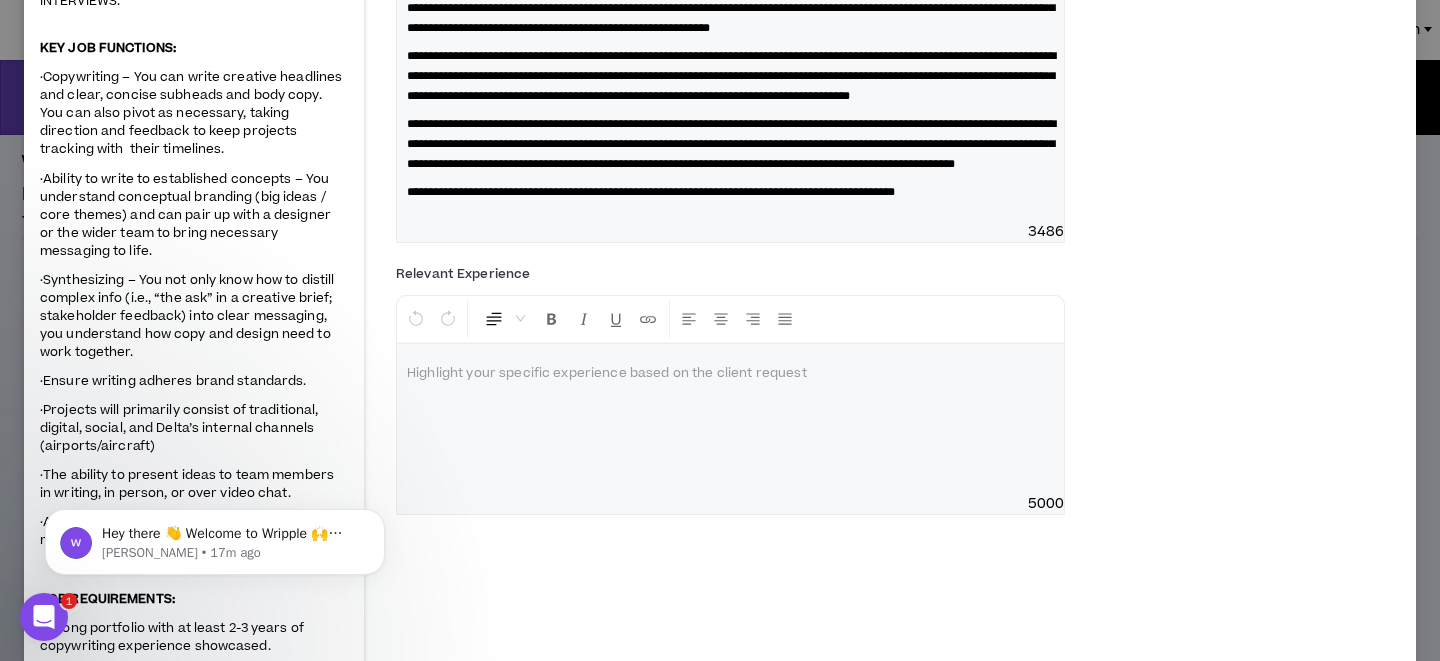 click at bounding box center (730, 419) 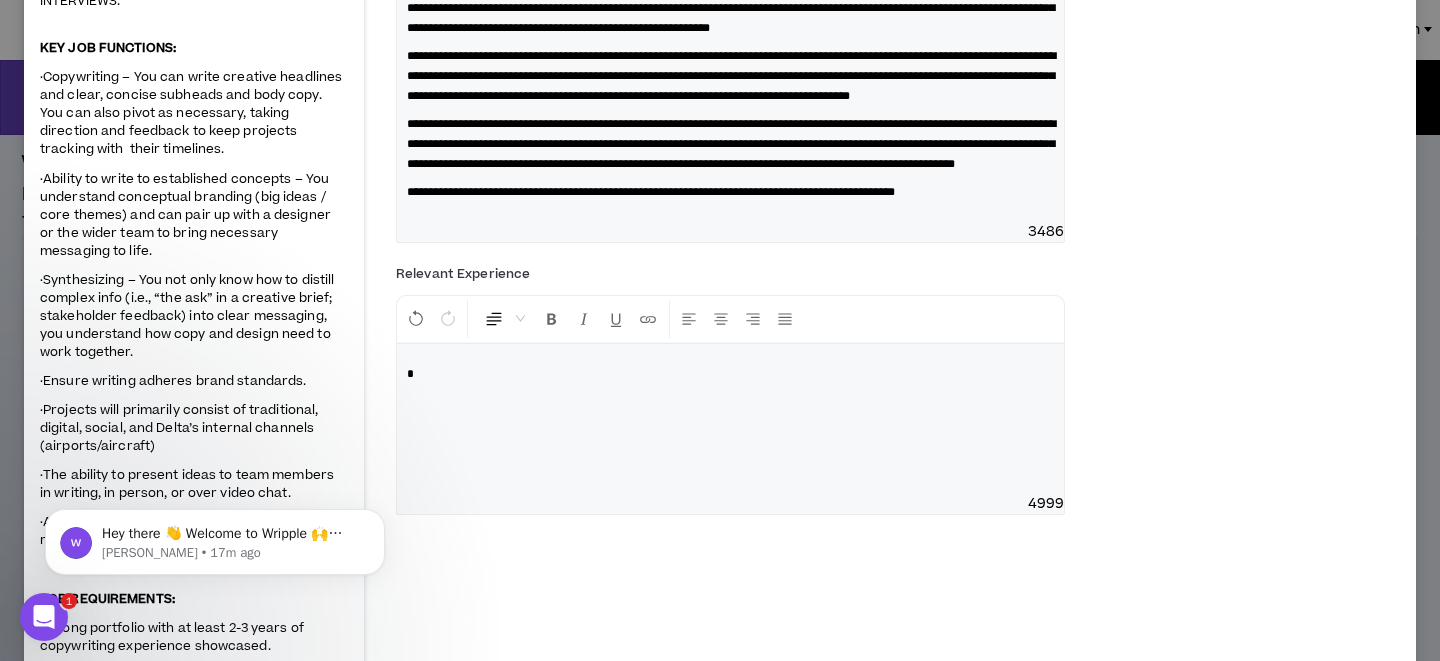 type 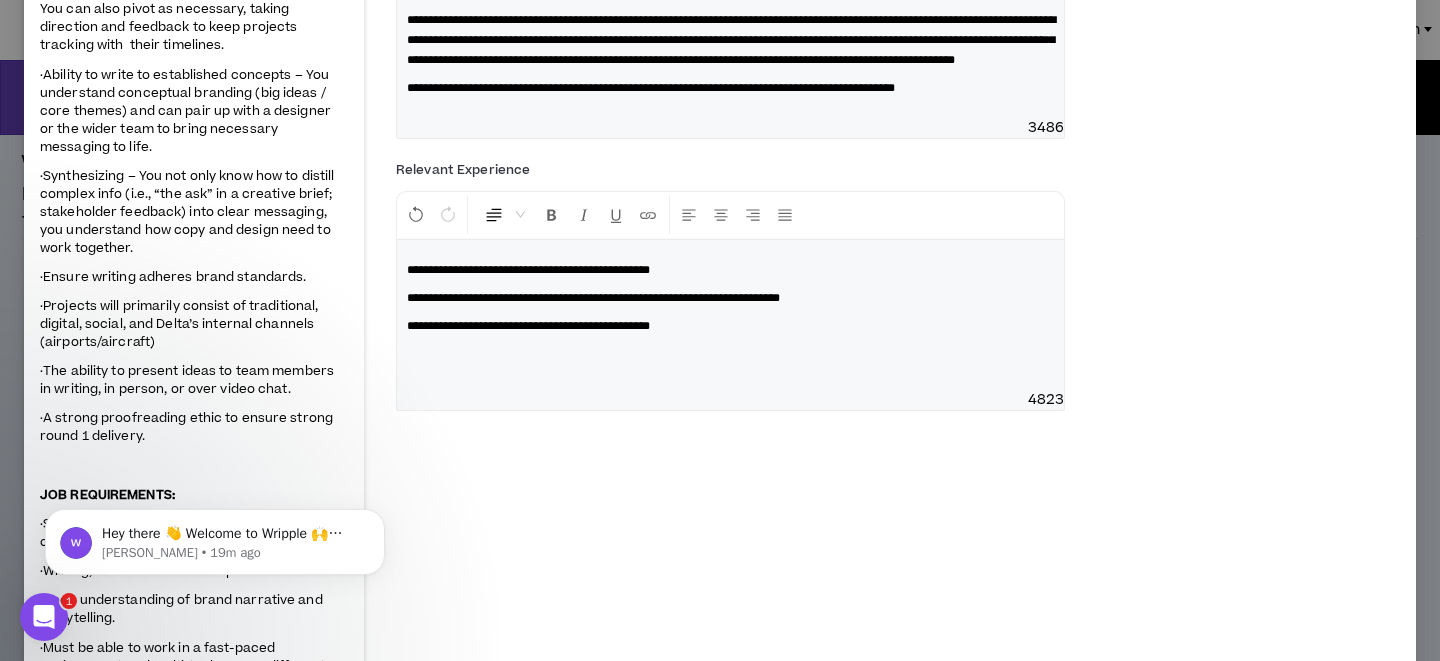 scroll, scrollTop: 568, scrollLeft: 0, axis: vertical 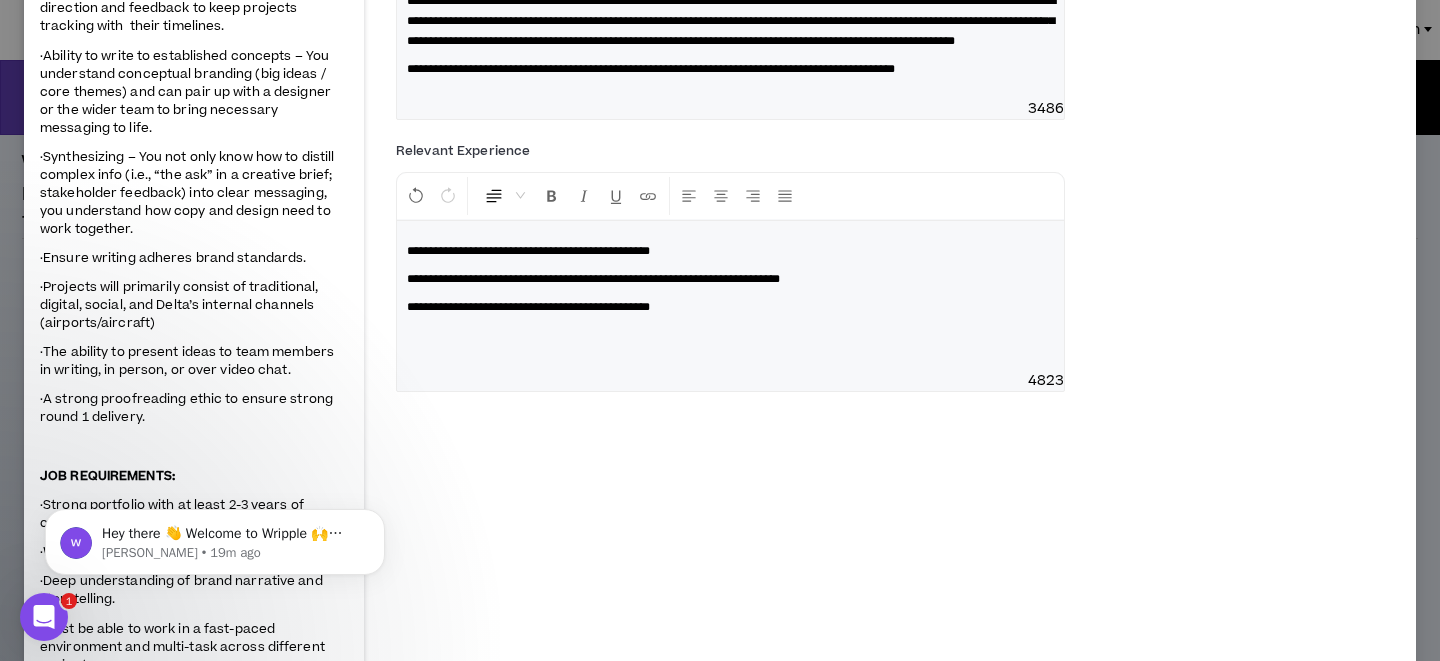 click on "**********" at bounding box center [730, 279] 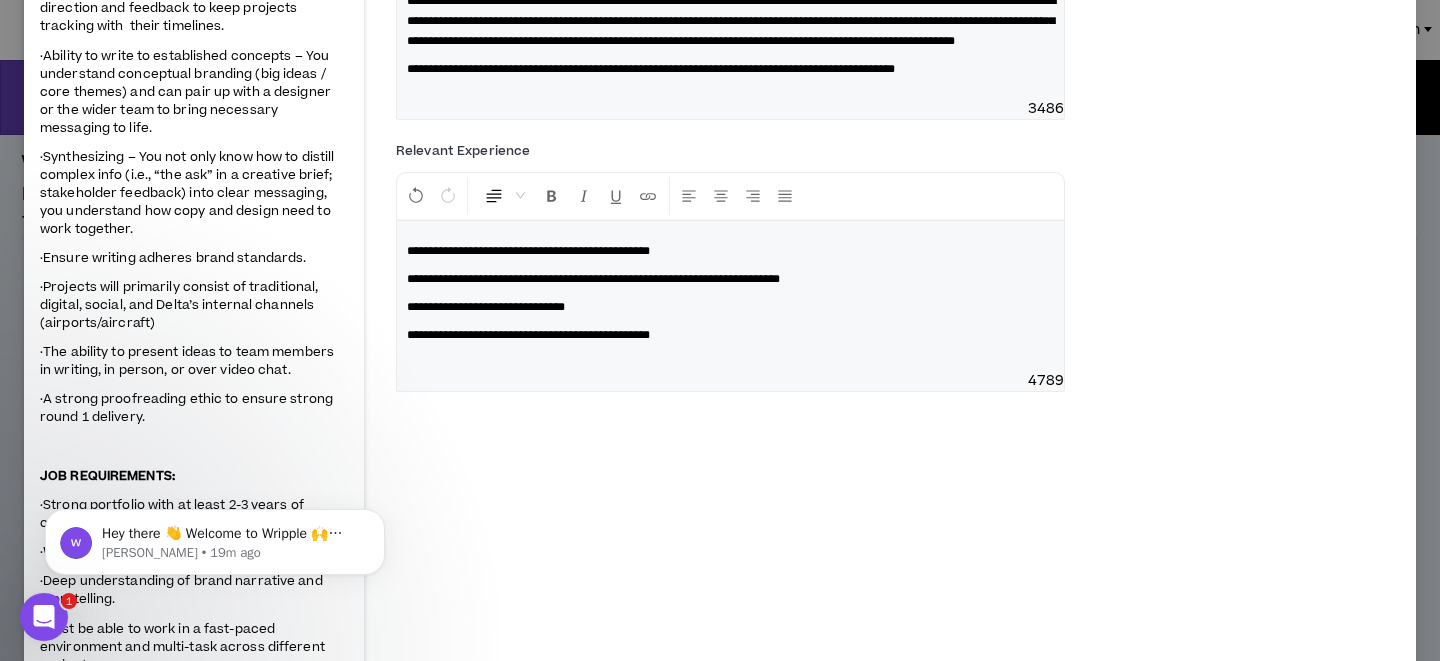 click on "**********" at bounding box center [730, 335] 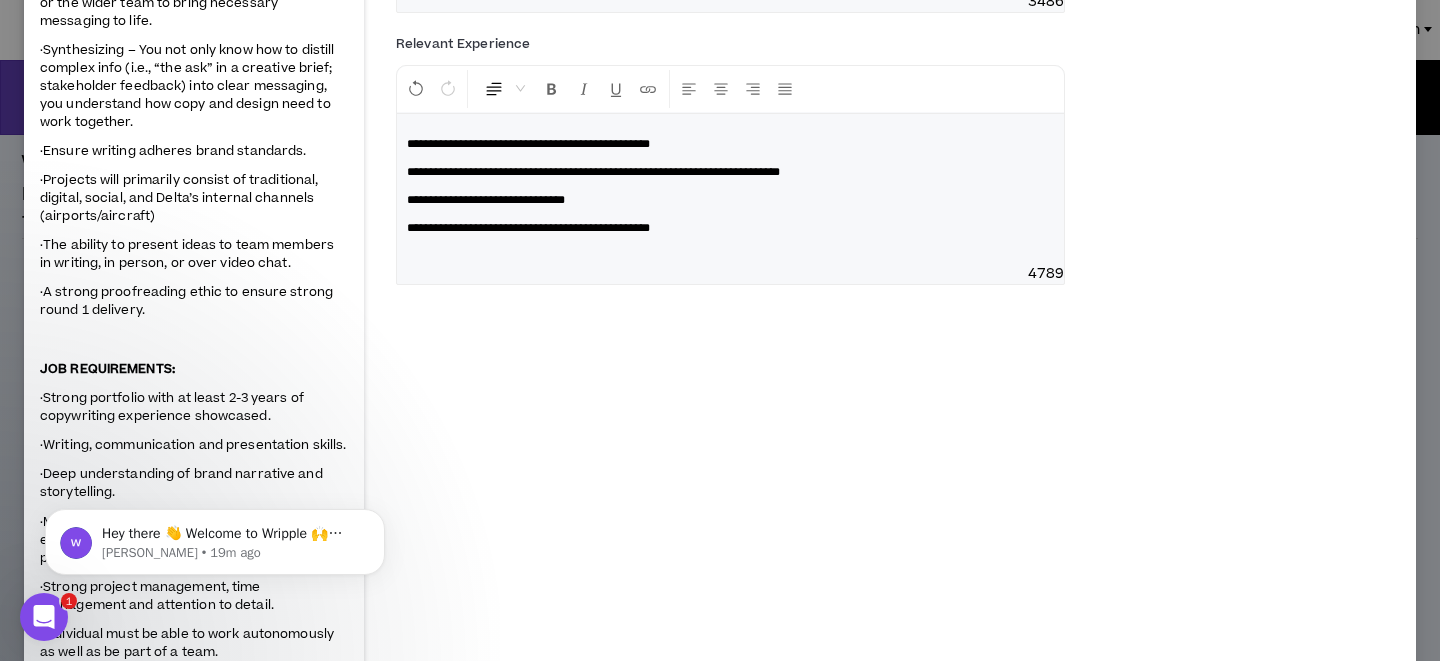 scroll, scrollTop: 668, scrollLeft: 0, axis: vertical 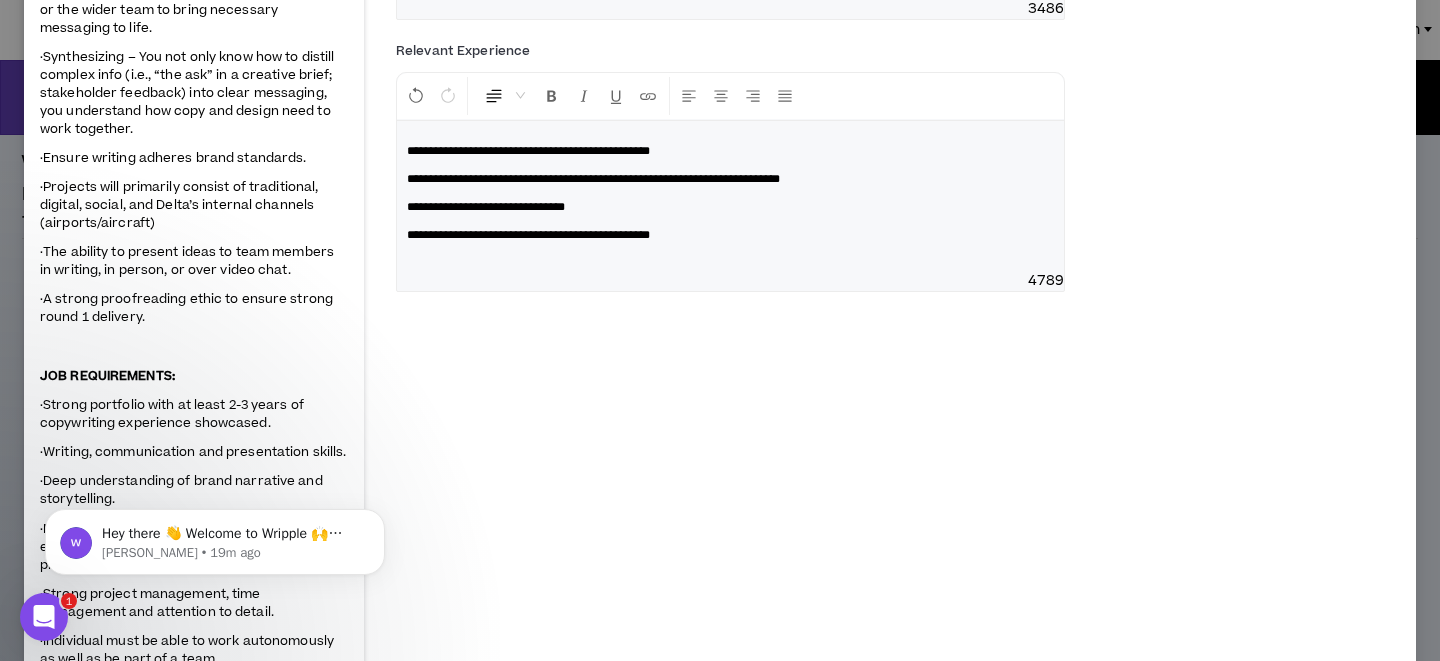click on "**********" at bounding box center (730, 151) 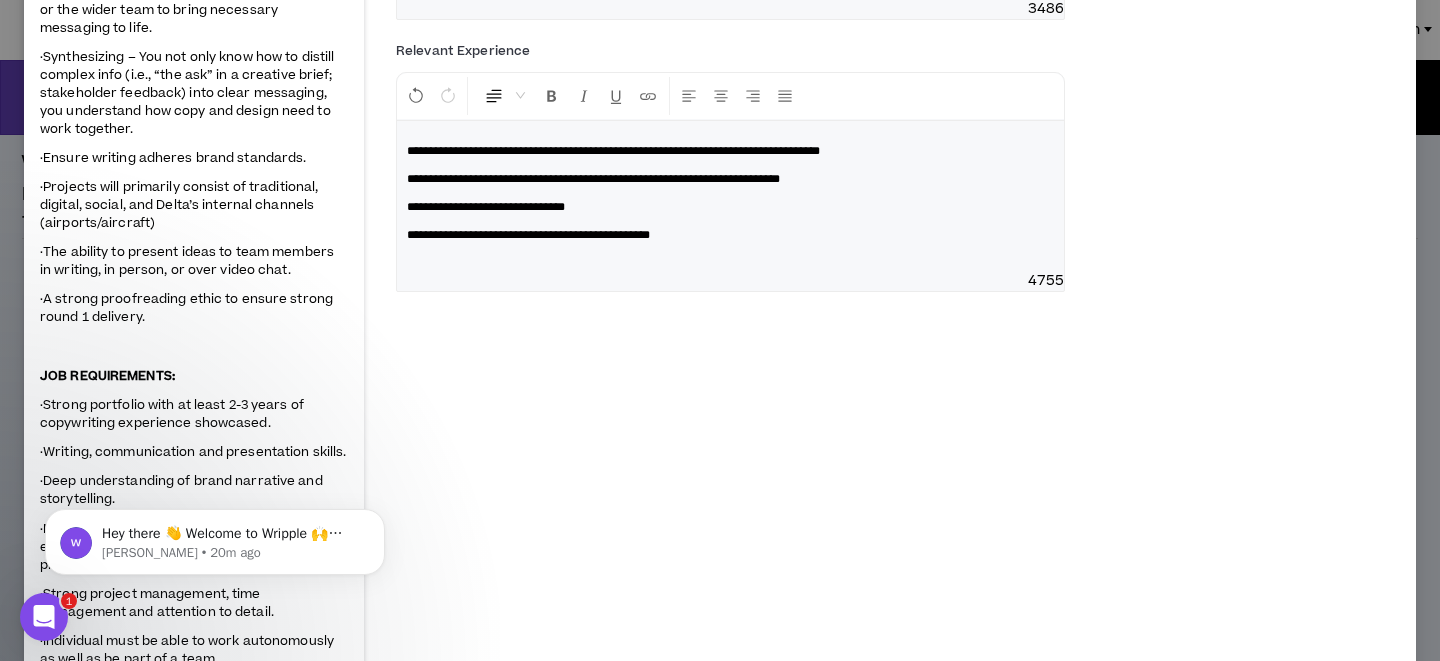 click on "**********" at bounding box center (730, 235) 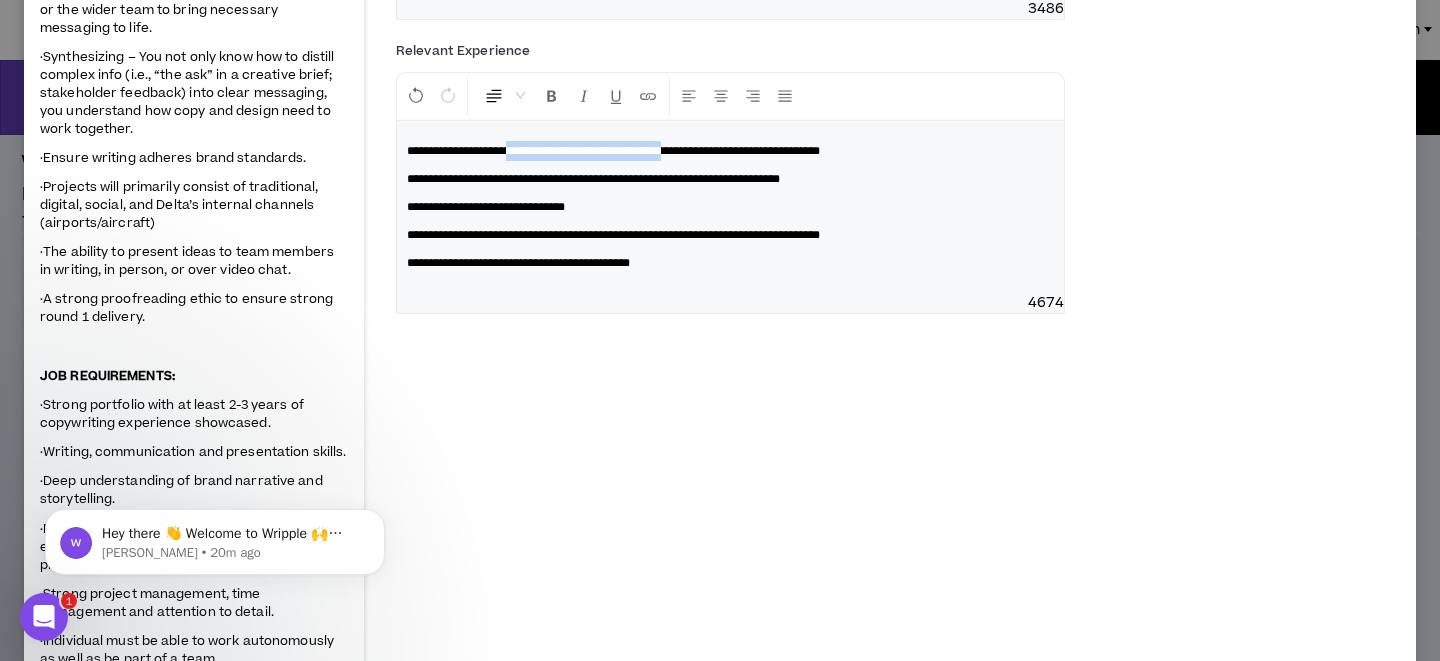 drag, startPoint x: 533, startPoint y: 209, endPoint x: 722, endPoint y: 211, distance: 189.01057 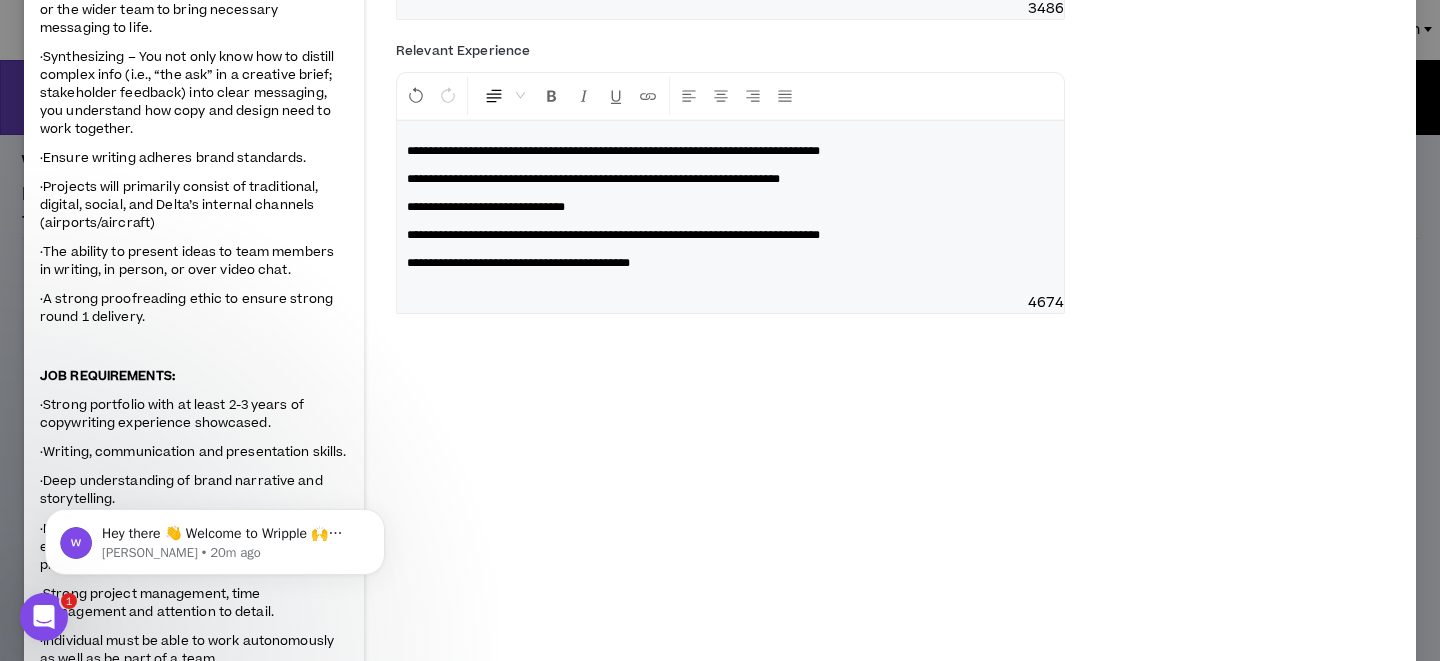 click on "**********" at bounding box center [518, 263] 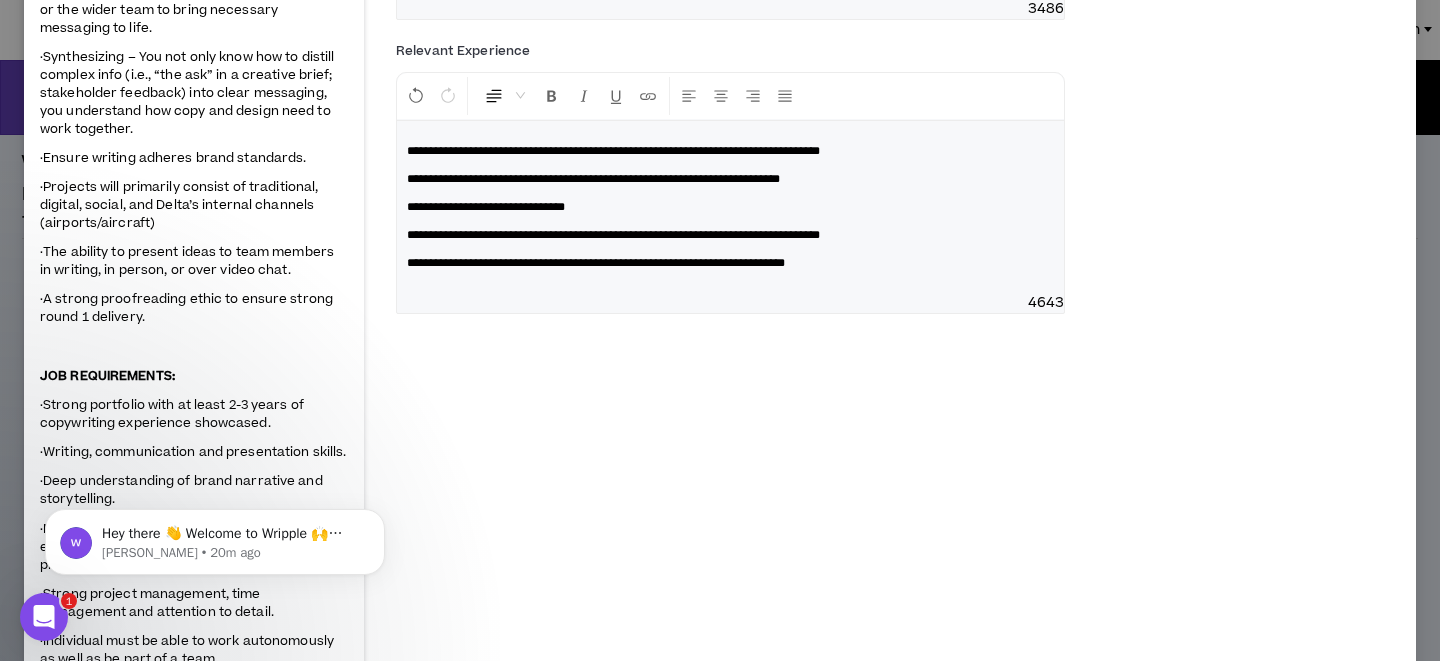 click on "**********" at bounding box center (730, 263) 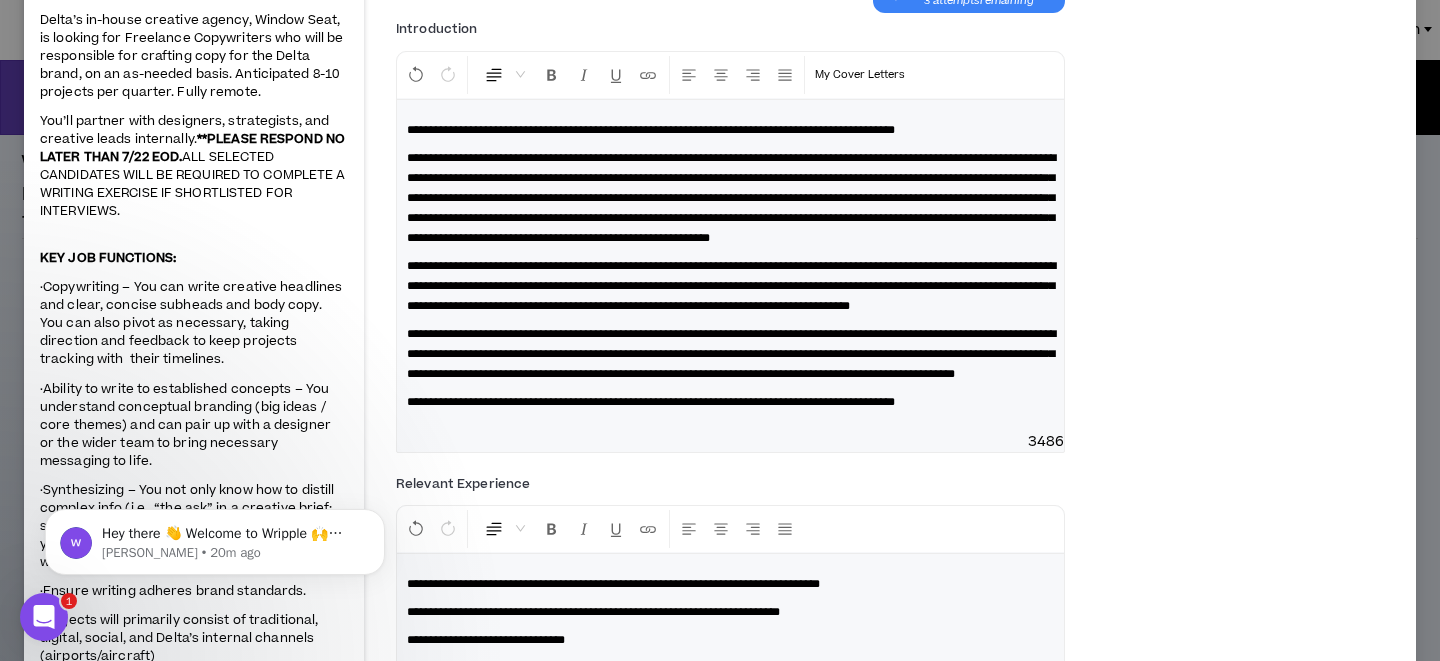 scroll, scrollTop: 0, scrollLeft: 0, axis: both 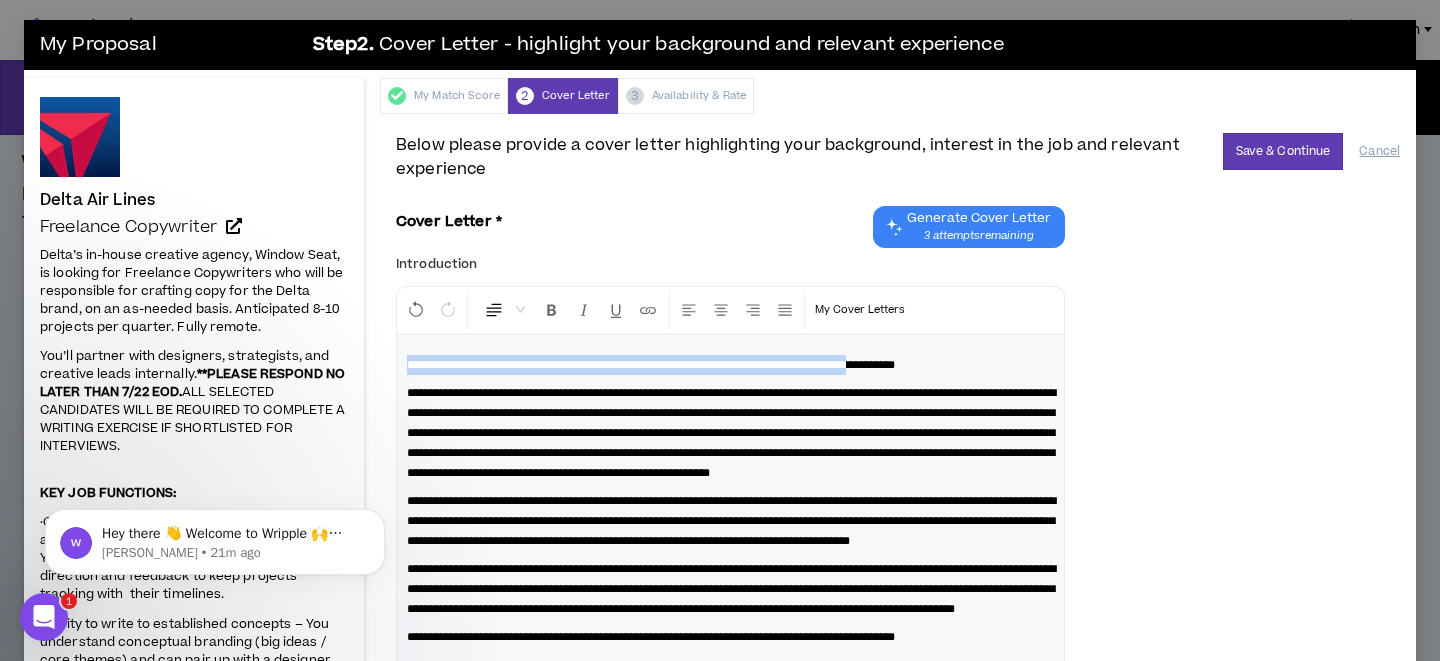 drag, startPoint x: 962, startPoint y: 363, endPoint x: 757, endPoint y: 354, distance: 205.19746 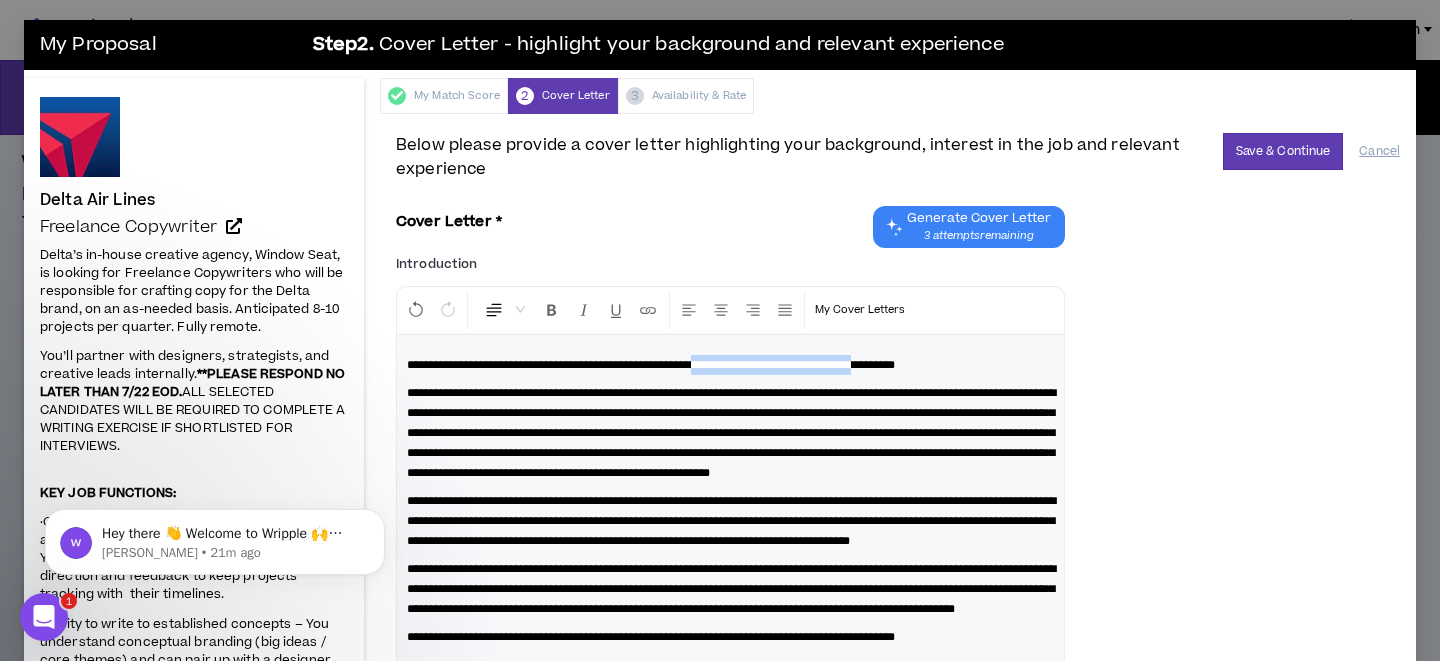 drag, startPoint x: 749, startPoint y: 360, endPoint x: 966, endPoint y: 357, distance: 217.02074 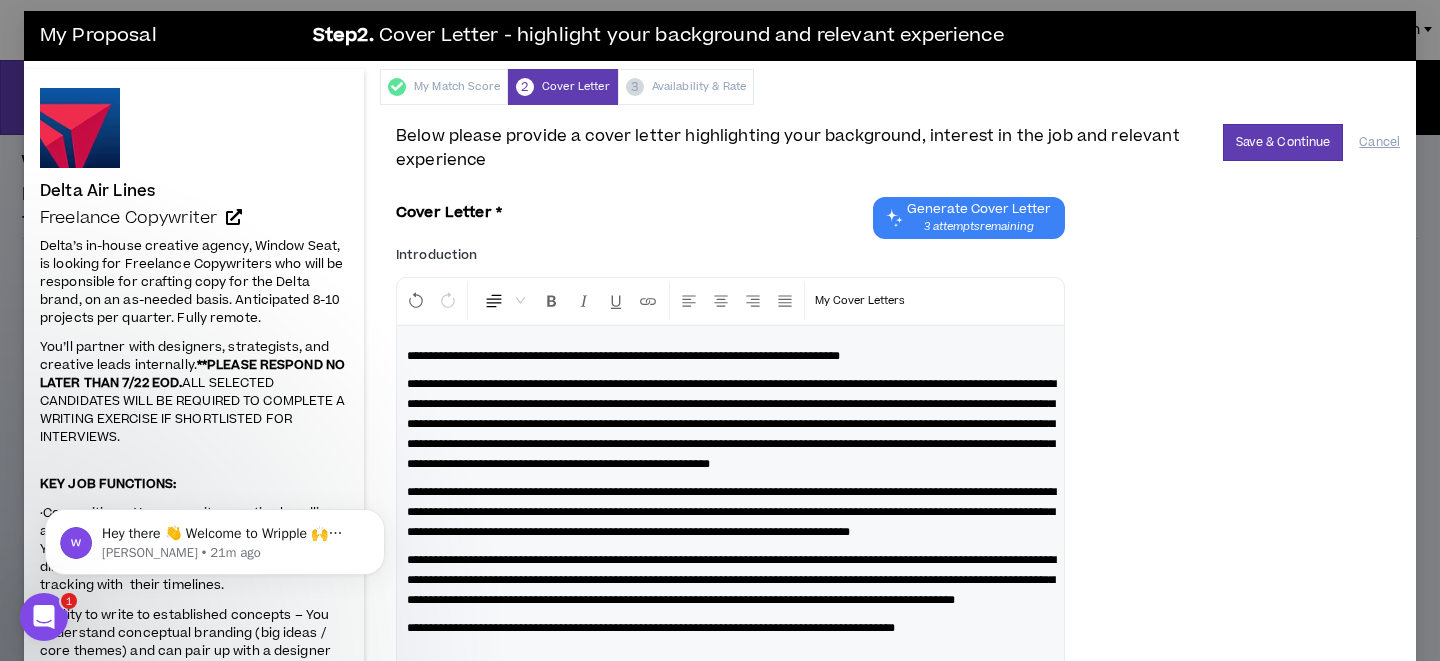 scroll, scrollTop: 0, scrollLeft: 0, axis: both 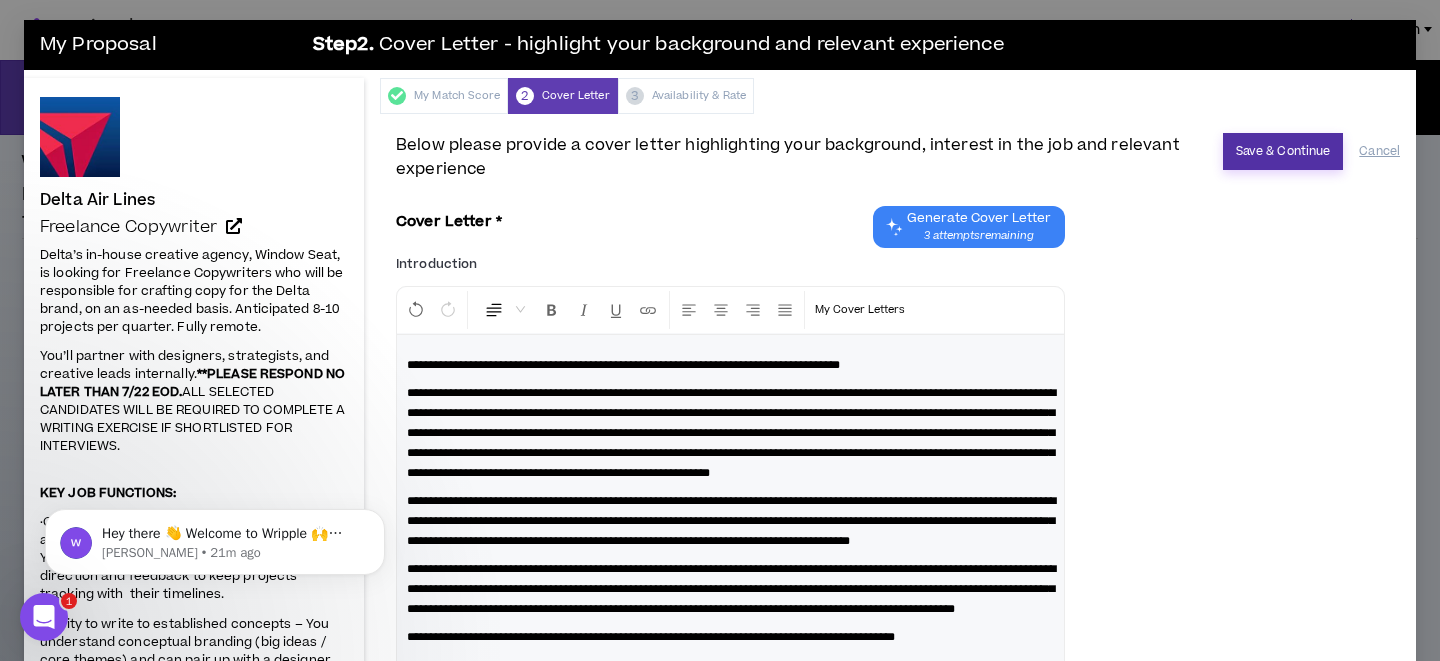 click on "Save & Continue" at bounding box center (1283, 151) 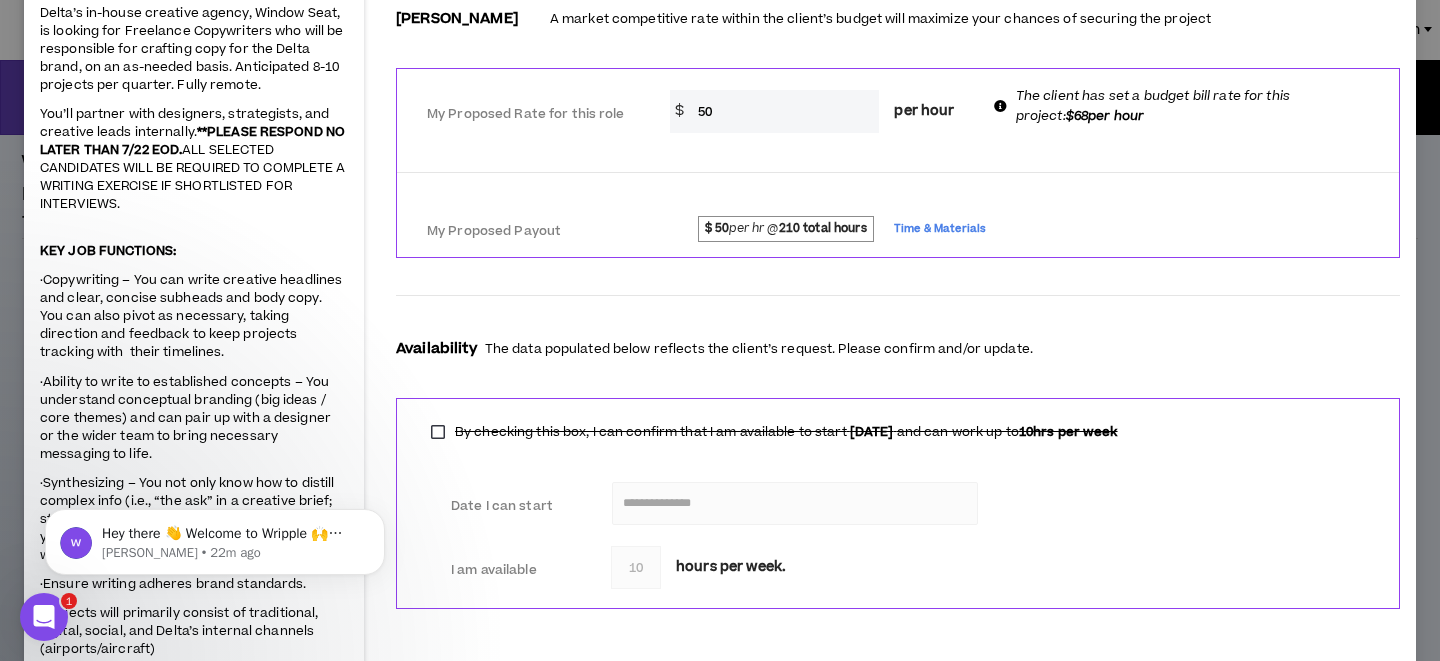 scroll, scrollTop: 247, scrollLeft: 0, axis: vertical 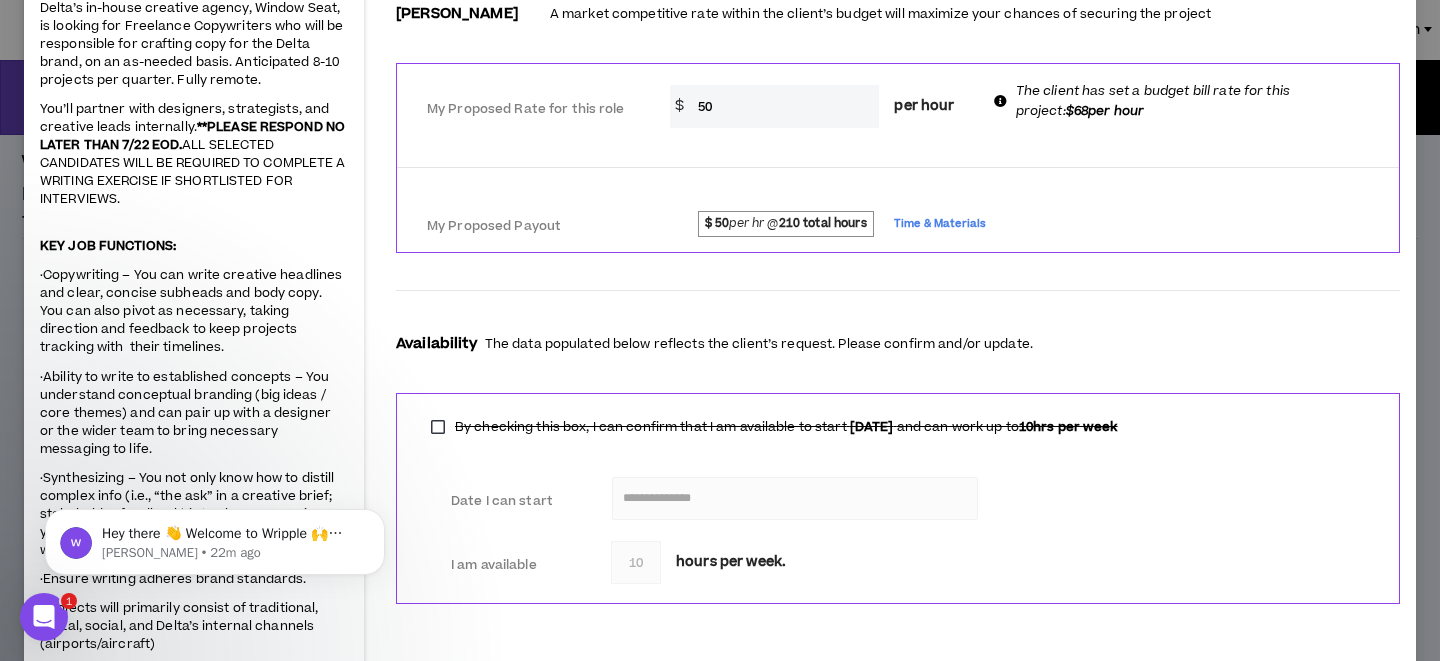 click on "10" at bounding box center (636, 562) 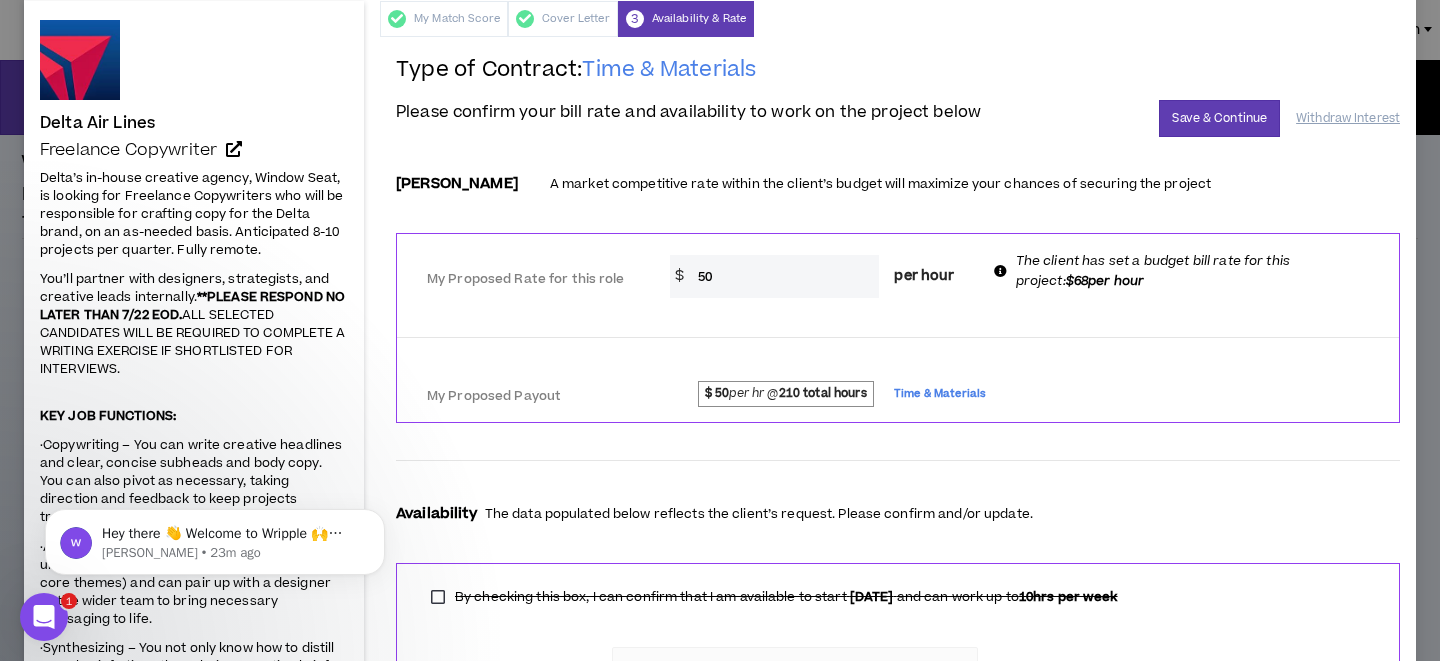 scroll, scrollTop: 0, scrollLeft: 0, axis: both 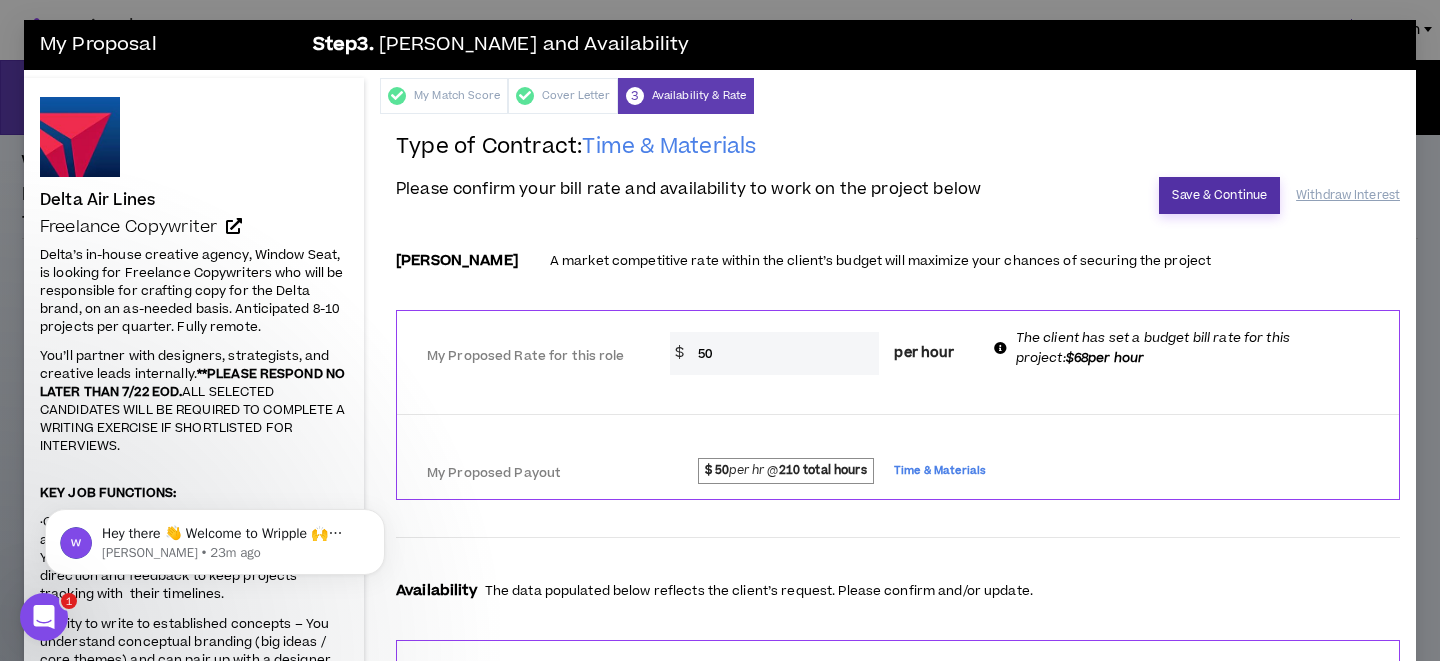 click on "Save & Continue" at bounding box center (1219, 195) 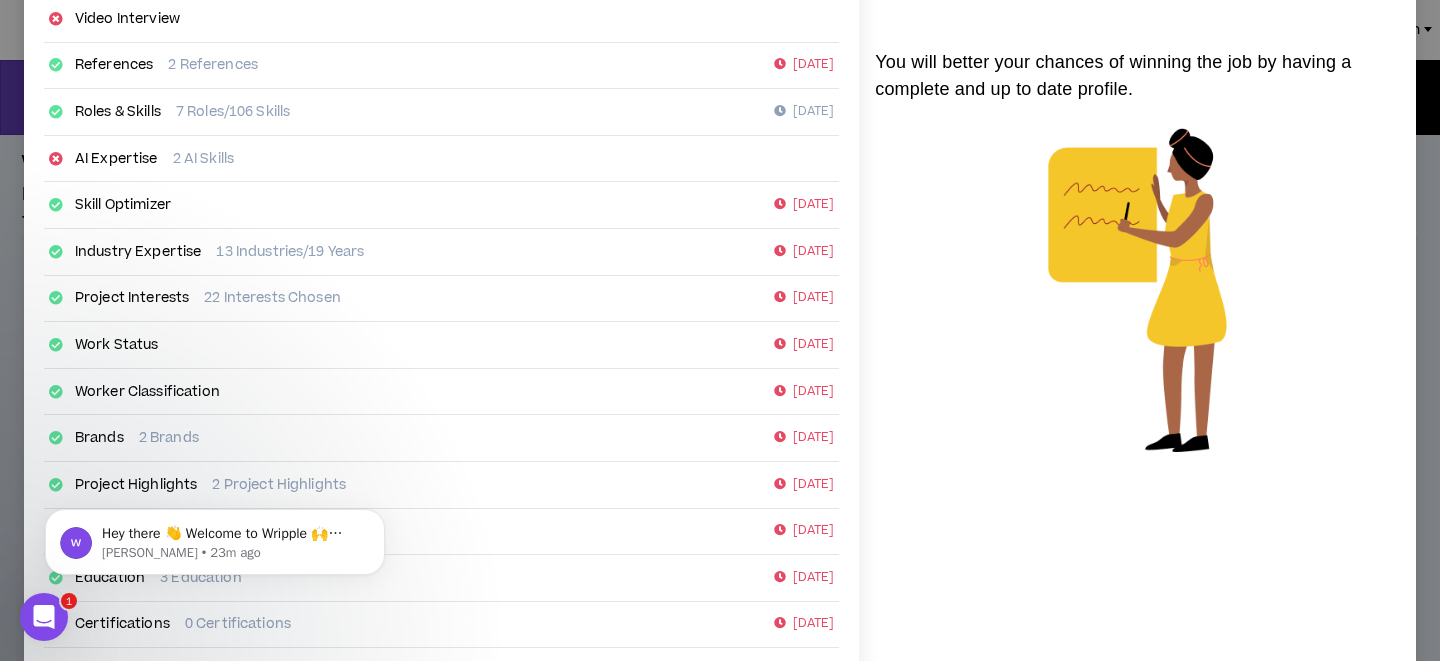scroll, scrollTop: 391, scrollLeft: 0, axis: vertical 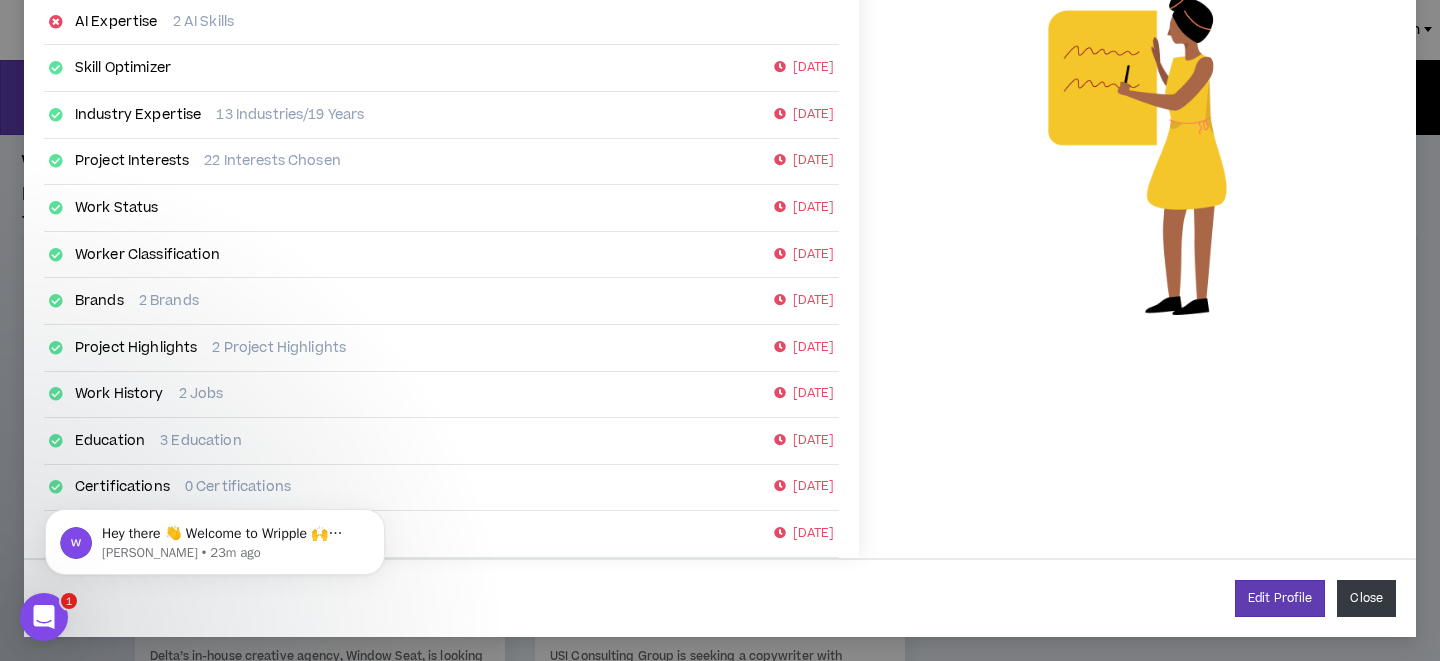 click on "Close" at bounding box center (1366, 598) 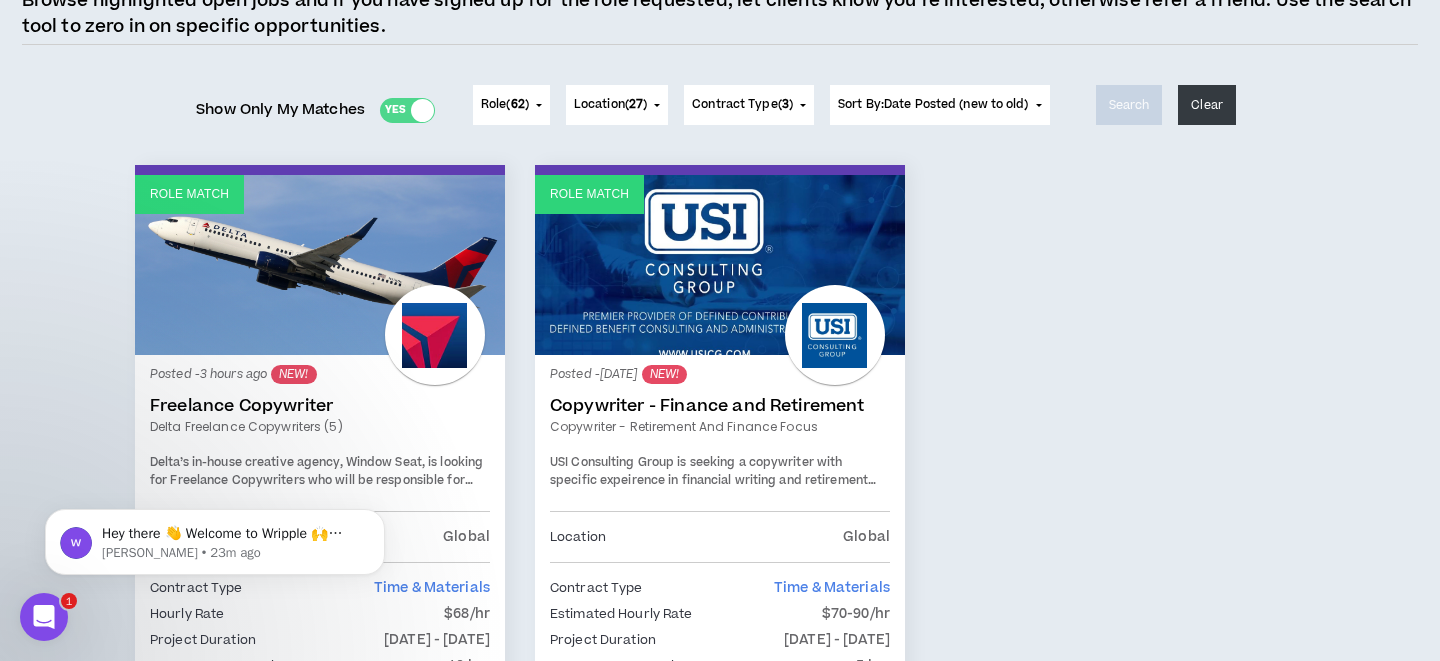 scroll, scrollTop: 0, scrollLeft: 0, axis: both 